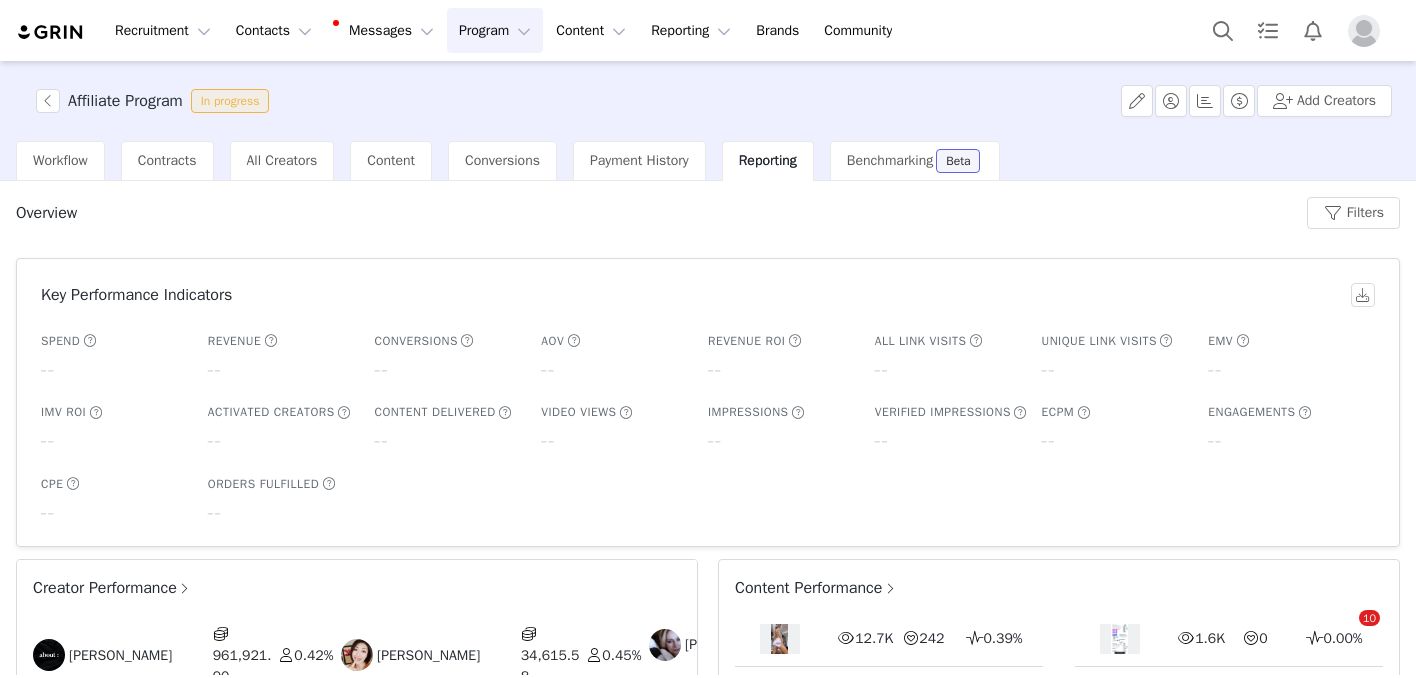 scroll, scrollTop: 0, scrollLeft: 0, axis: both 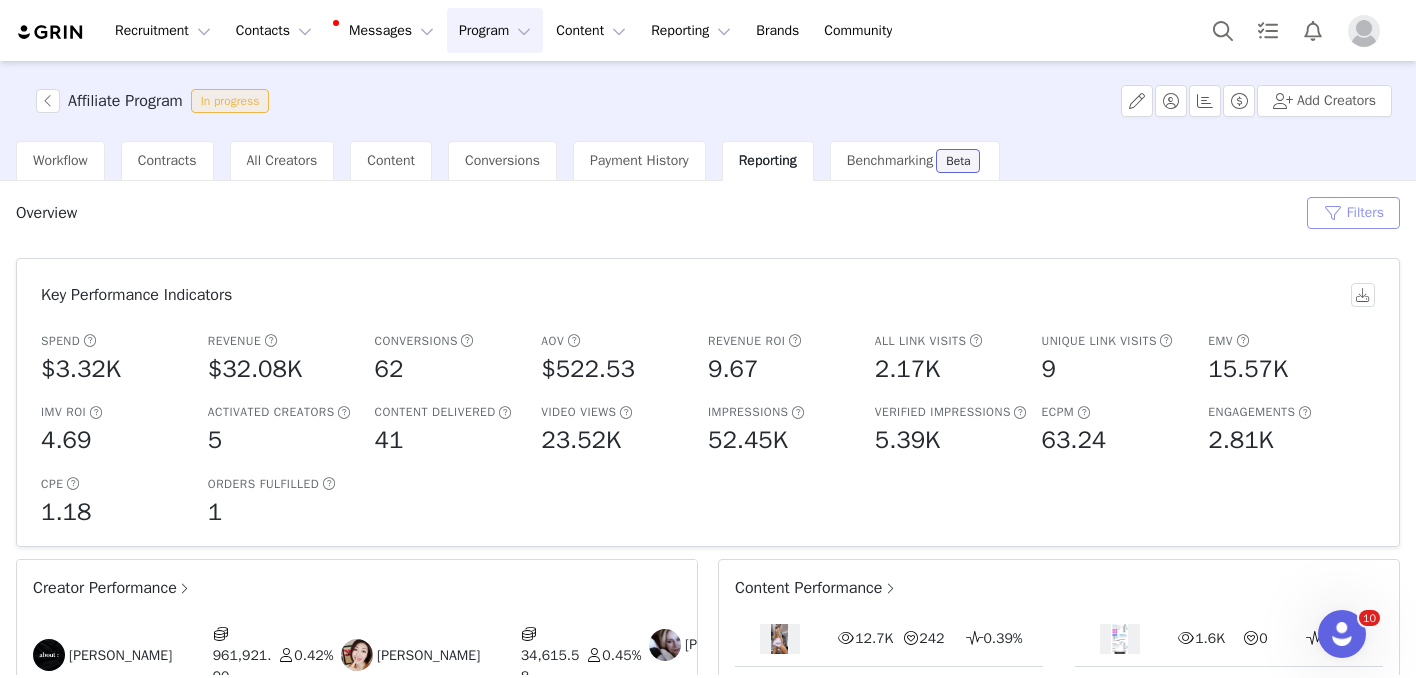 click on "Filters" at bounding box center (1353, 213) 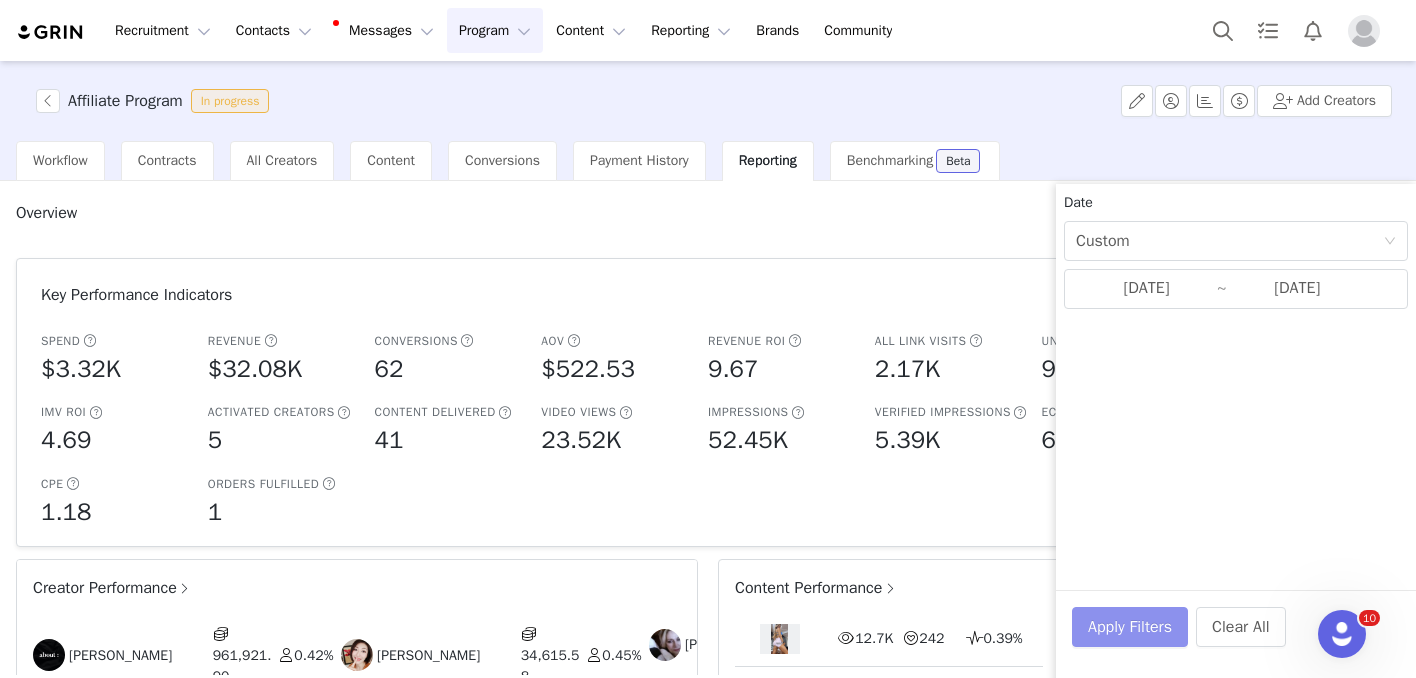 click on "Apply Filters" at bounding box center (1130, 627) 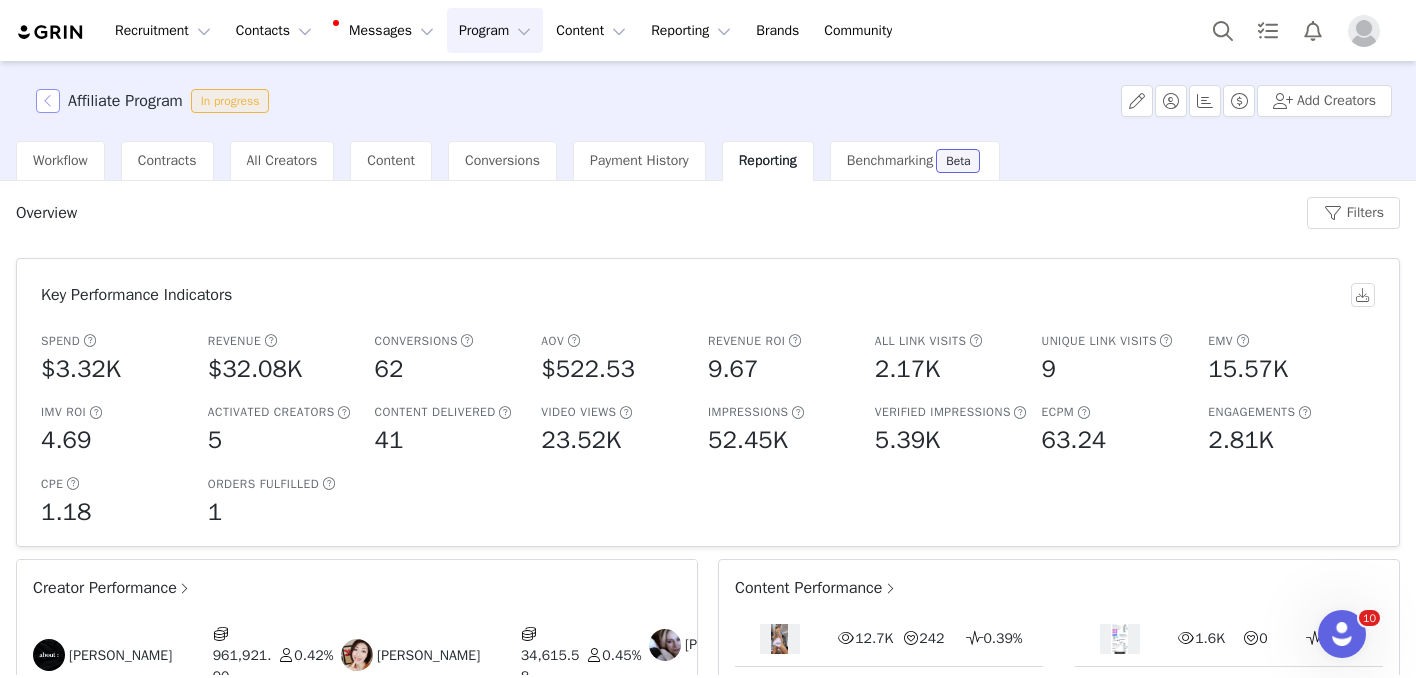 click at bounding box center [48, 101] 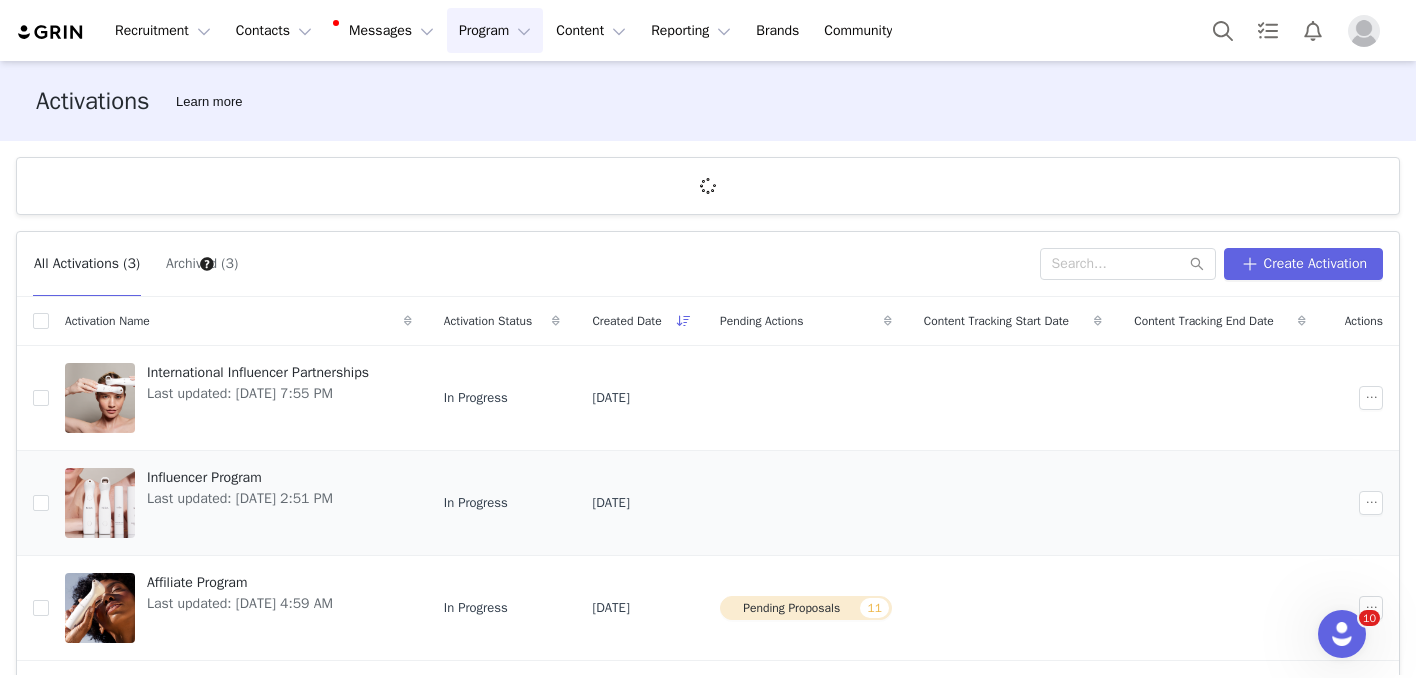 click on "Influencer Program" at bounding box center [240, 477] 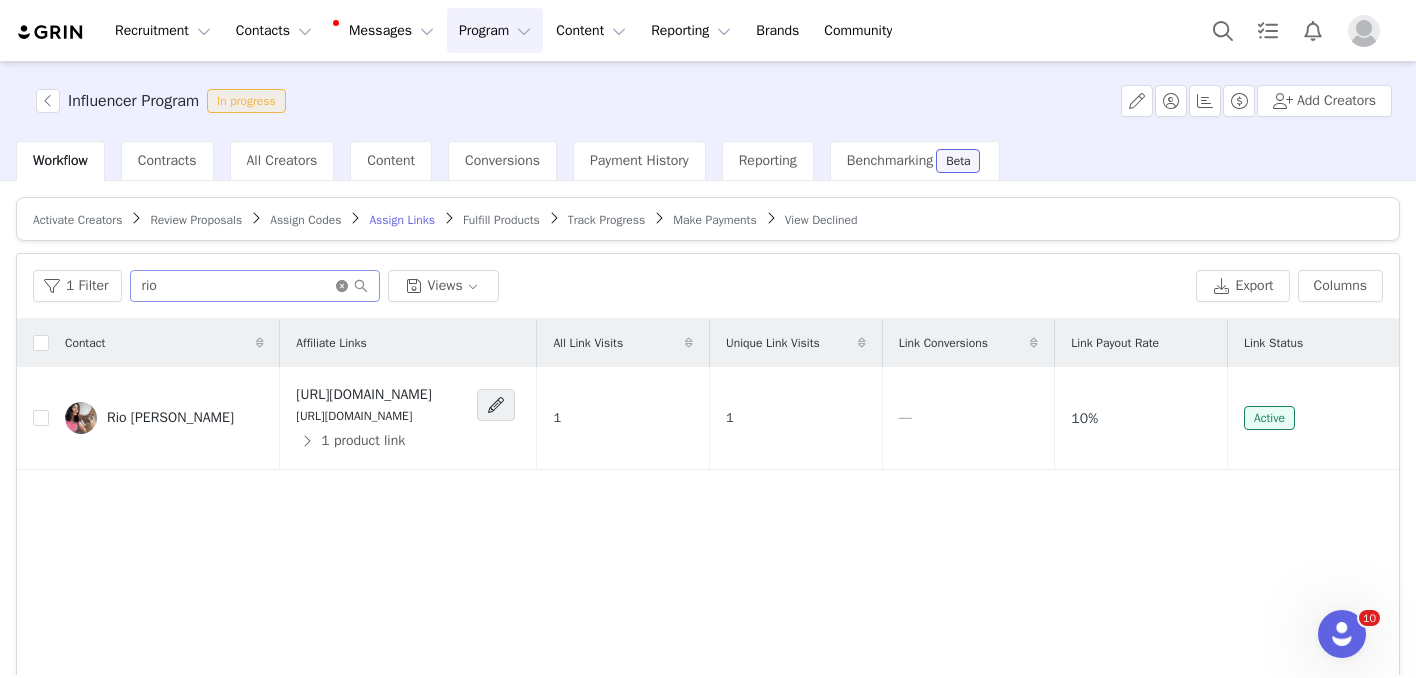 click 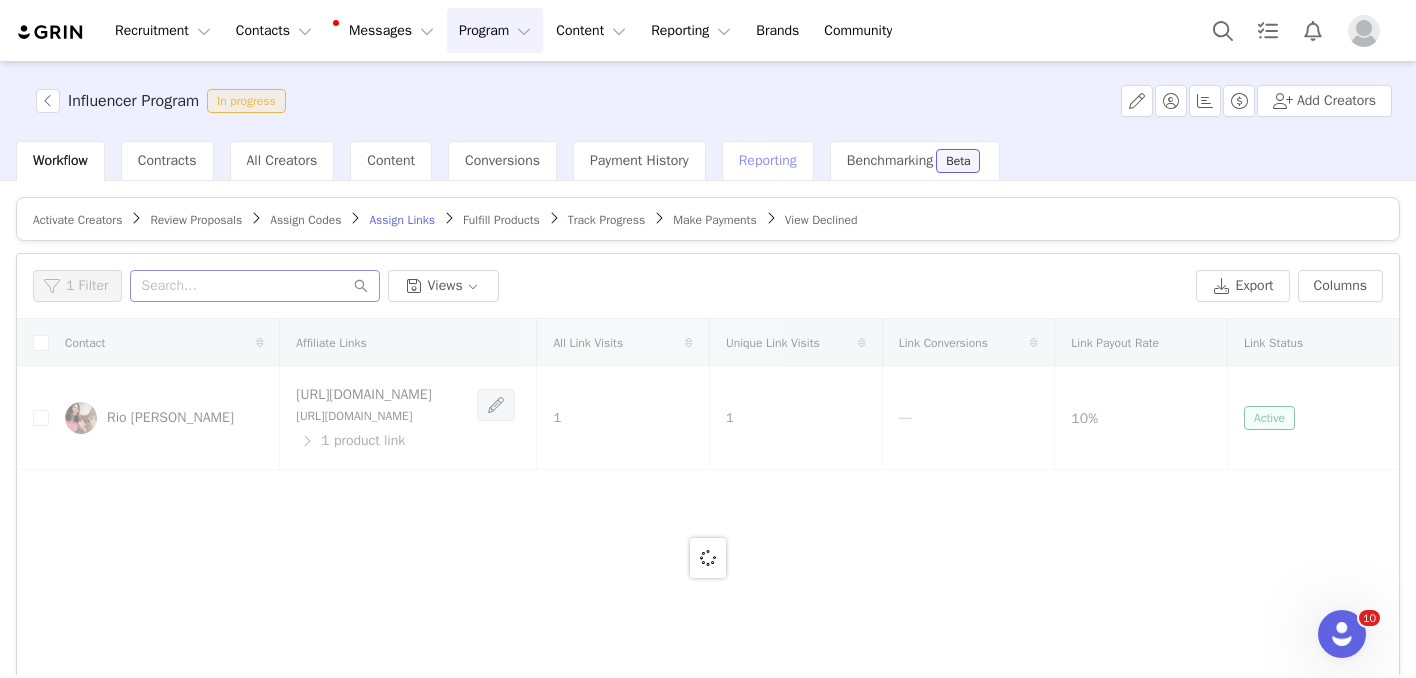 click on "Reporting" at bounding box center [768, 160] 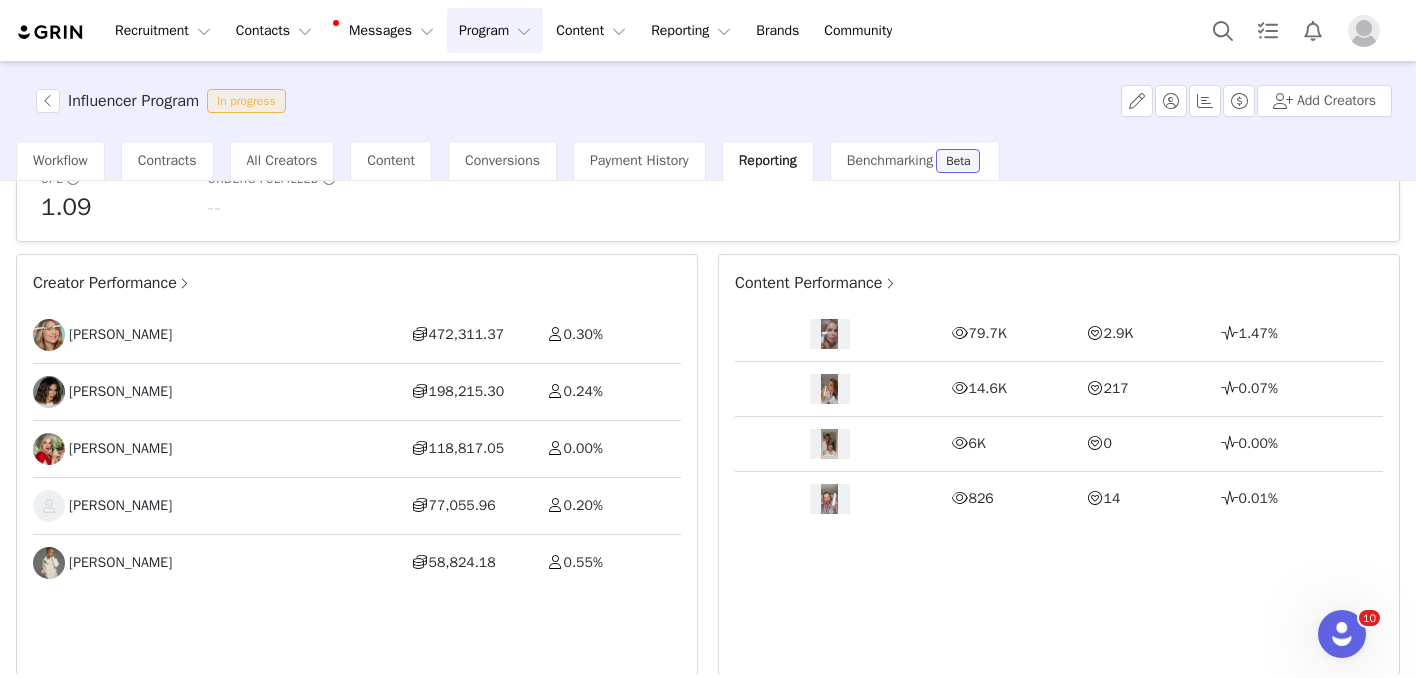 scroll, scrollTop: 0, scrollLeft: 0, axis: both 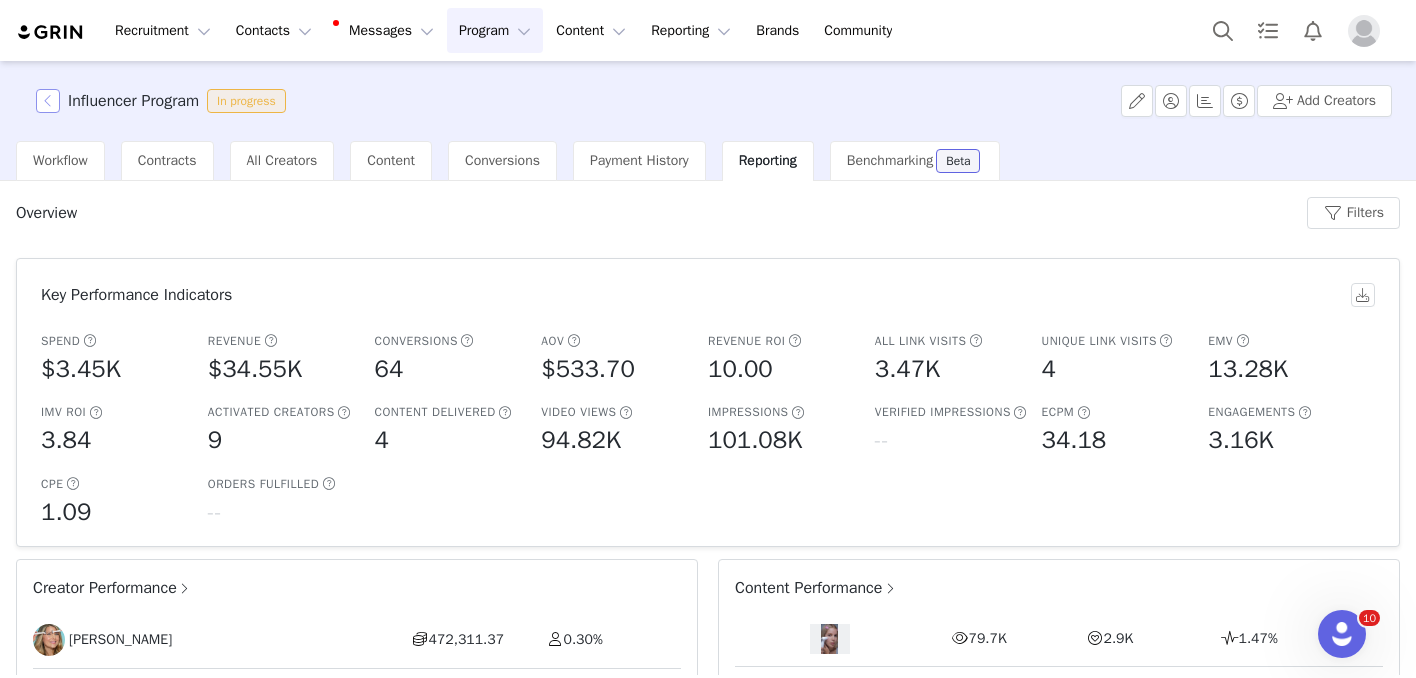 click at bounding box center [48, 101] 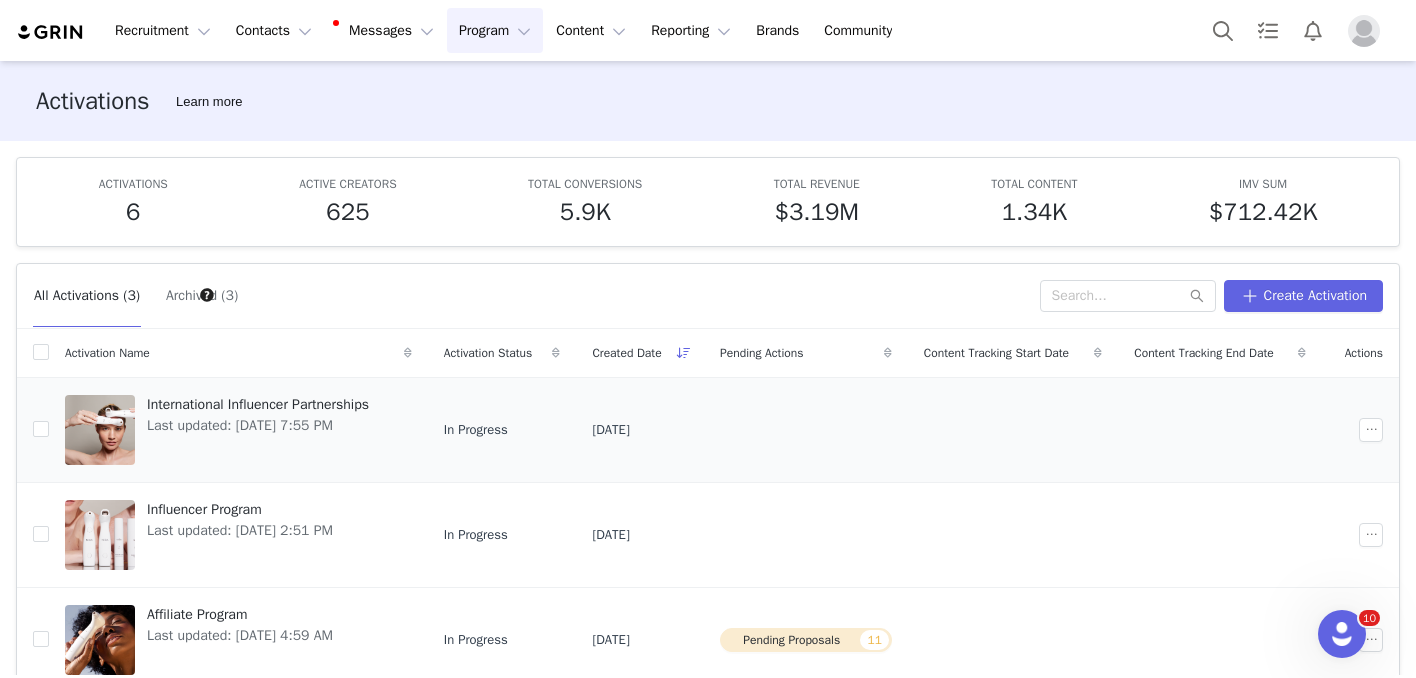 click on "International Influencer Partnerships" at bounding box center (258, 404) 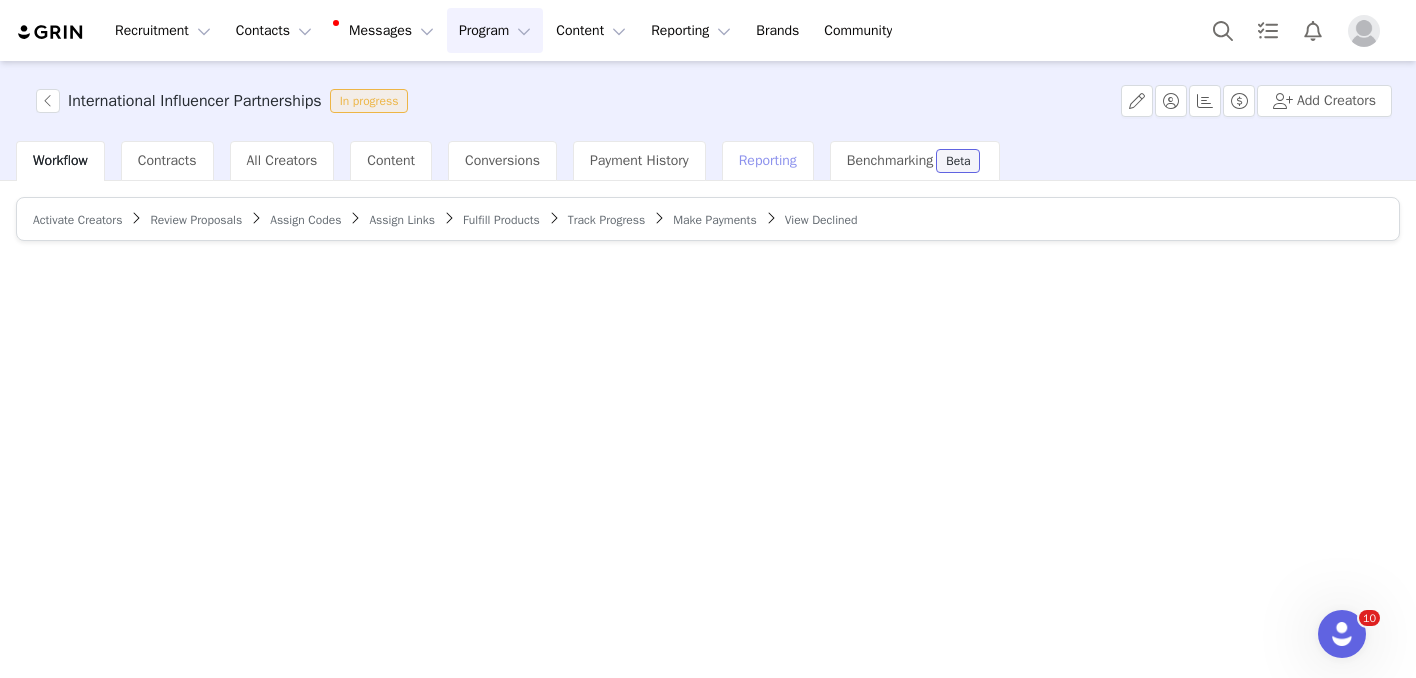 click on "Reporting" at bounding box center [768, 161] 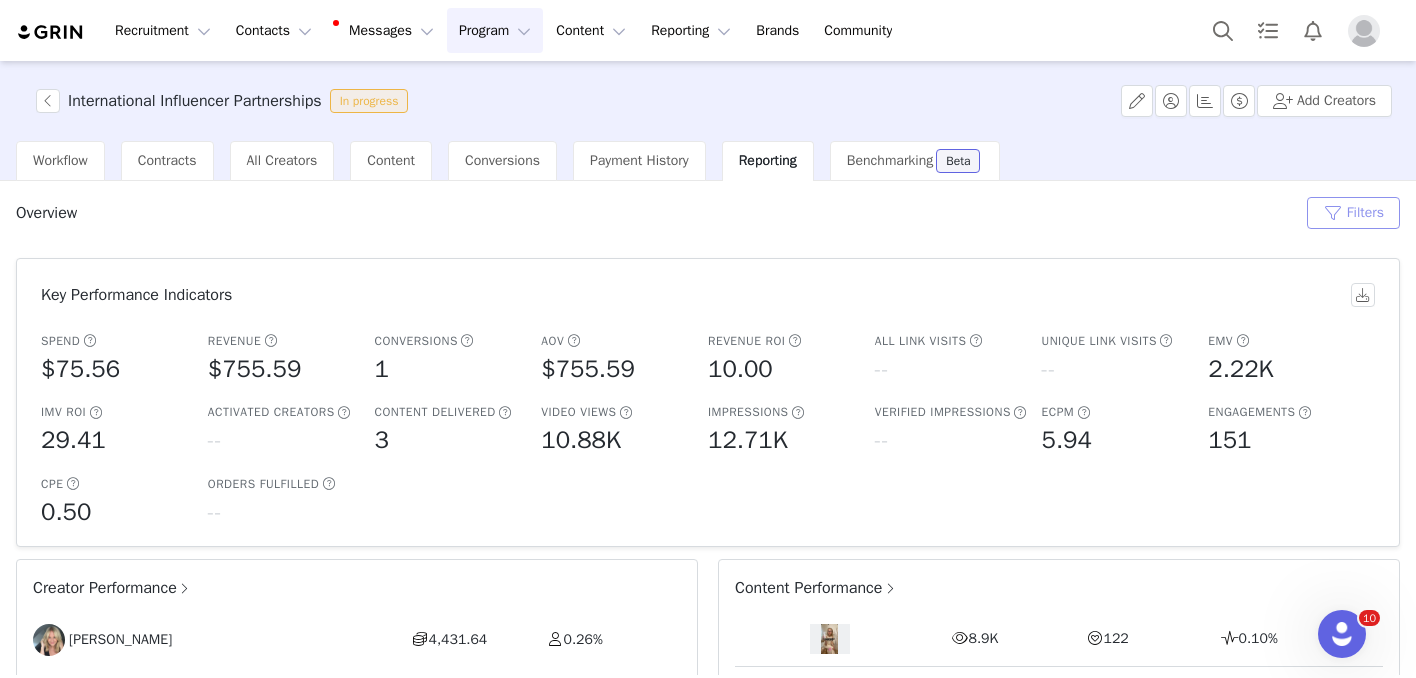 click on "Filters" at bounding box center (1353, 213) 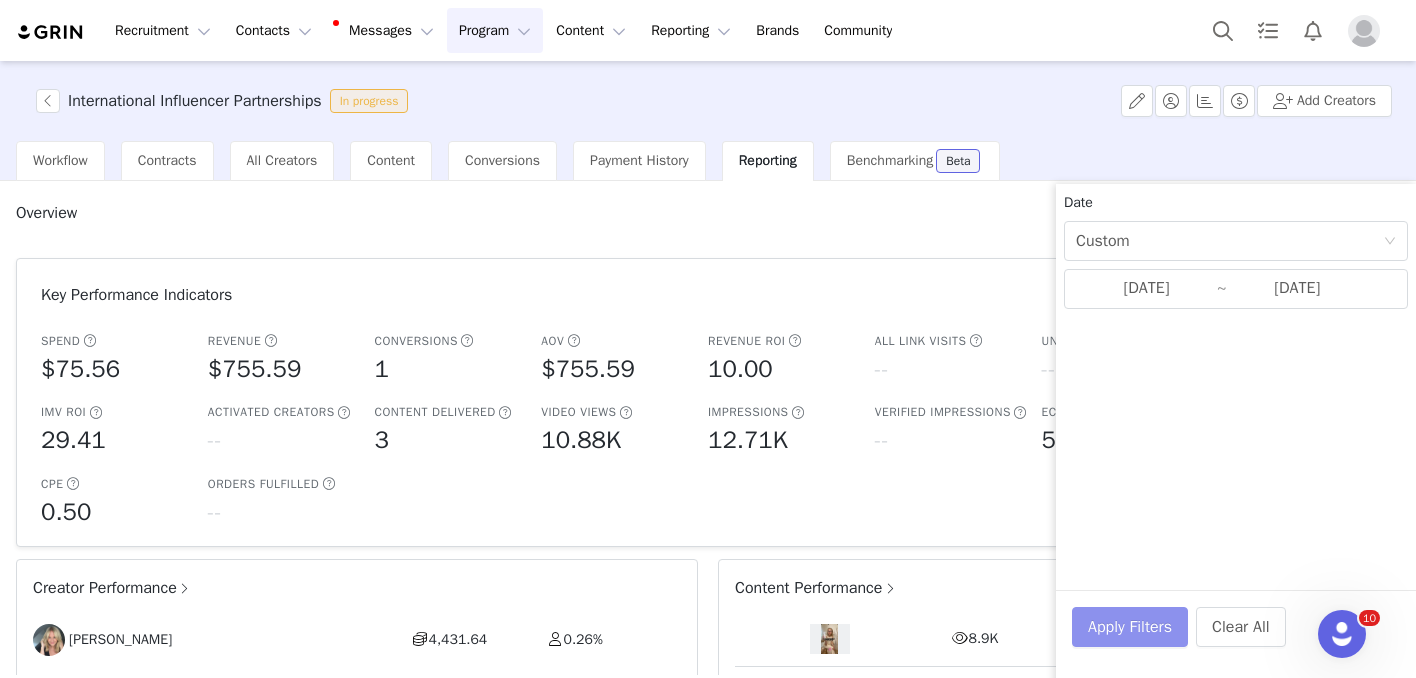click on "Apply Filters" at bounding box center [1130, 627] 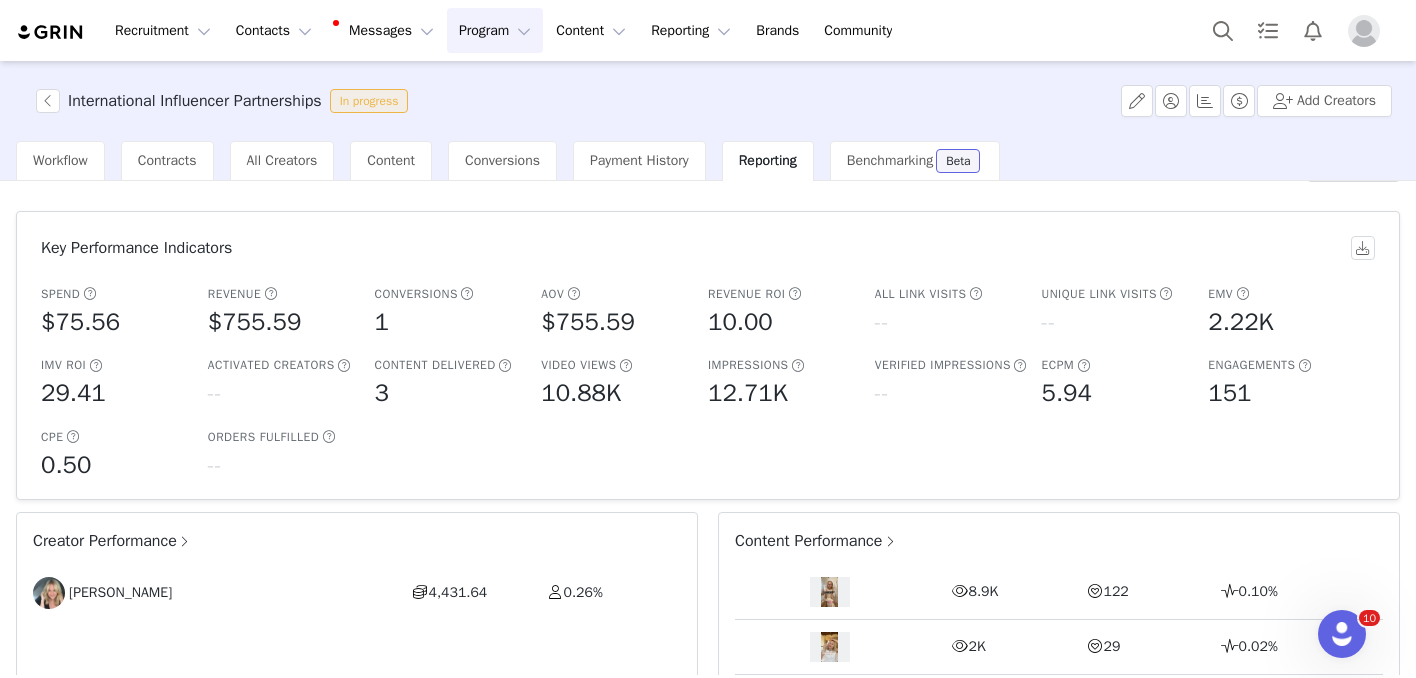 scroll, scrollTop: 0, scrollLeft: 0, axis: both 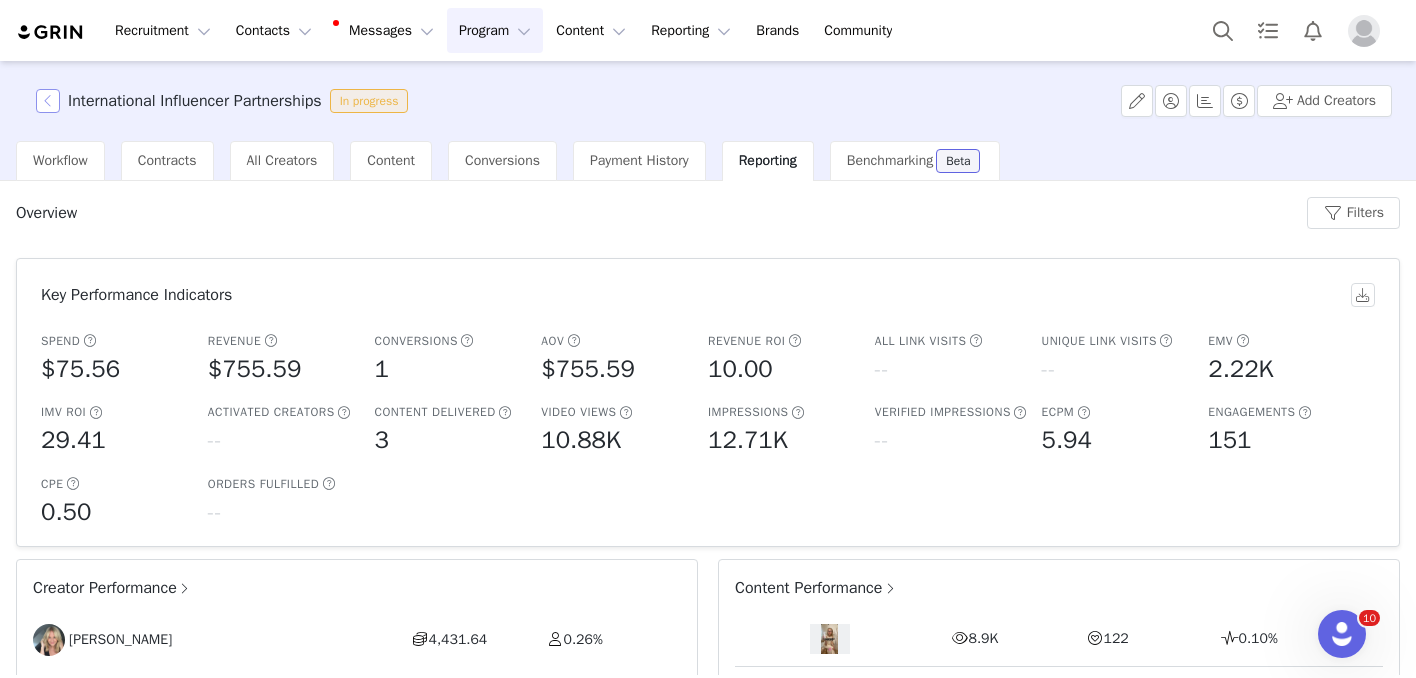 click at bounding box center [48, 101] 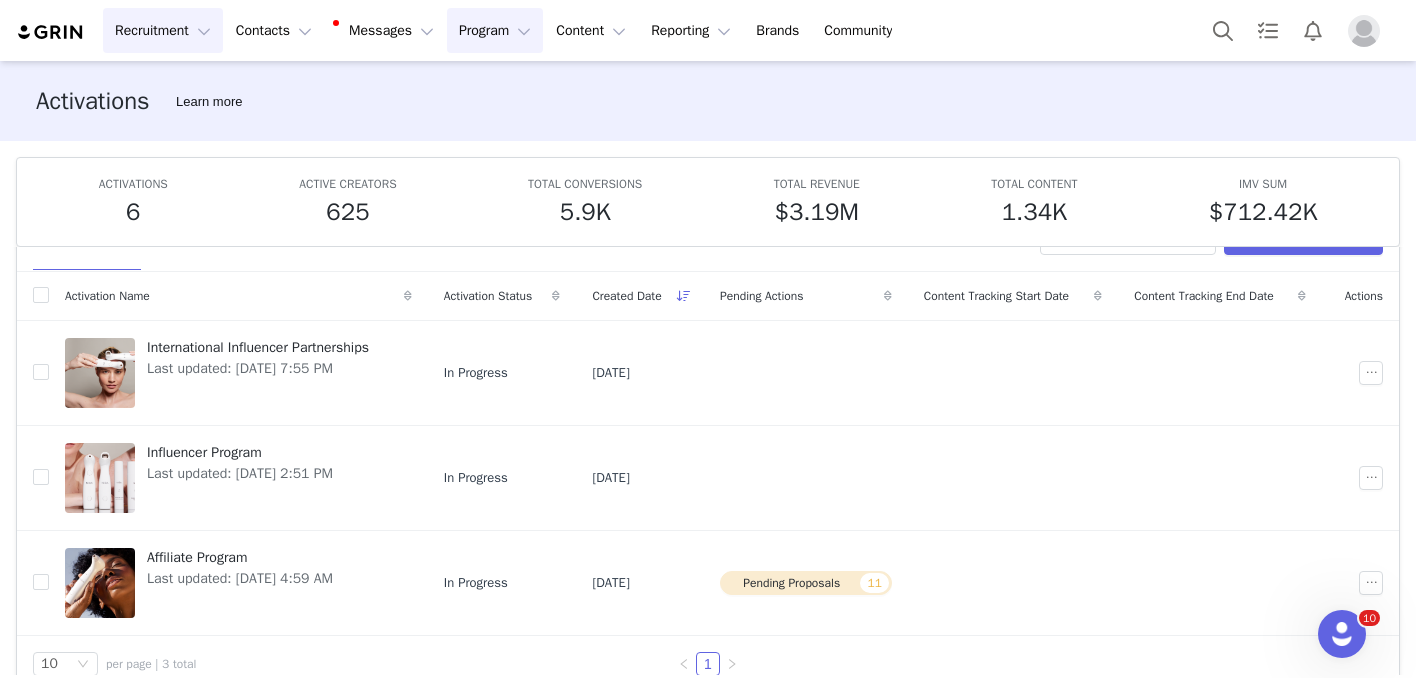 scroll, scrollTop: 91, scrollLeft: 0, axis: vertical 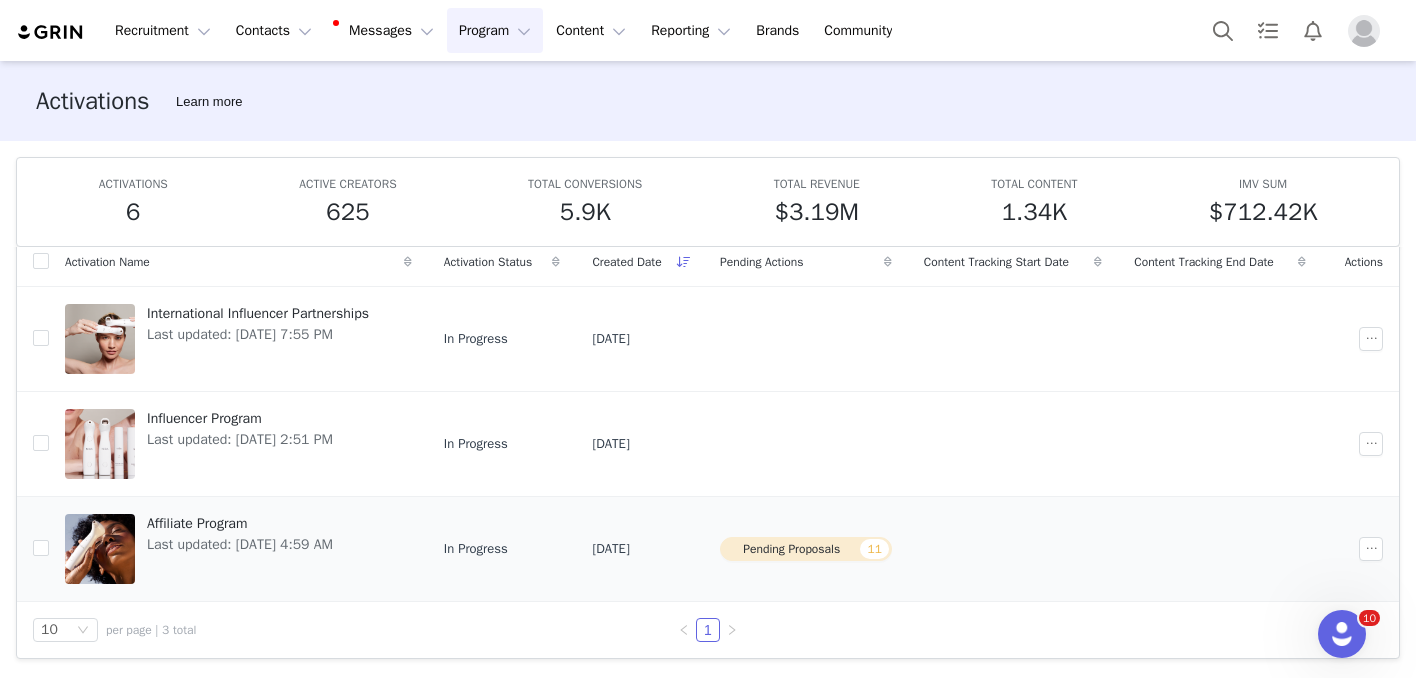 click on "Affiliate Program" at bounding box center [240, 523] 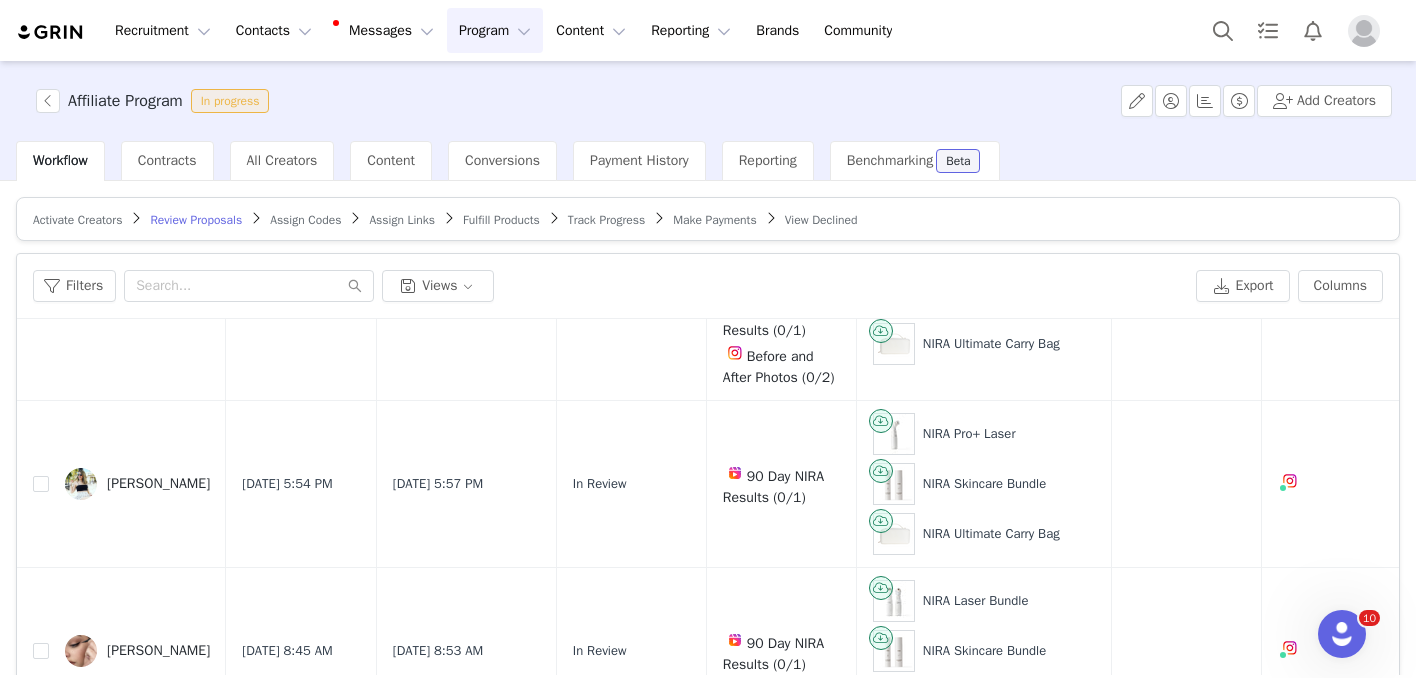 scroll, scrollTop: 1469, scrollLeft: 0, axis: vertical 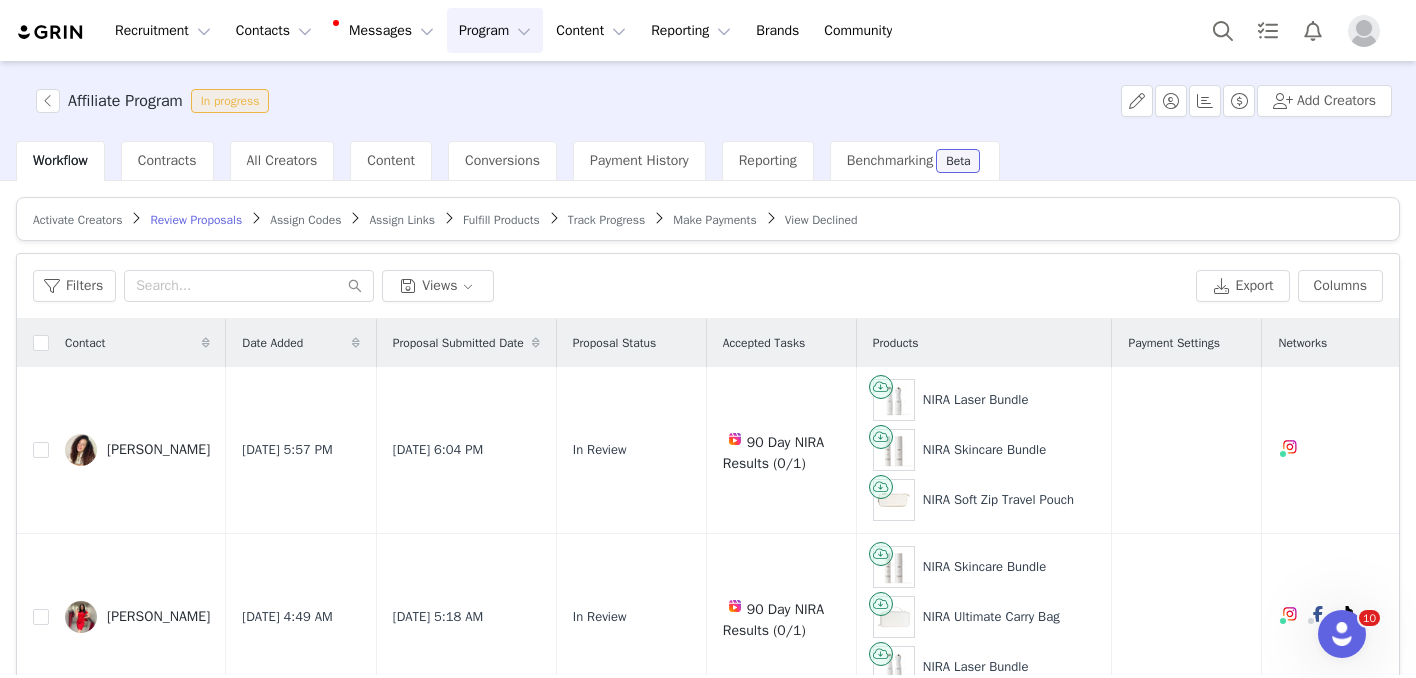 click at bounding box center [356, 343] 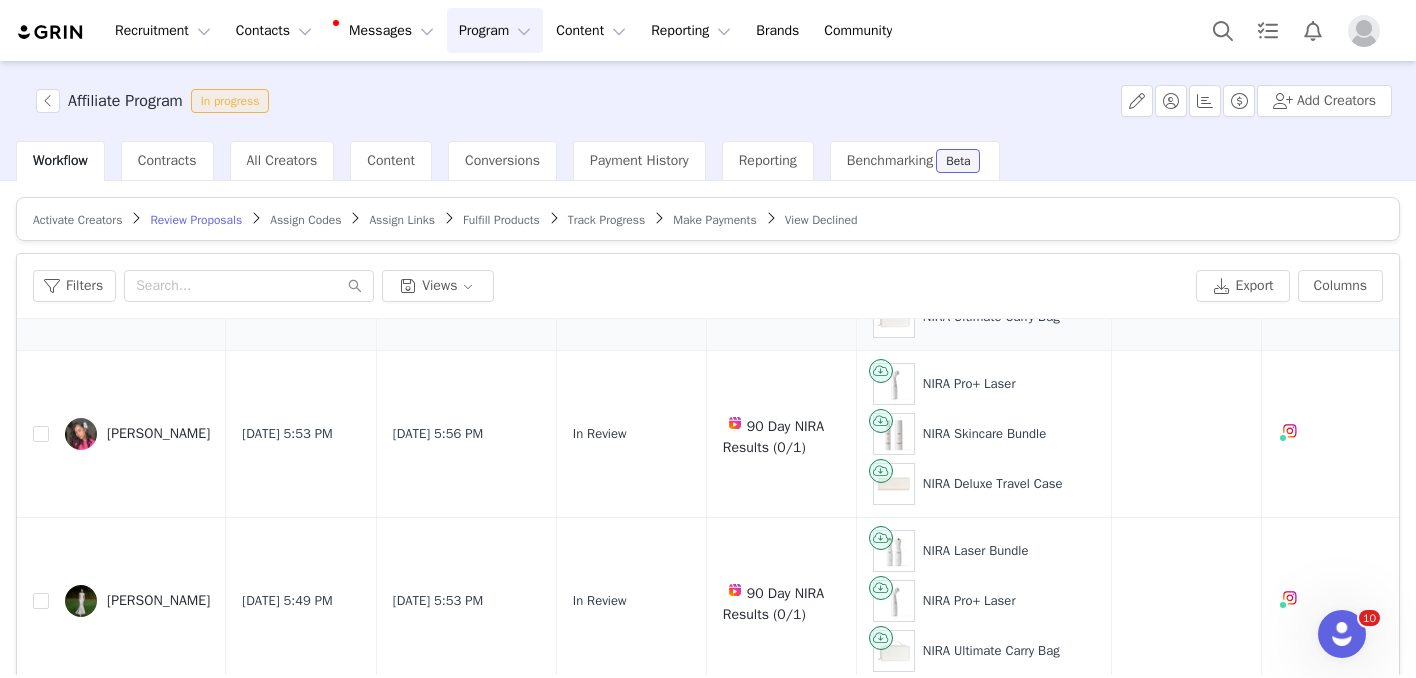 scroll, scrollTop: 1469, scrollLeft: 0, axis: vertical 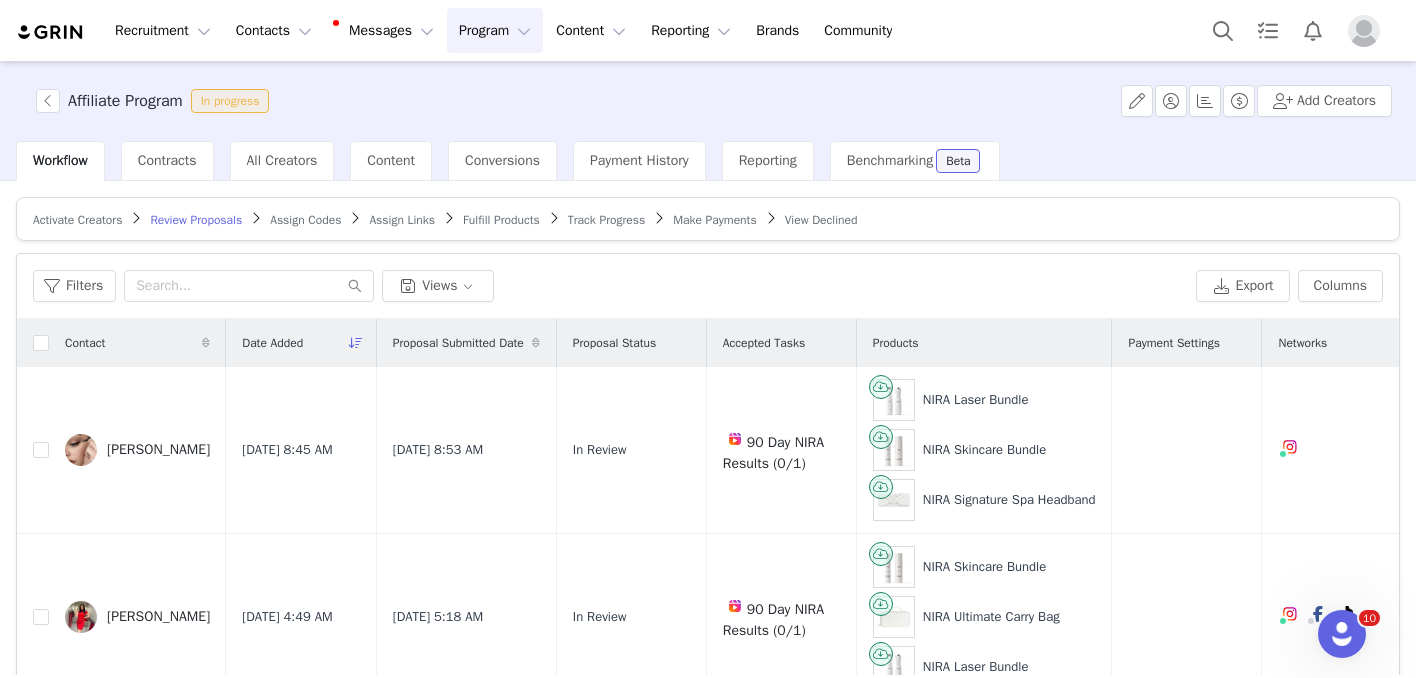 click at bounding box center [356, 343] 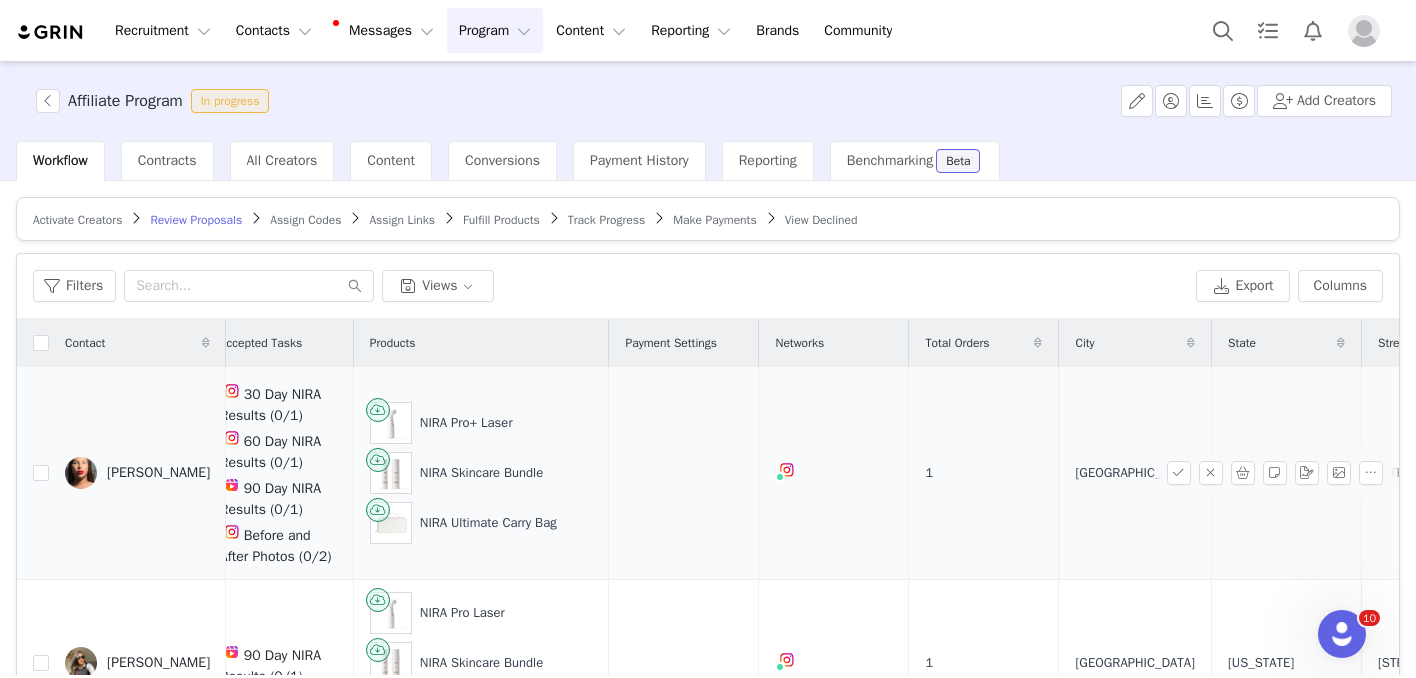scroll, scrollTop: 0, scrollLeft: 751, axis: horizontal 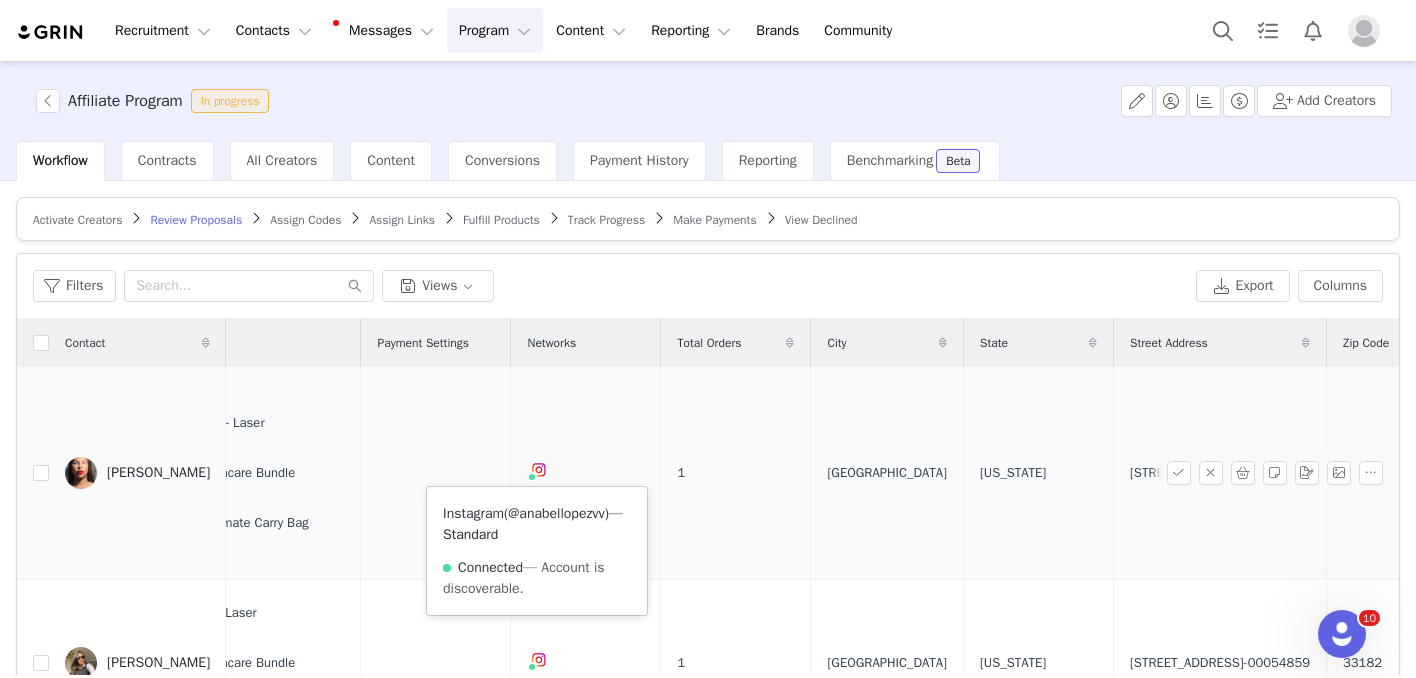 click on "@anabellopezvv" at bounding box center [556, 513] 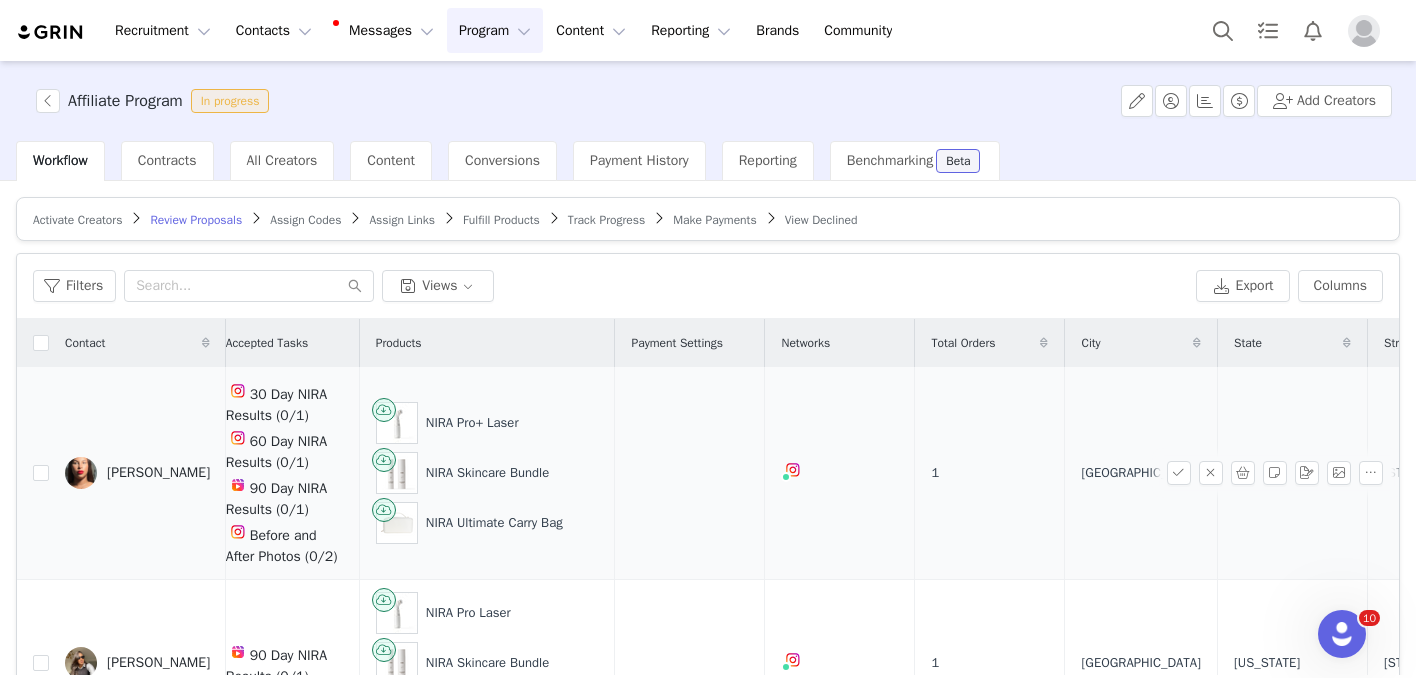 scroll, scrollTop: 0, scrollLeft: 447, axis: horizontal 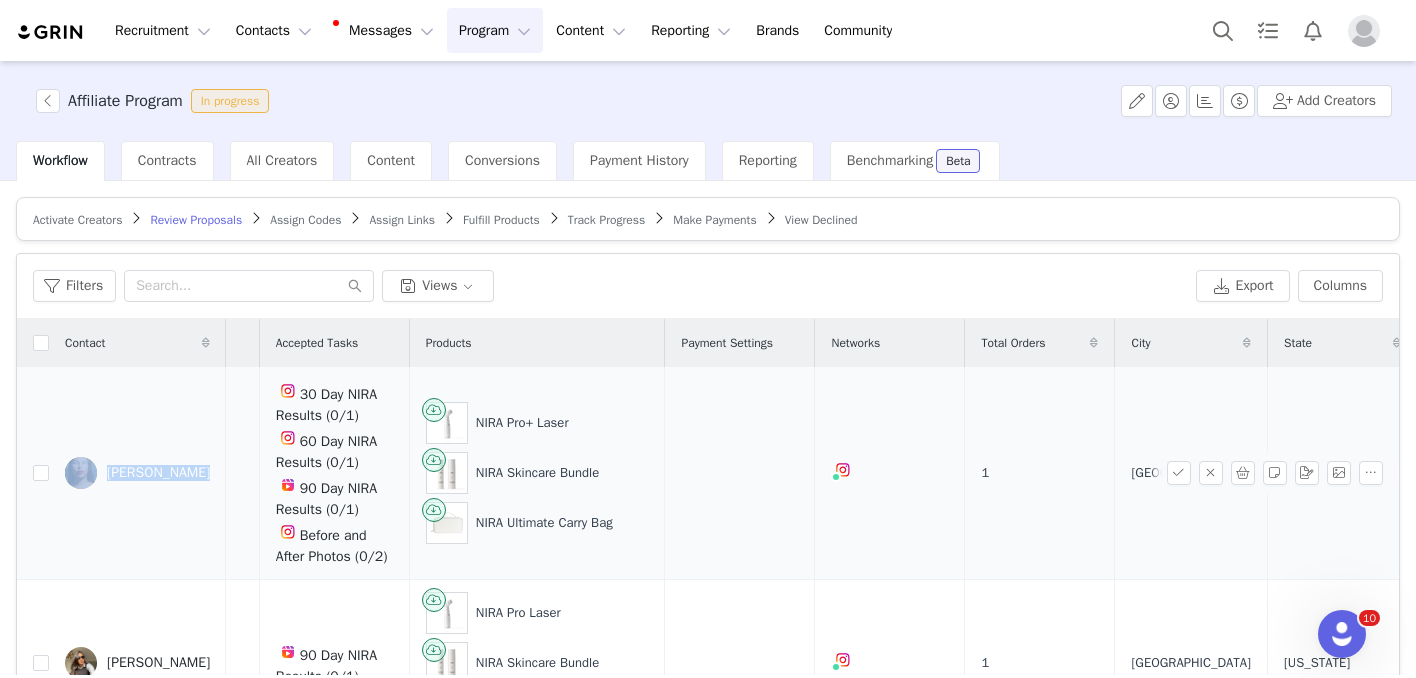 drag, startPoint x: 224, startPoint y: 483, endPoint x: 99, endPoint y: 474, distance: 125.32358 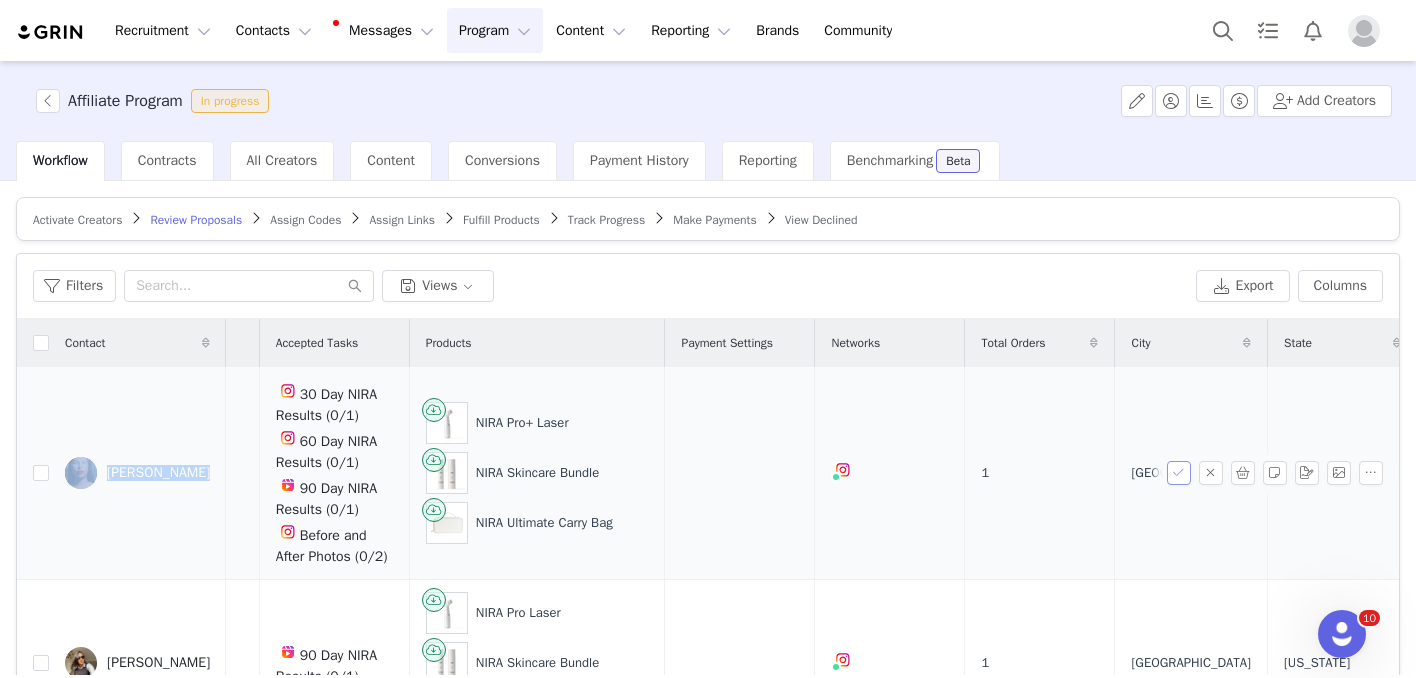 click at bounding box center (1179, 473) 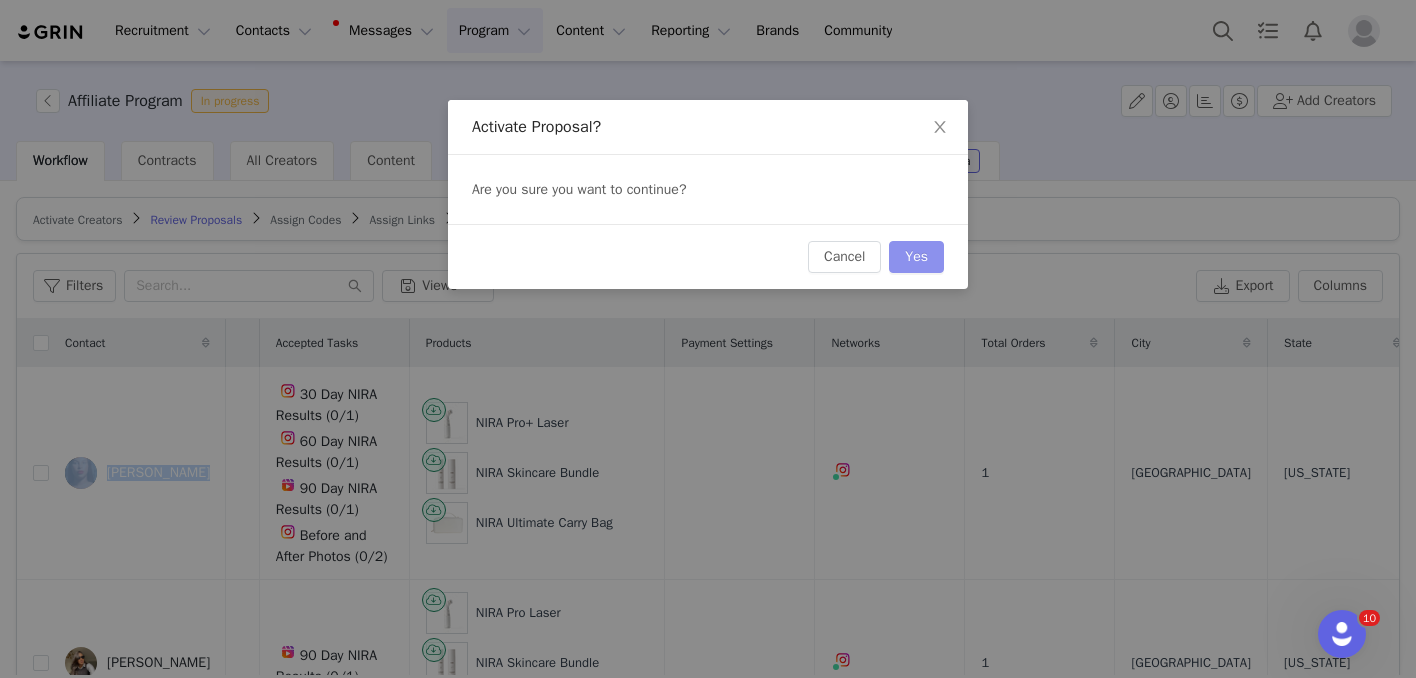 click on "Yes" at bounding box center [916, 257] 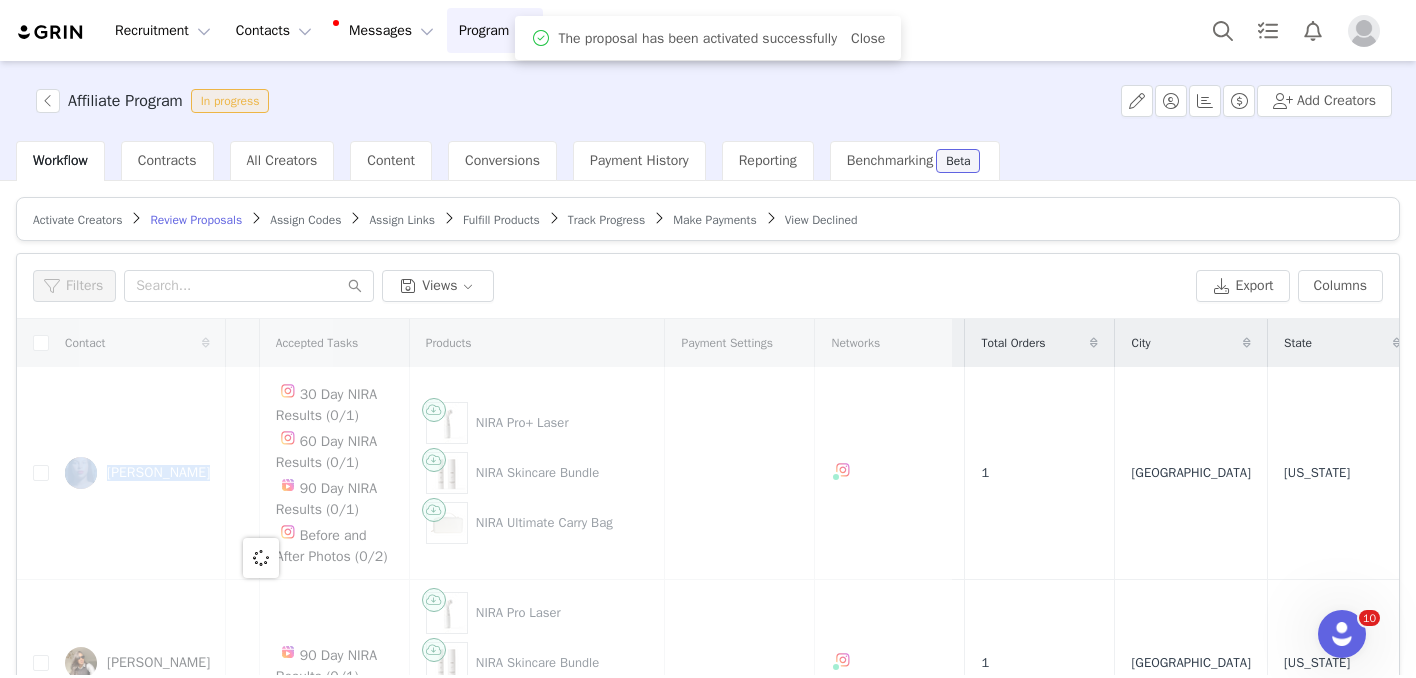 scroll, scrollTop: 0, scrollLeft: 0, axis: both 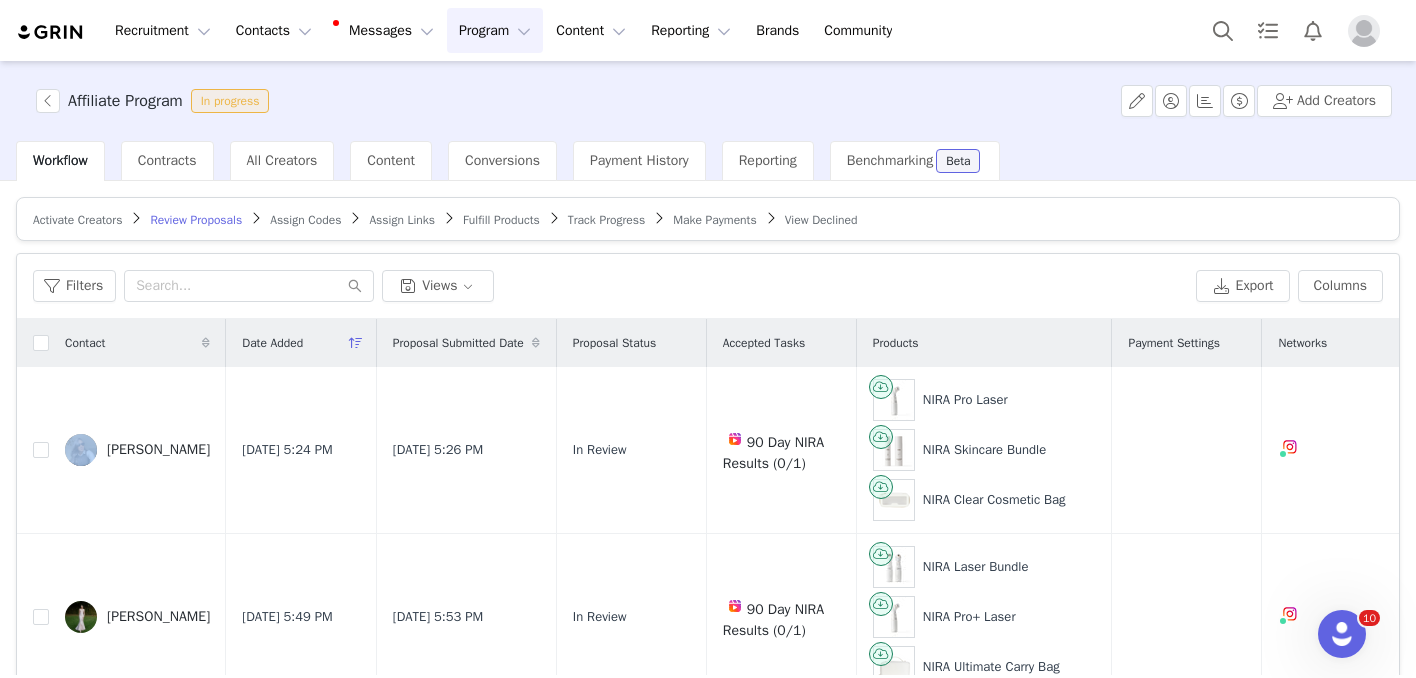 click on "Assign Codes" at bounding box center [305, 220] 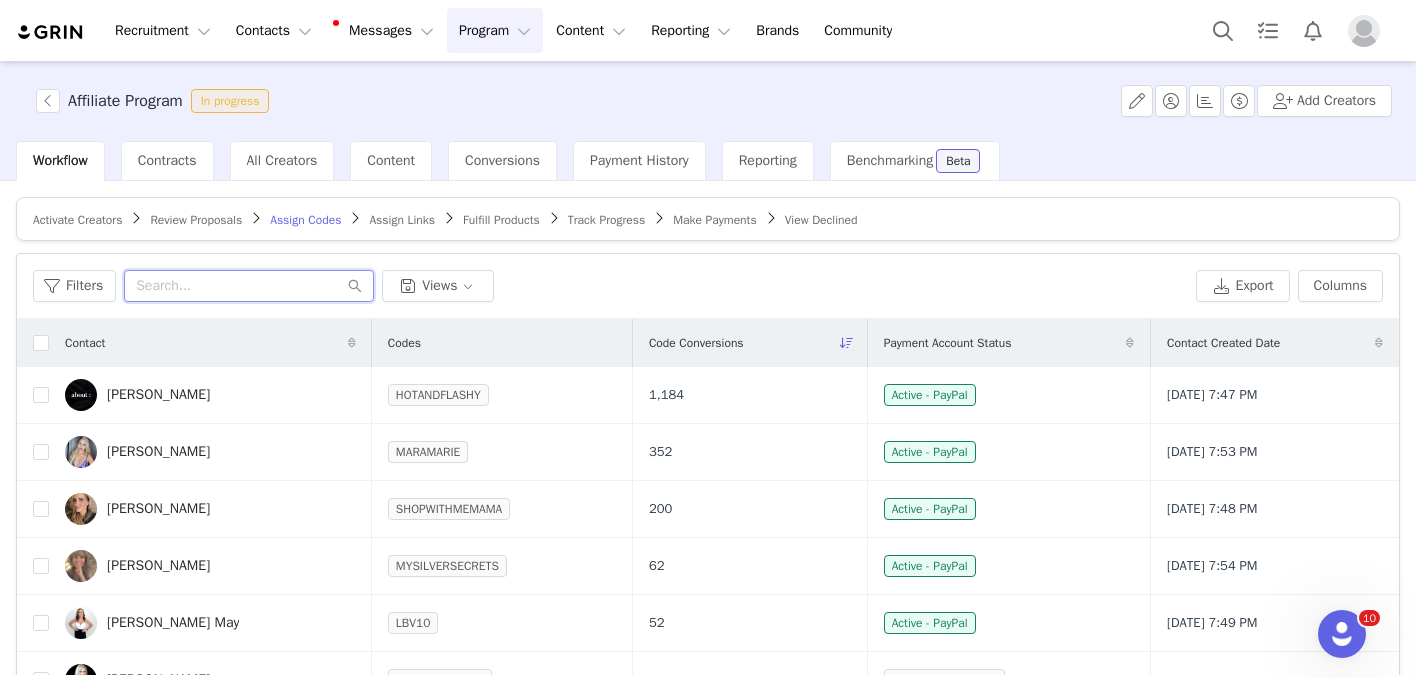 click at bounding box center [249, 286] 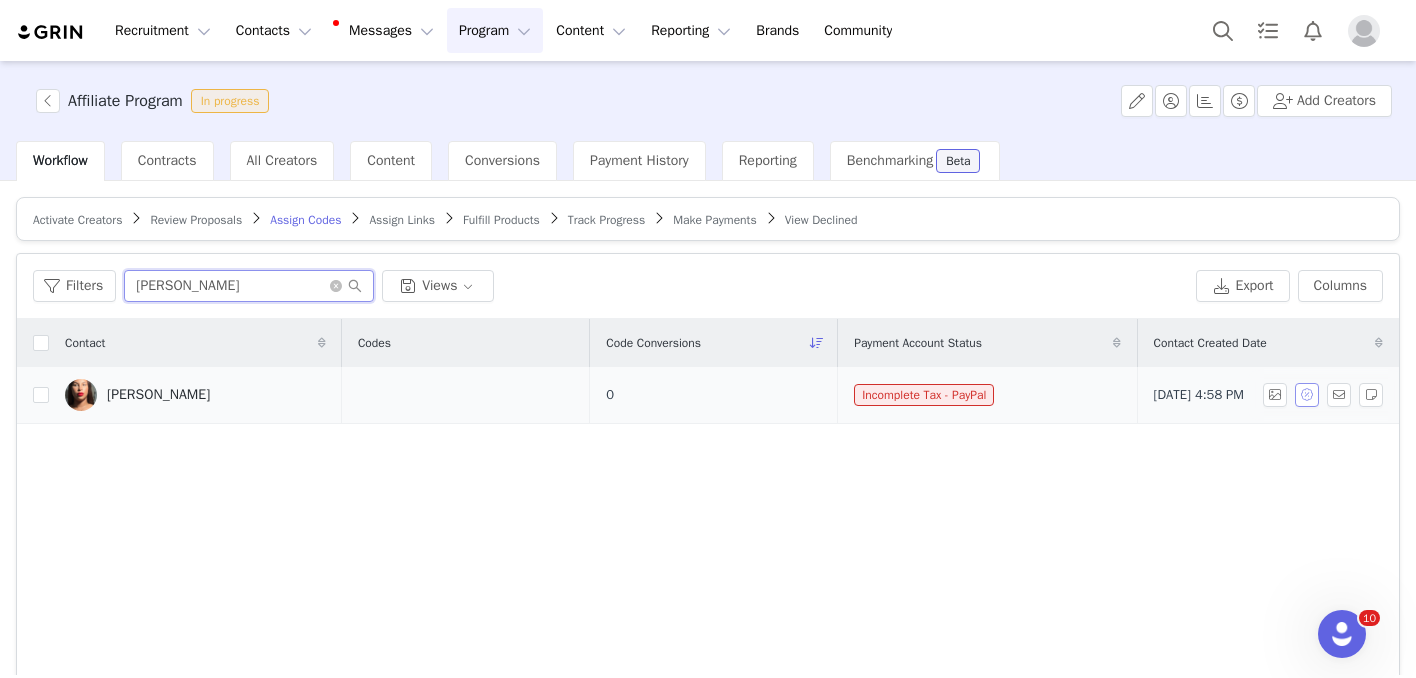 type on "[PERSON_NAME]" 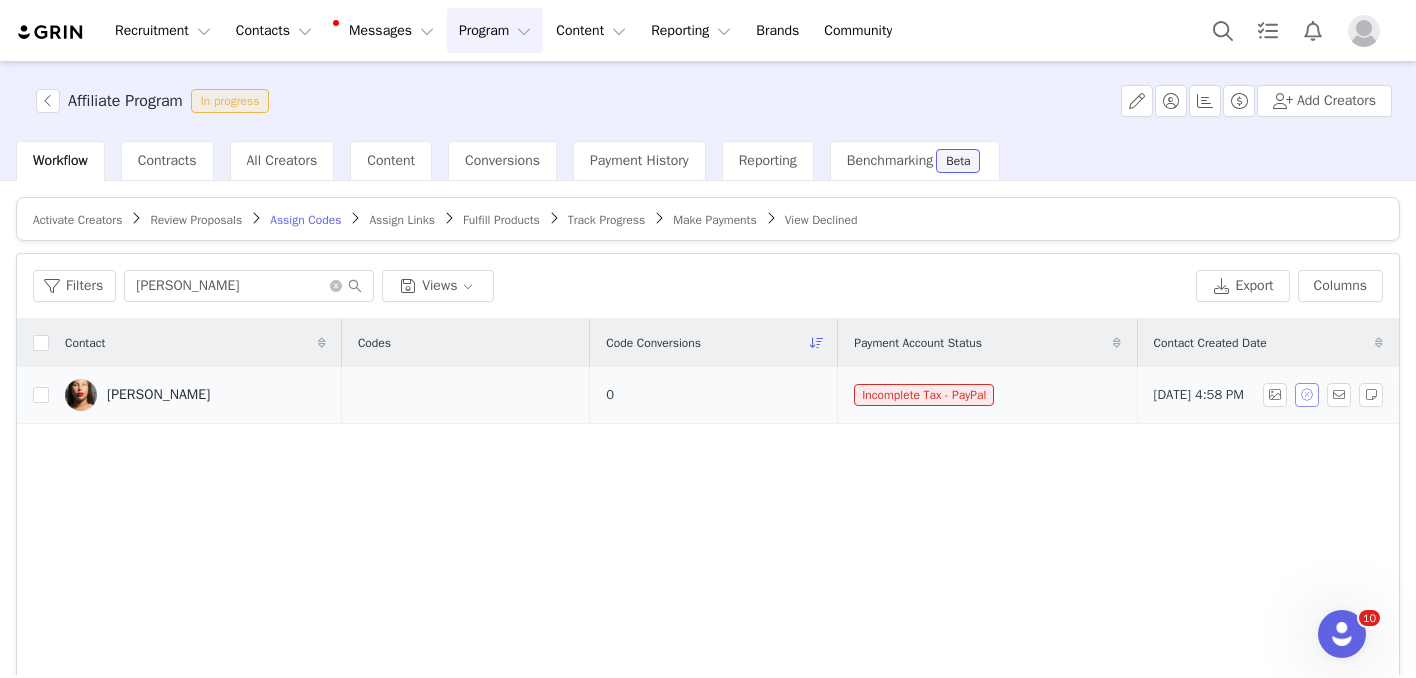 click at bounding box center (1307, 395) 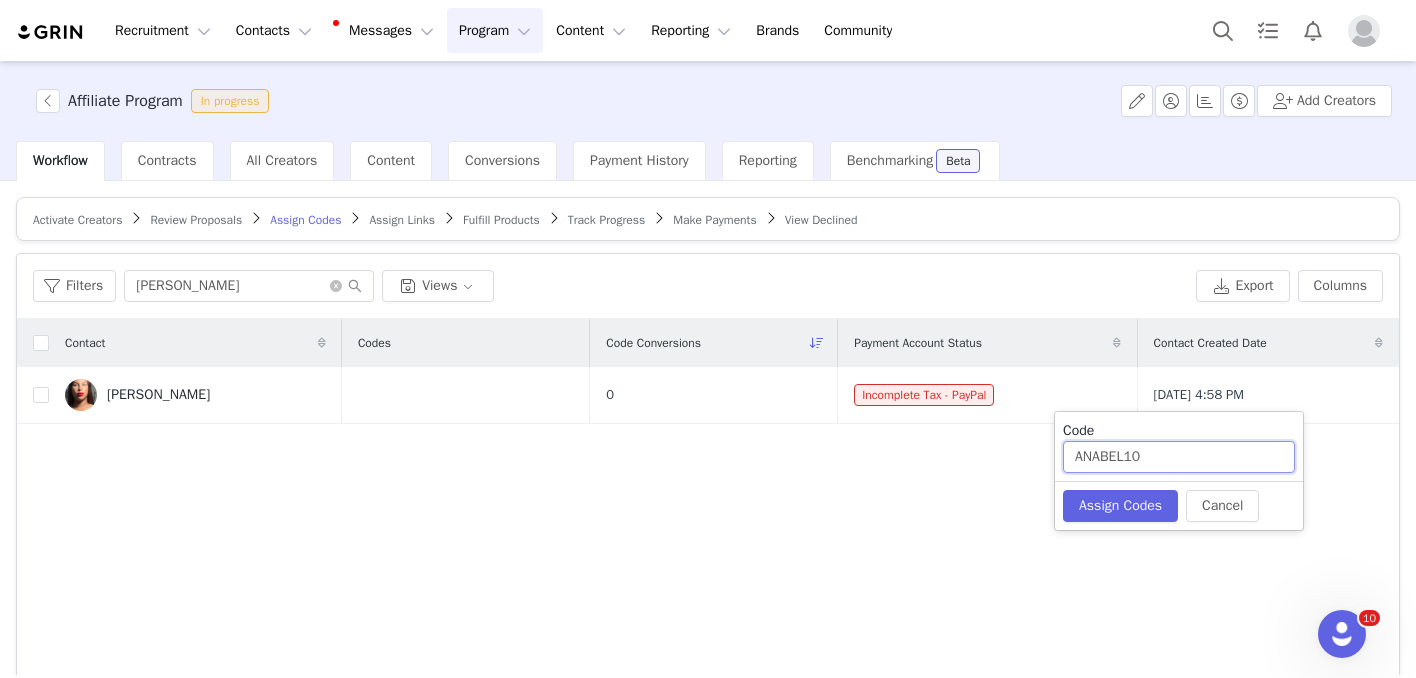 click on "ANABEL10" at bounding box center (1179, 457) 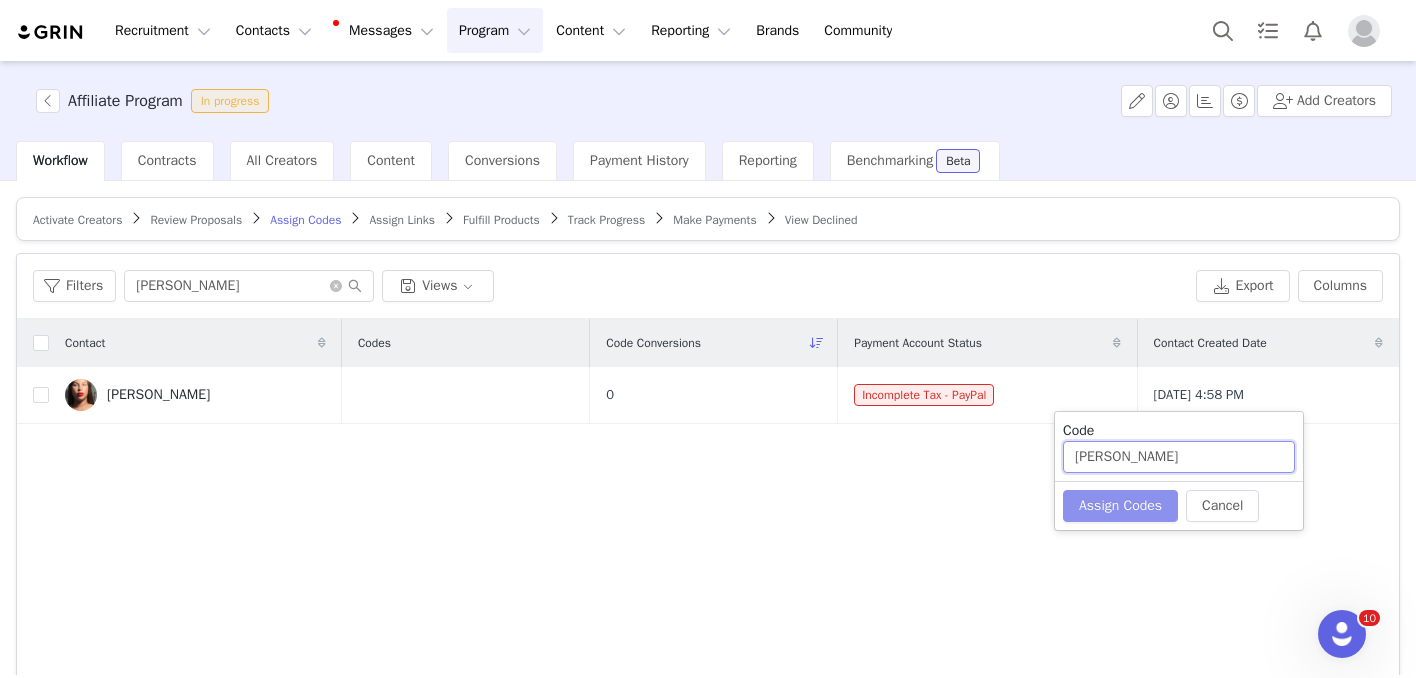 type on "[PERSON_NAME]" 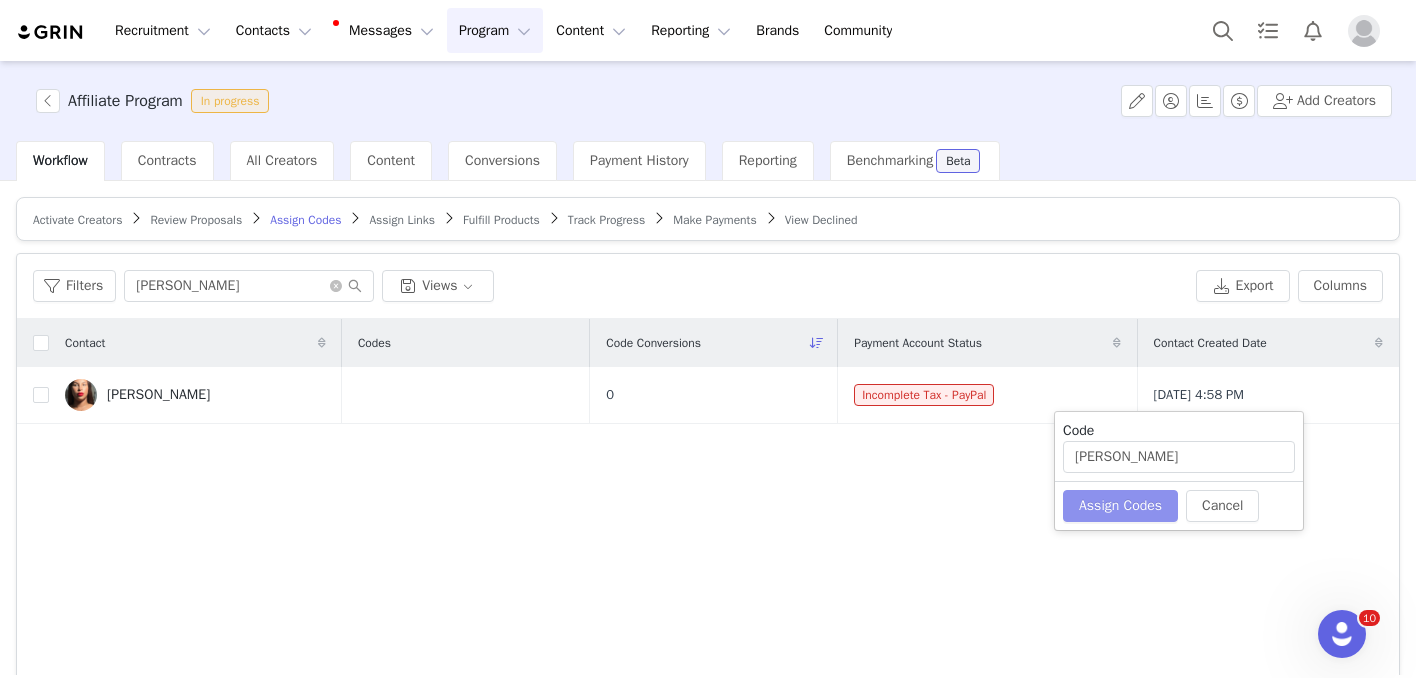 click on "Assign Codes" at bounding box center [1120, 506] 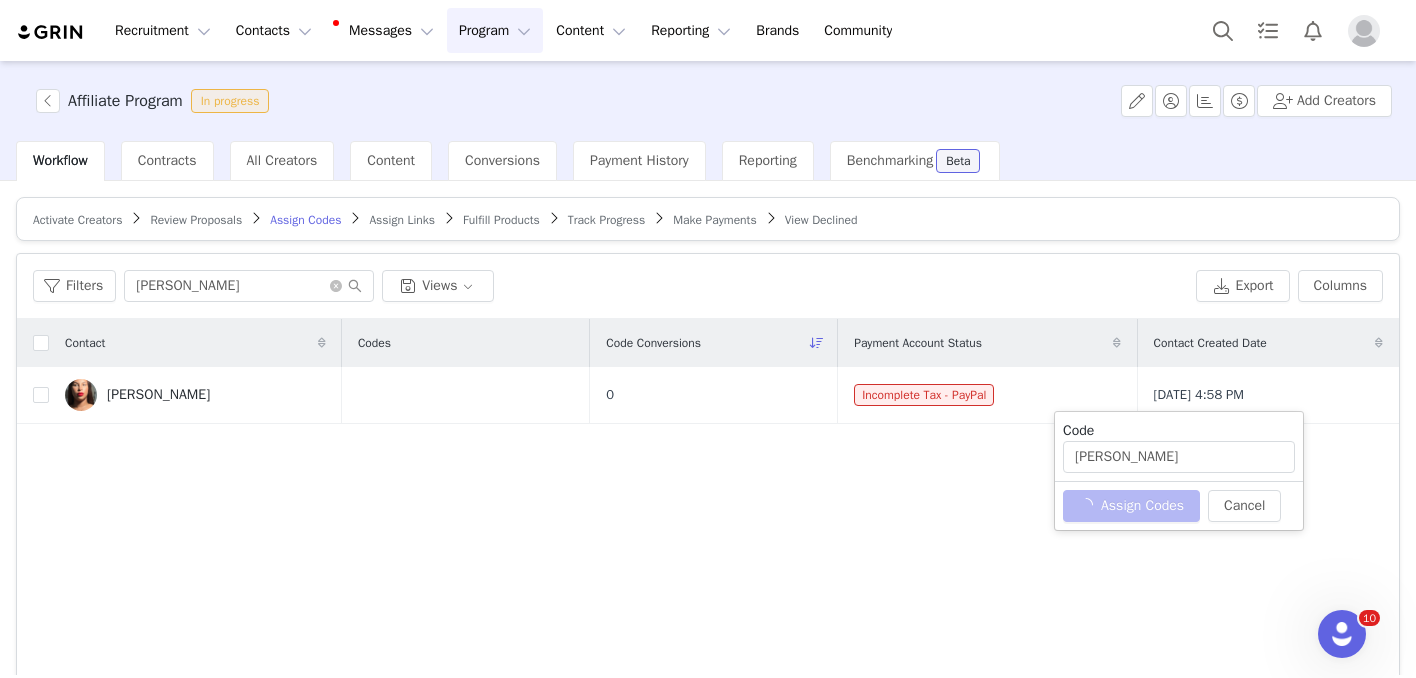 type 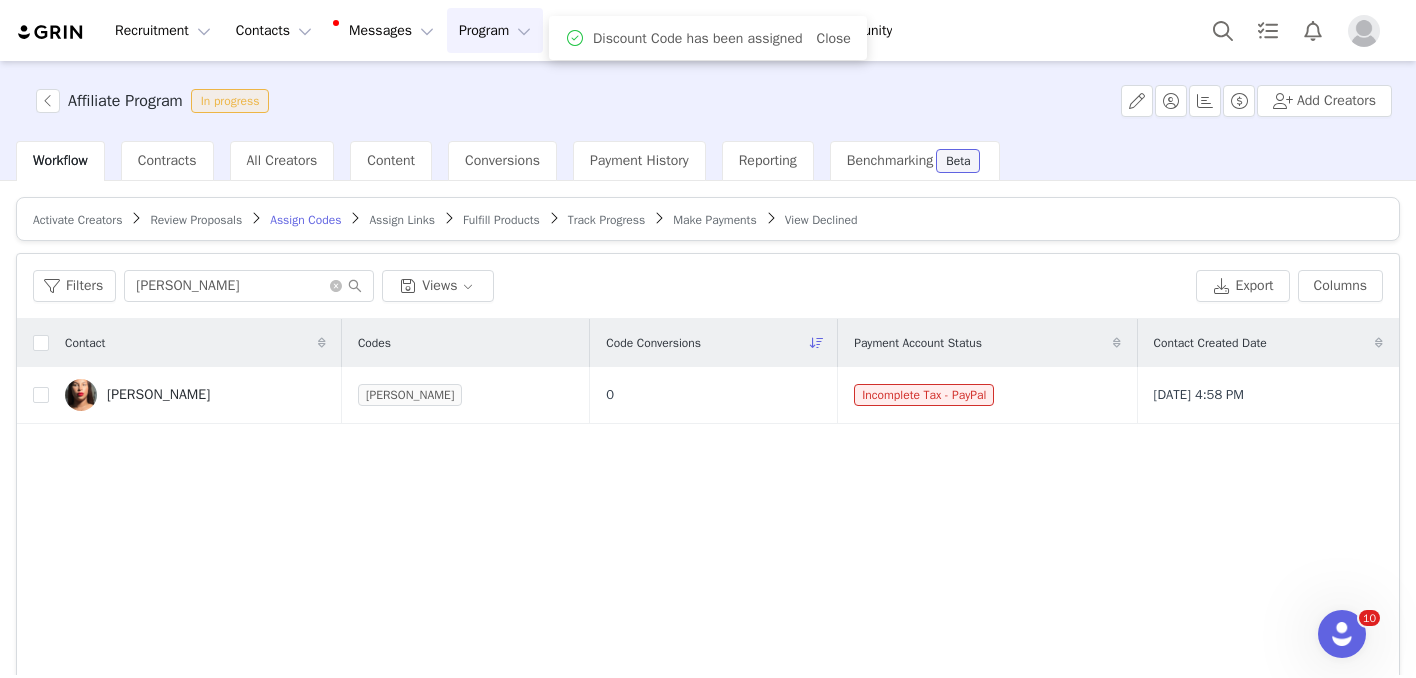 click on "Assign Links" at bounding box center [402, 220] 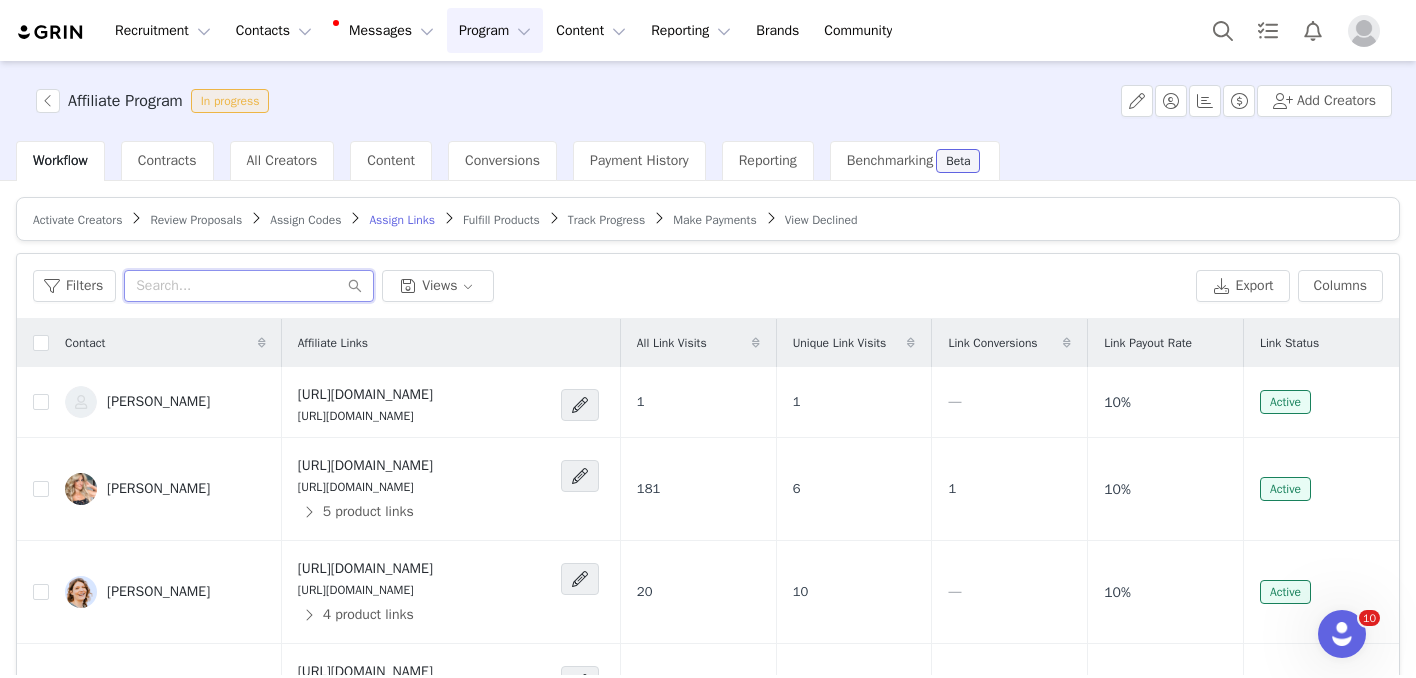 click at bounding box center [249, 286] 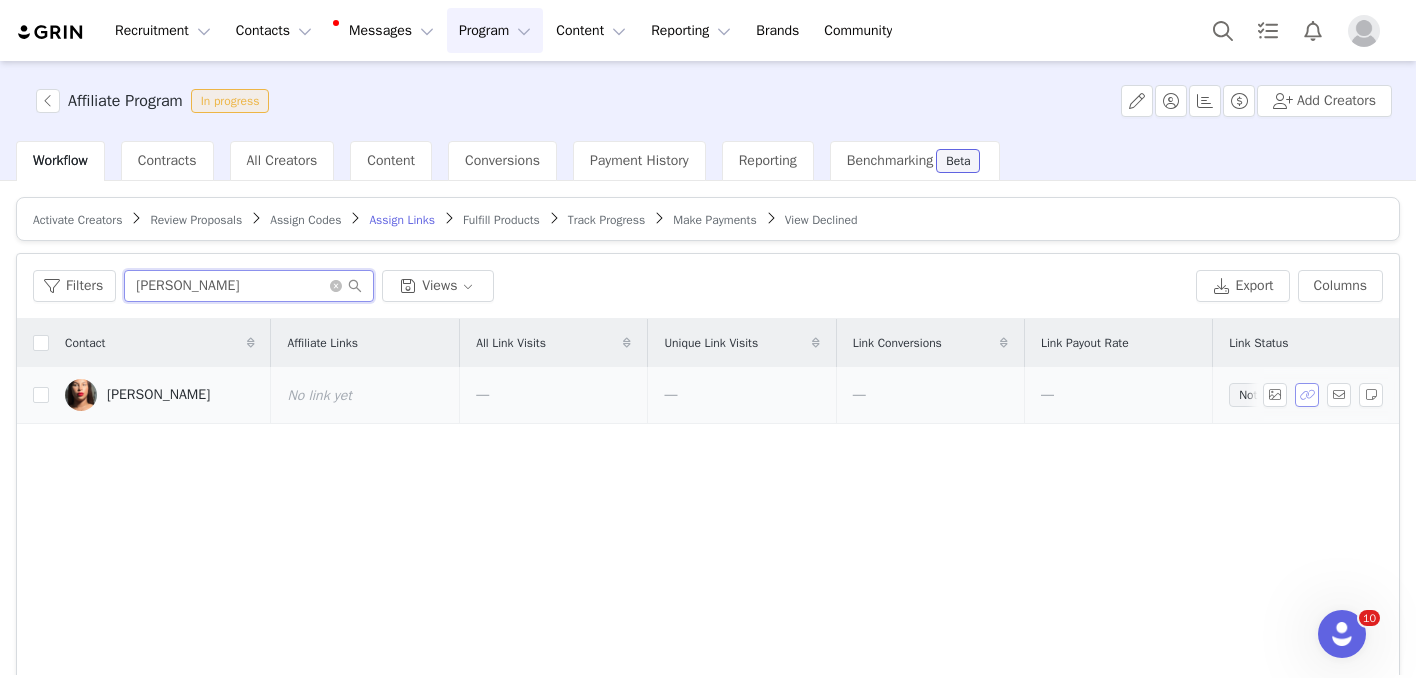 type on "[PERSON_NAME]" 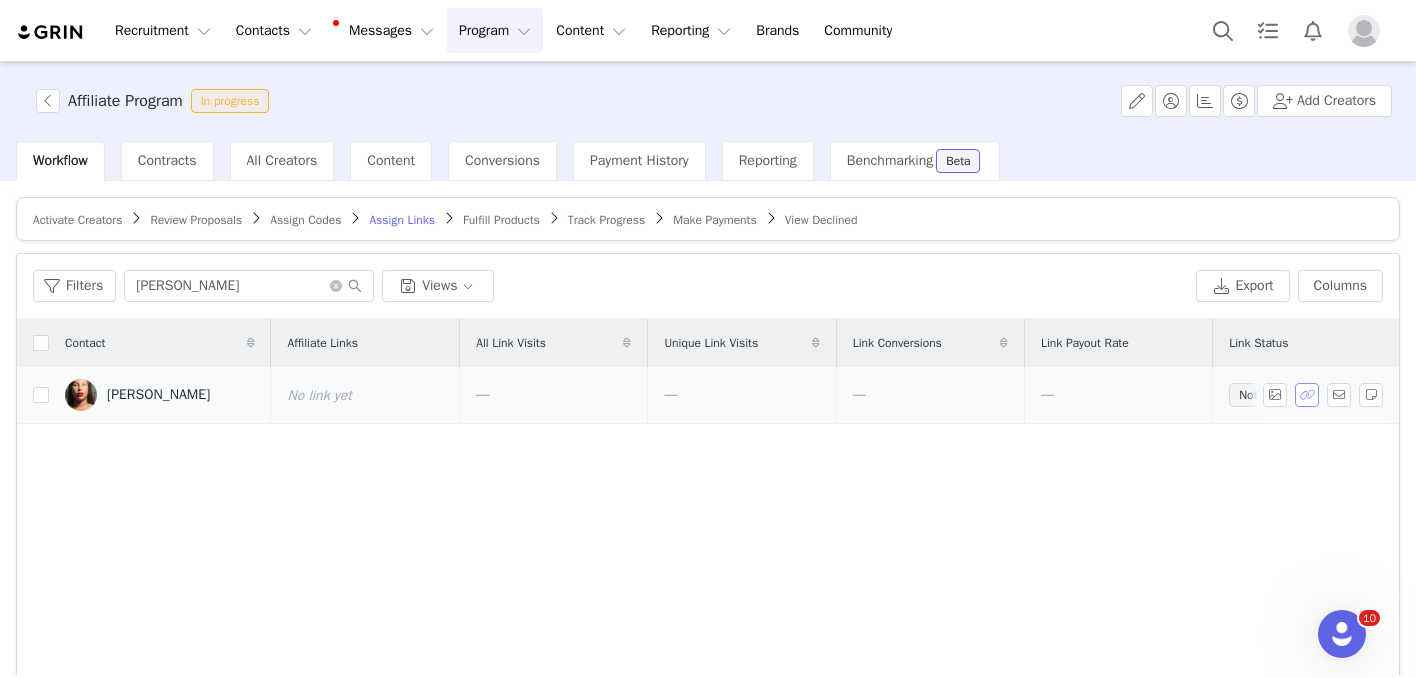 click at bounding box center [1307, 395] 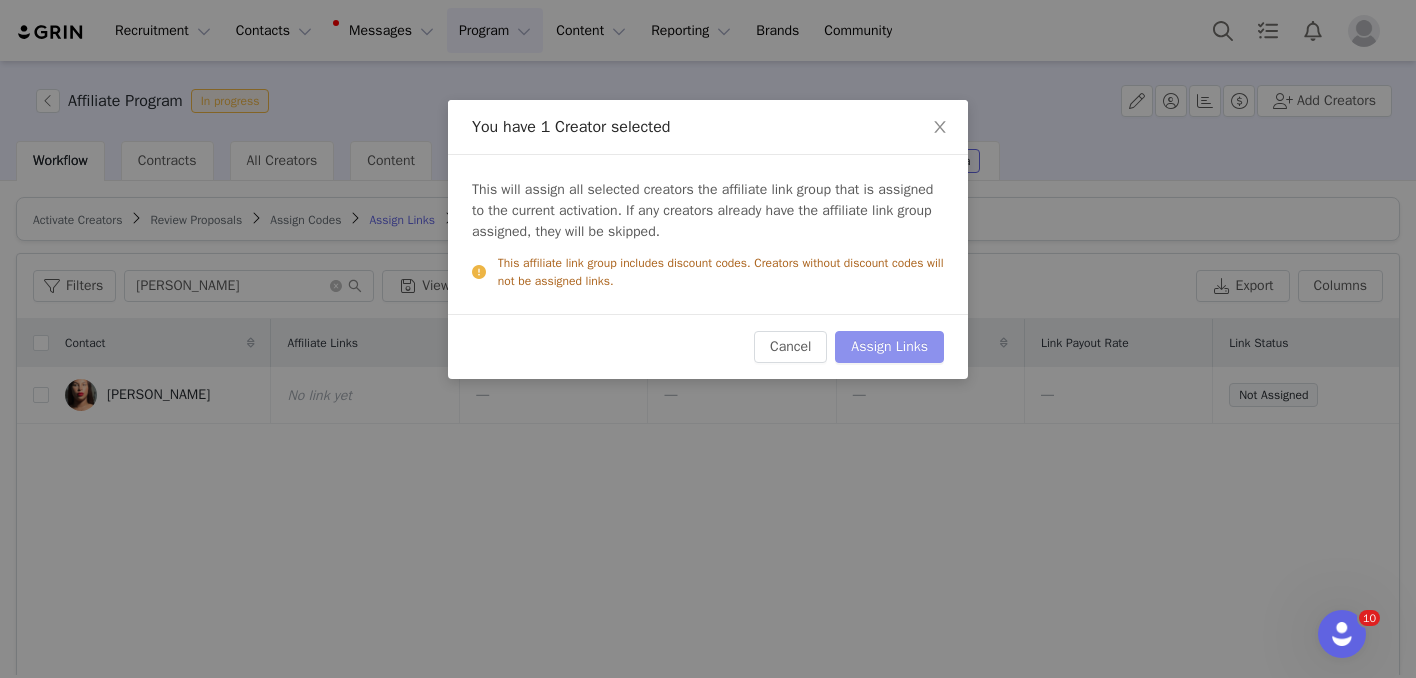 click on "Assign Links" at bounding box center (889, 347) 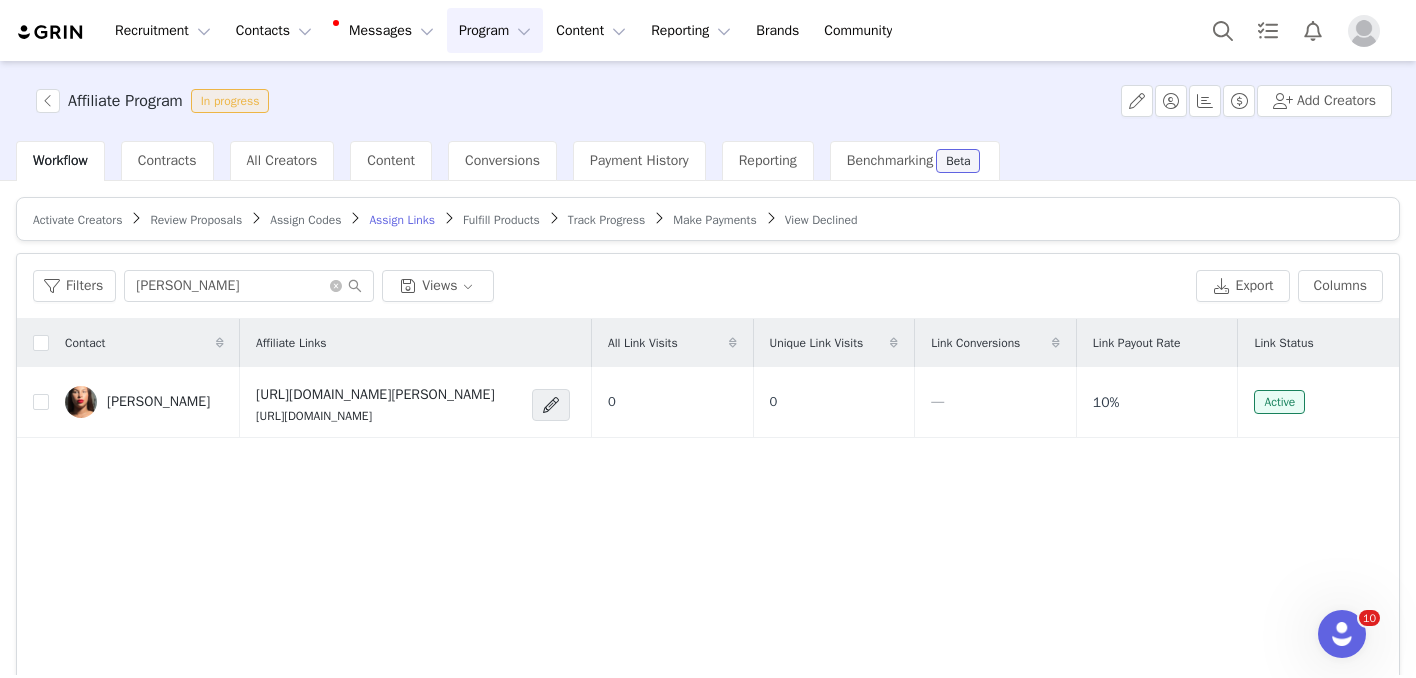 click on "Fulfill Products" at bounding box center [501, 220] 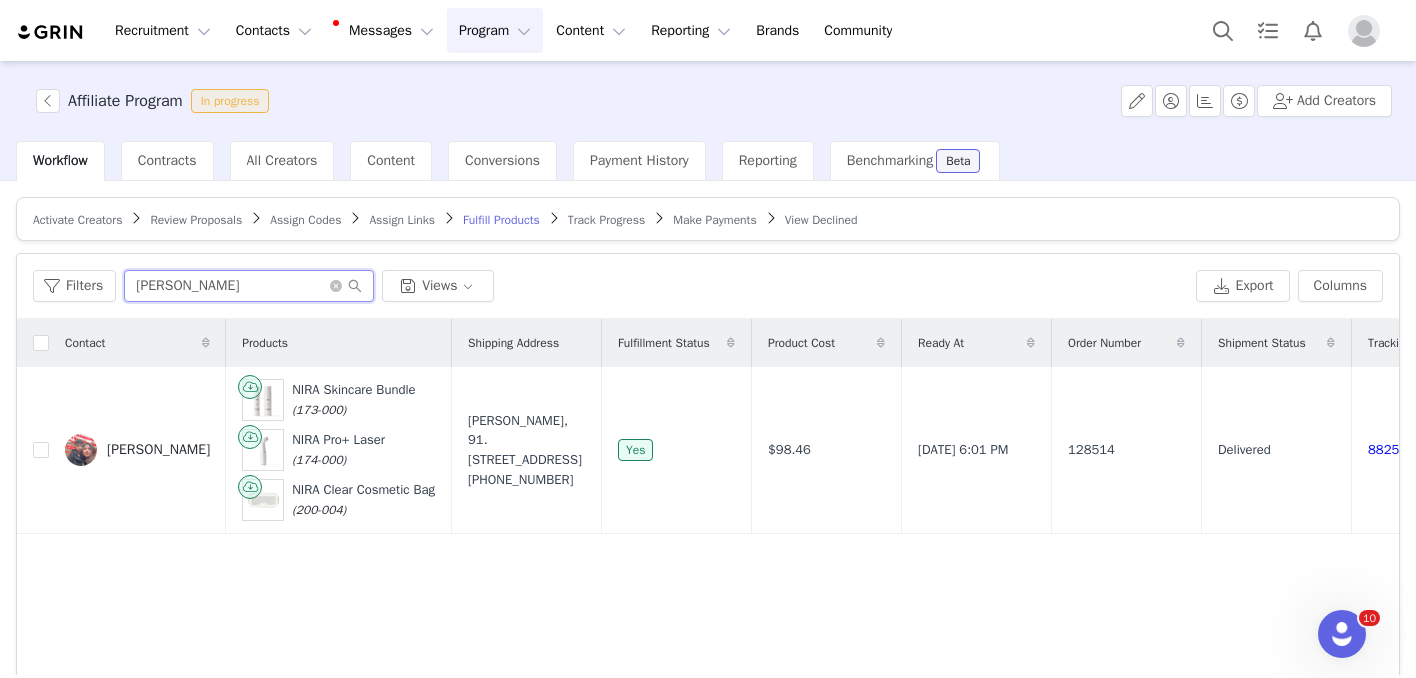 click on "[PERSON_NAME]" at bounding box center (249, 286) 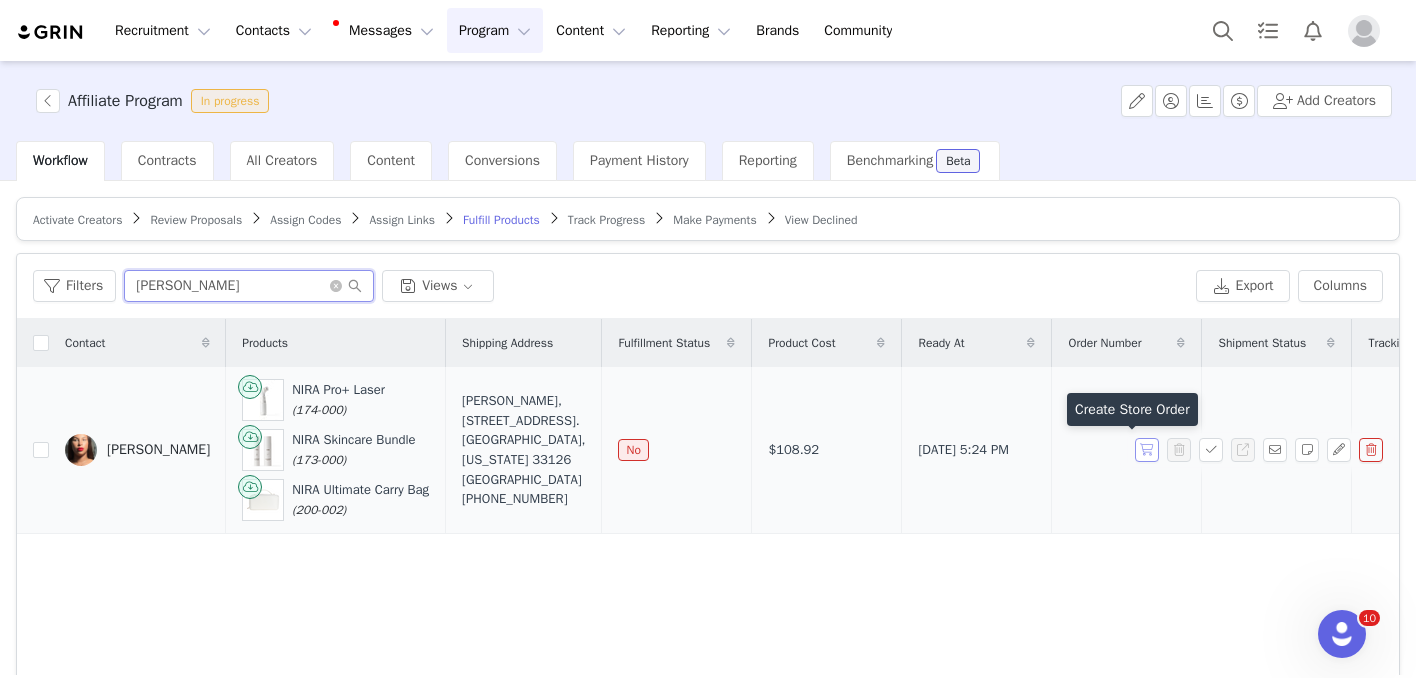 type on "[PERSON_NAME]" 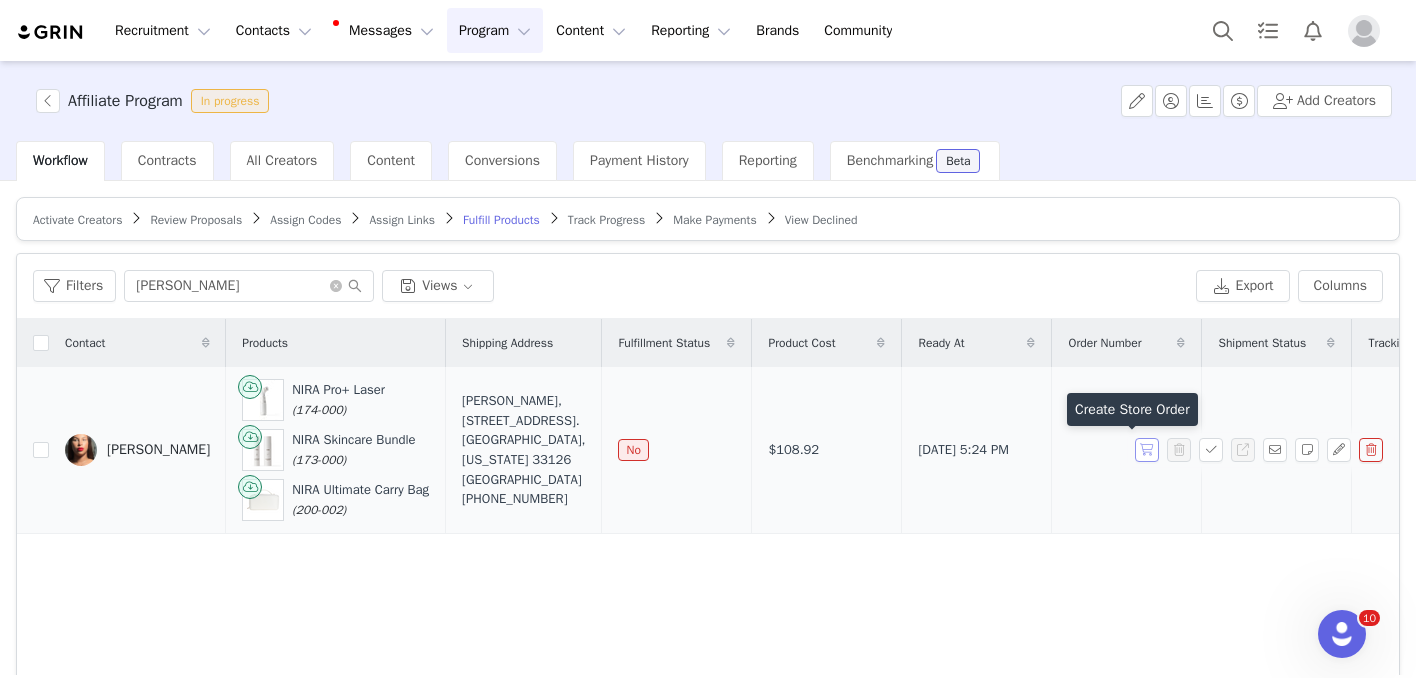 click at bounding box center [1147, 450] 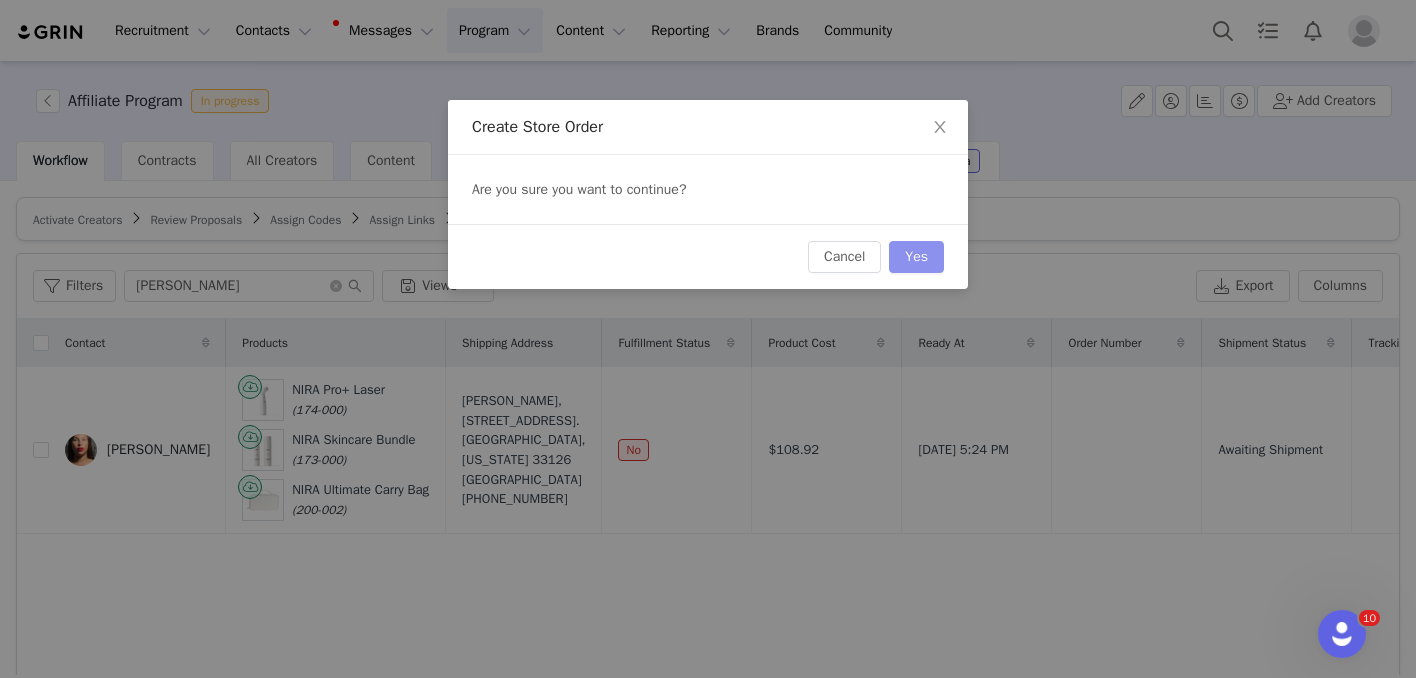 click on "Yes" at bounding box center [916, 257] 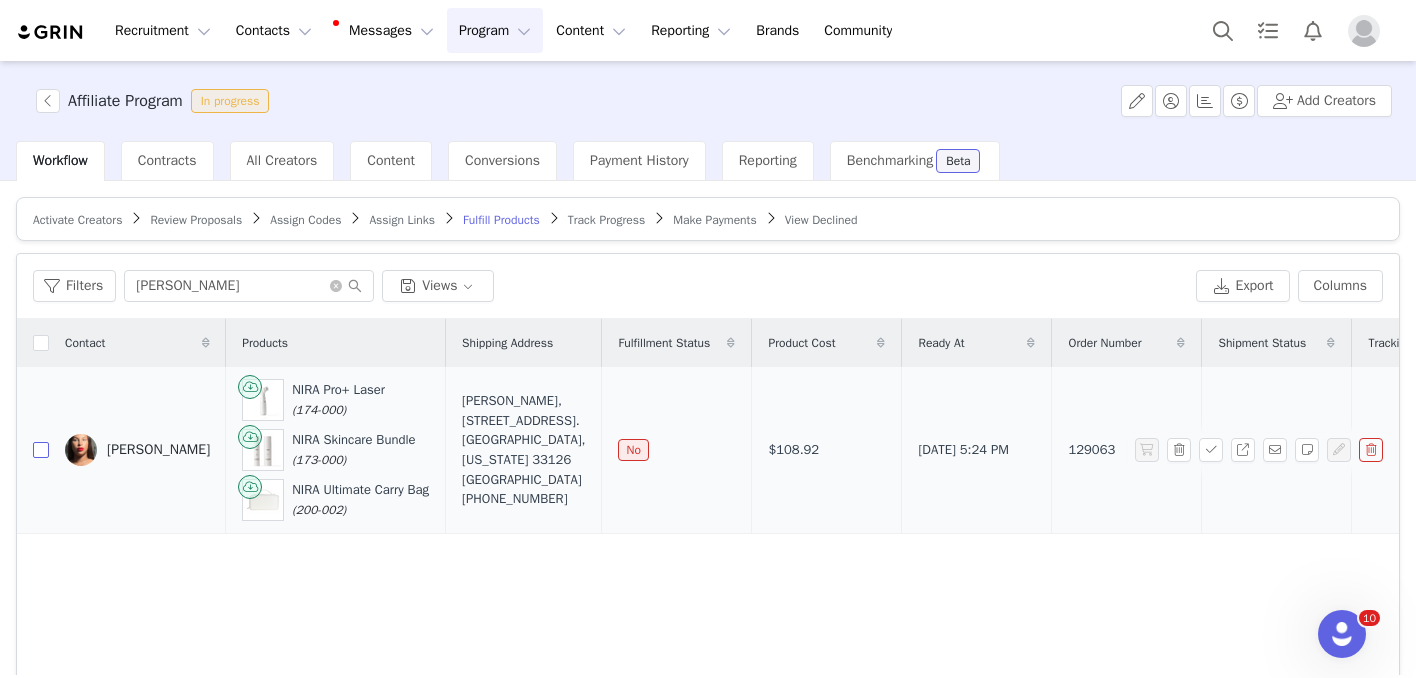 click at bounding box center (41, 450) 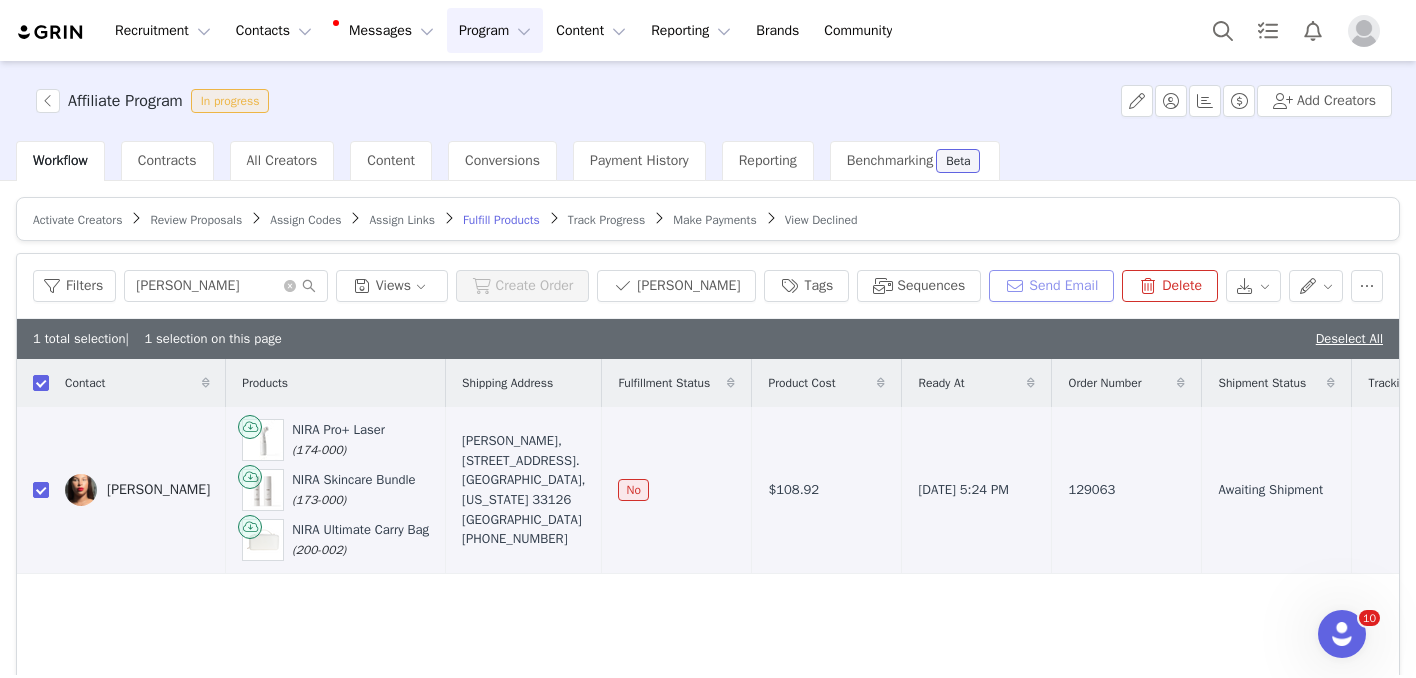 click on "Send Email" at bounding box center [1051, 286] 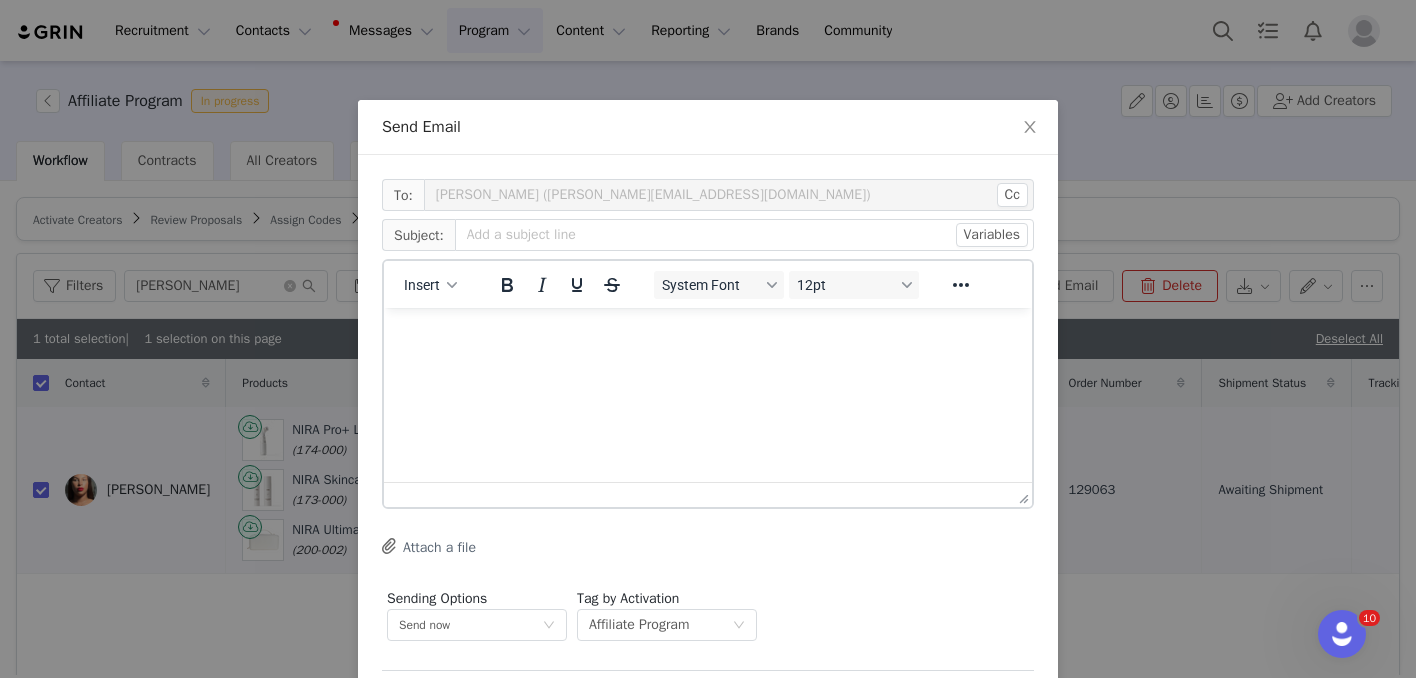 scroll, scrollTop: 0, scrollLeft: 0, axis: both 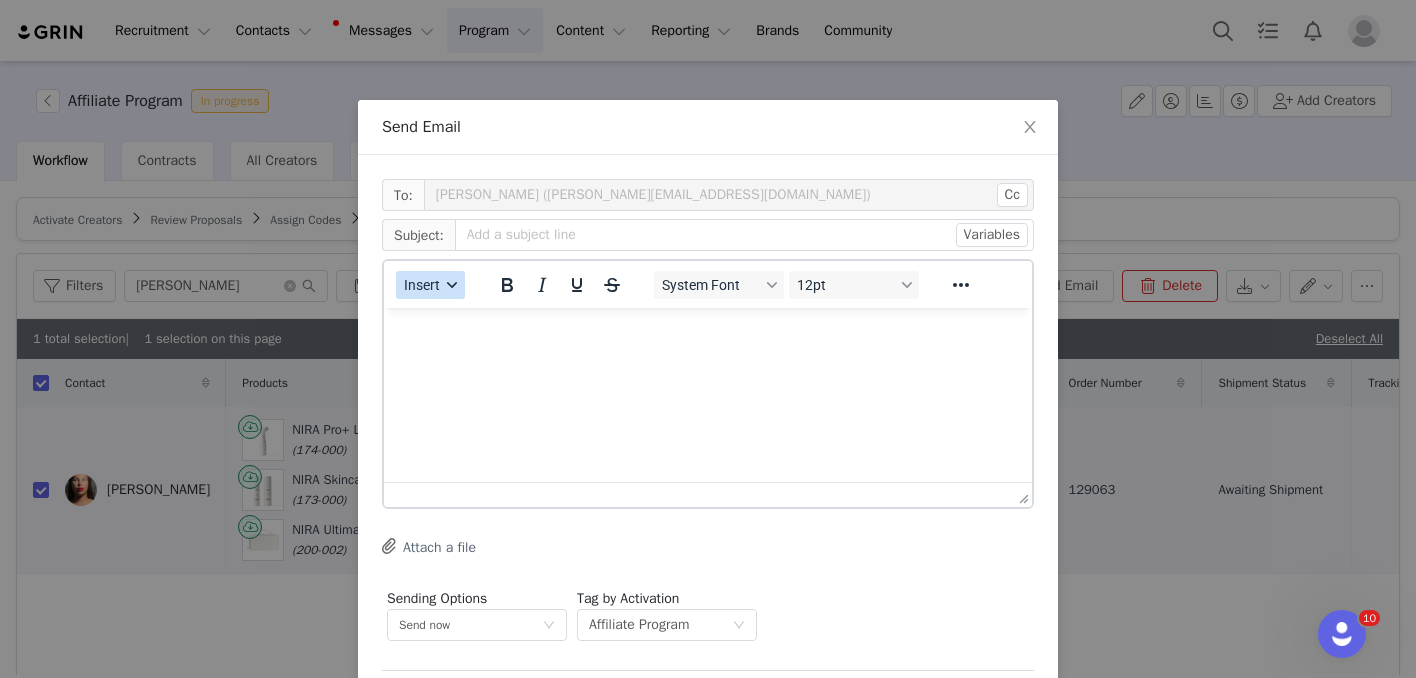 click on "Insert" at bounding box center (422, 285) 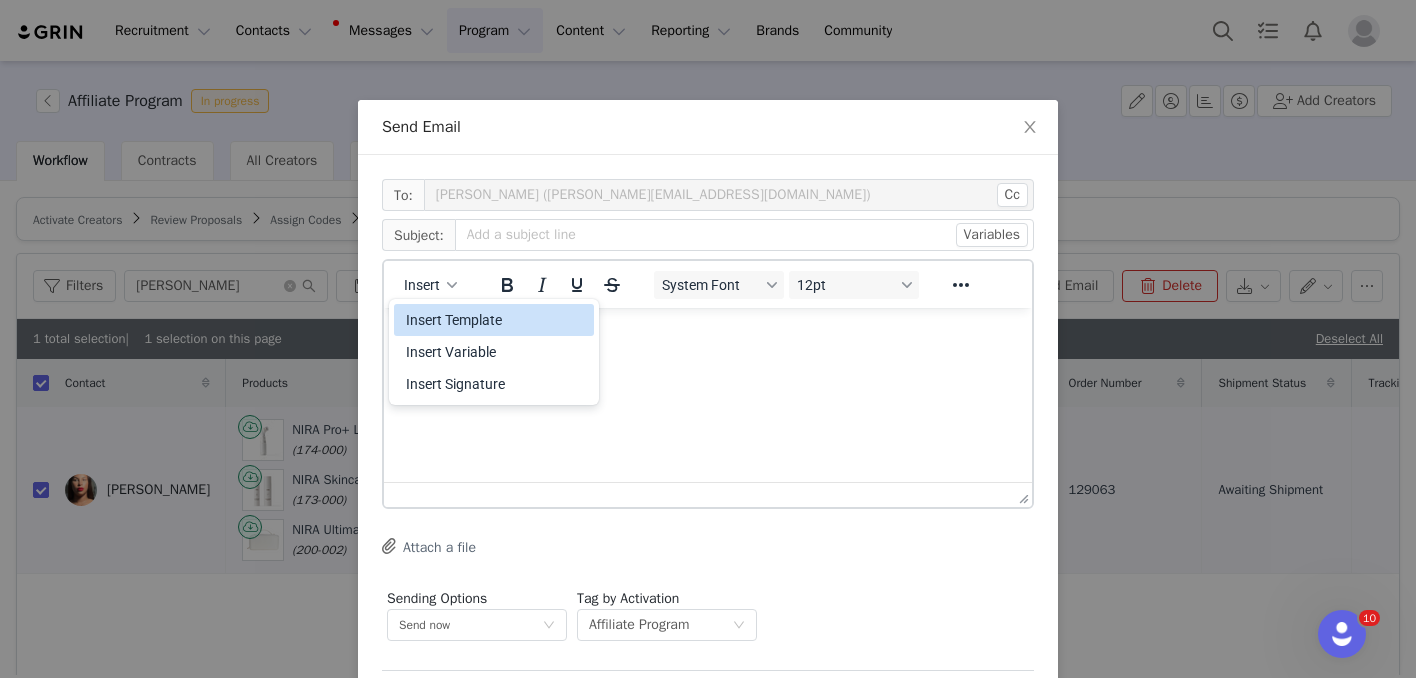 click on "Insert Template" at bounding box center (496, 320) 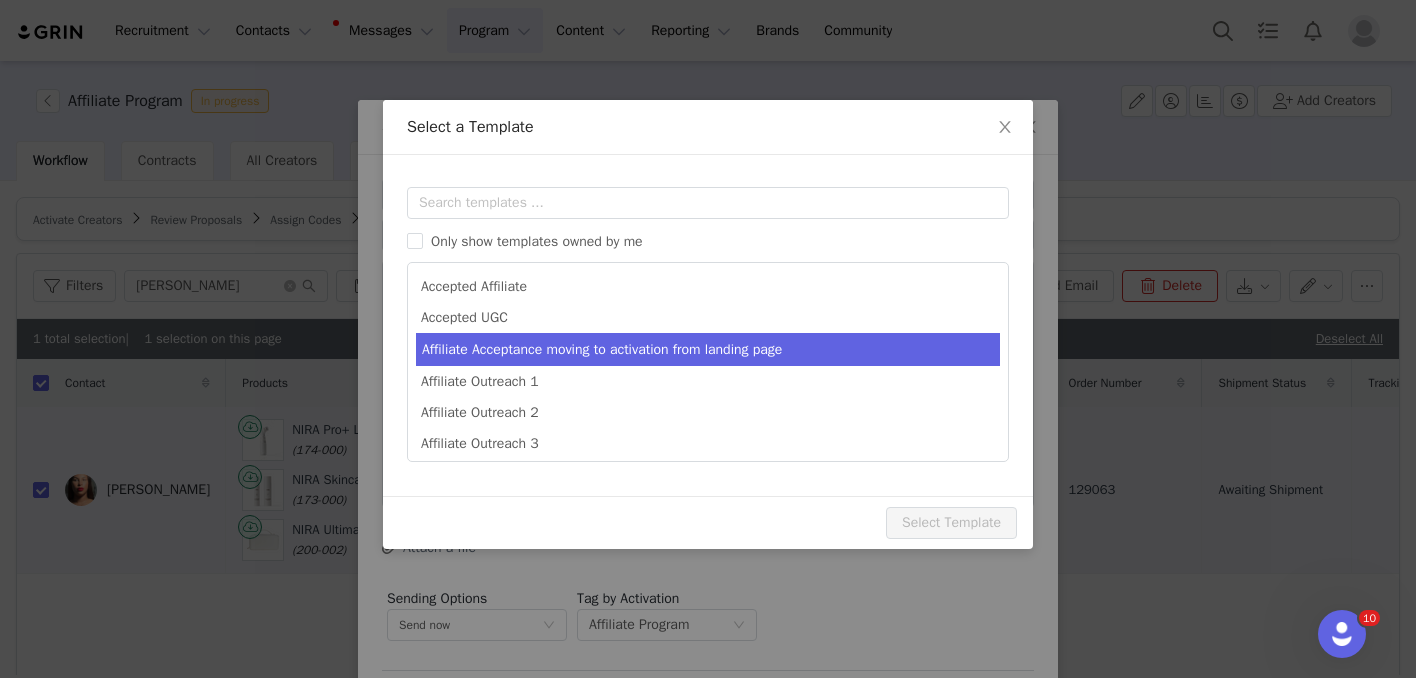 scroll, scrollTop: 0, scrollLeft: 0, axis: both 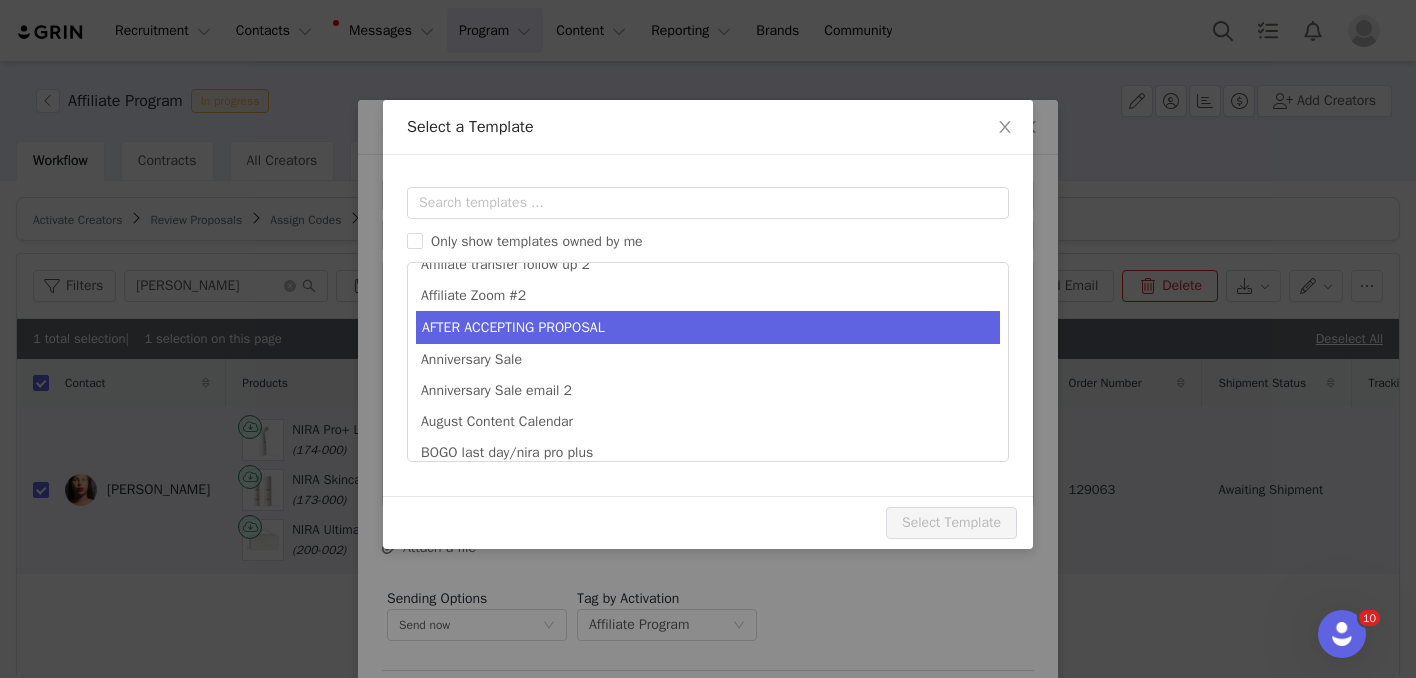 click on "AFTER ACCEPTING PROPOSAL" at bounding box center [708, 327] 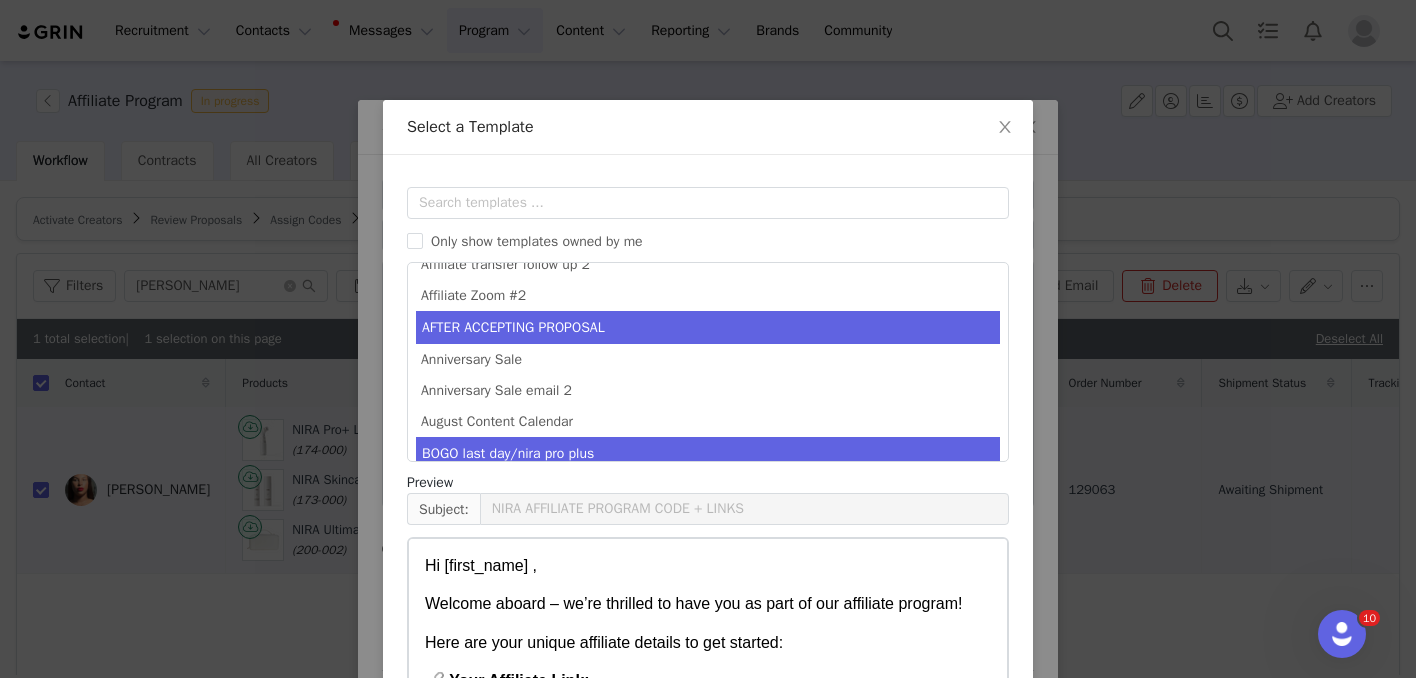 scroll, scrollTop: 208, scrollLeft: 0, axis: vertical 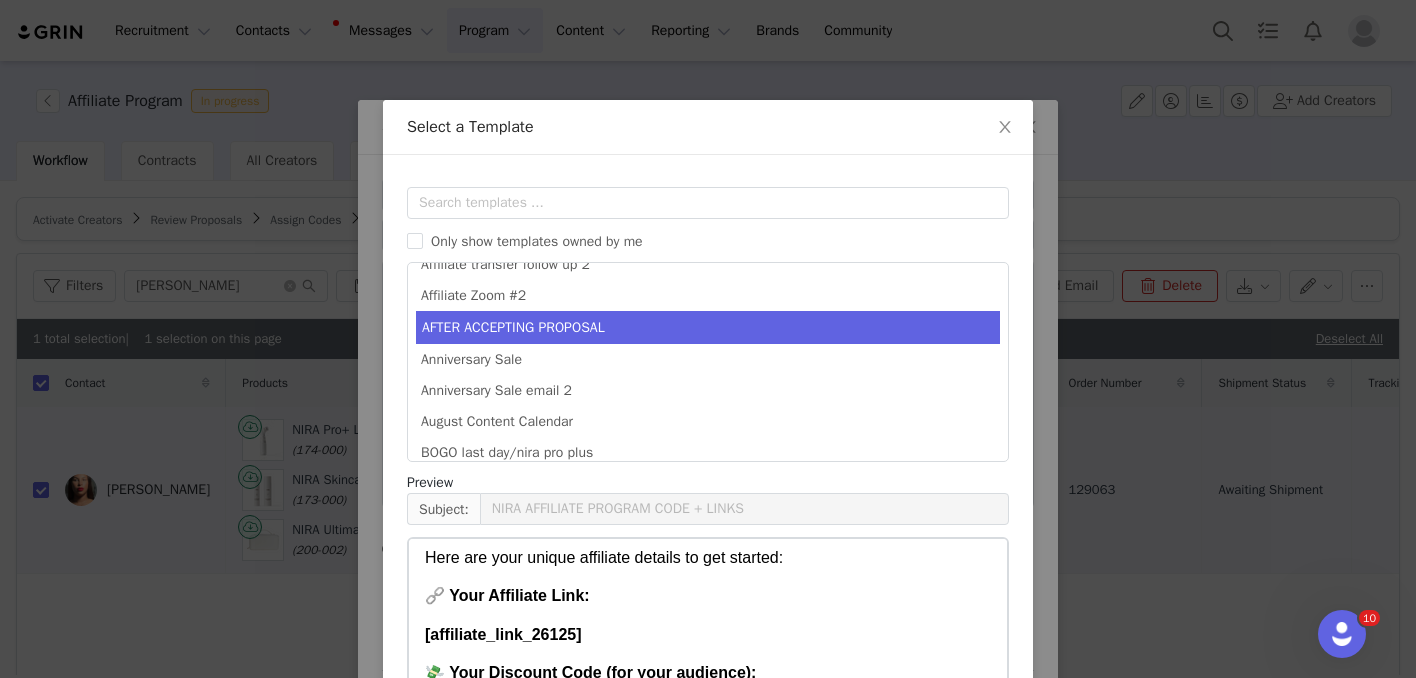 click on "🔗 Your Affiliate Link:" at bounding box center [708, 596] 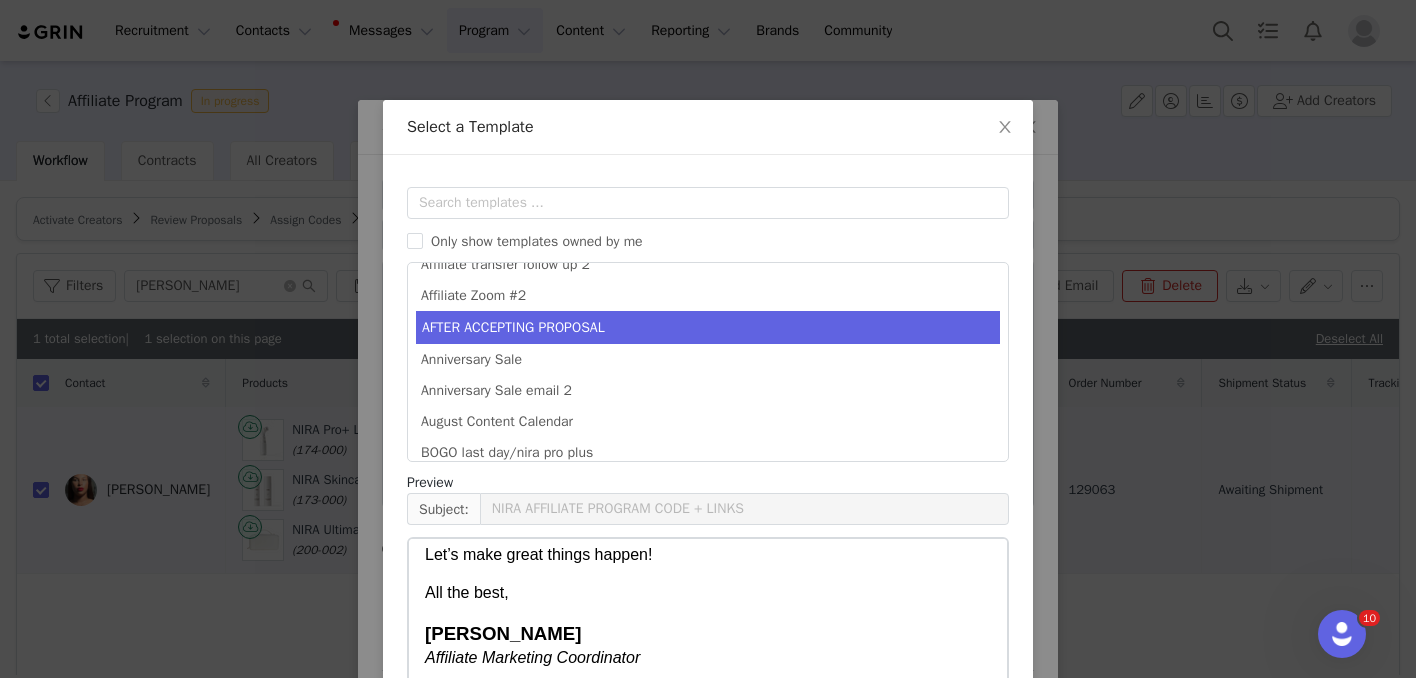 scroll, scrollTop: 568, scrollLeft: 0, axis: vertical 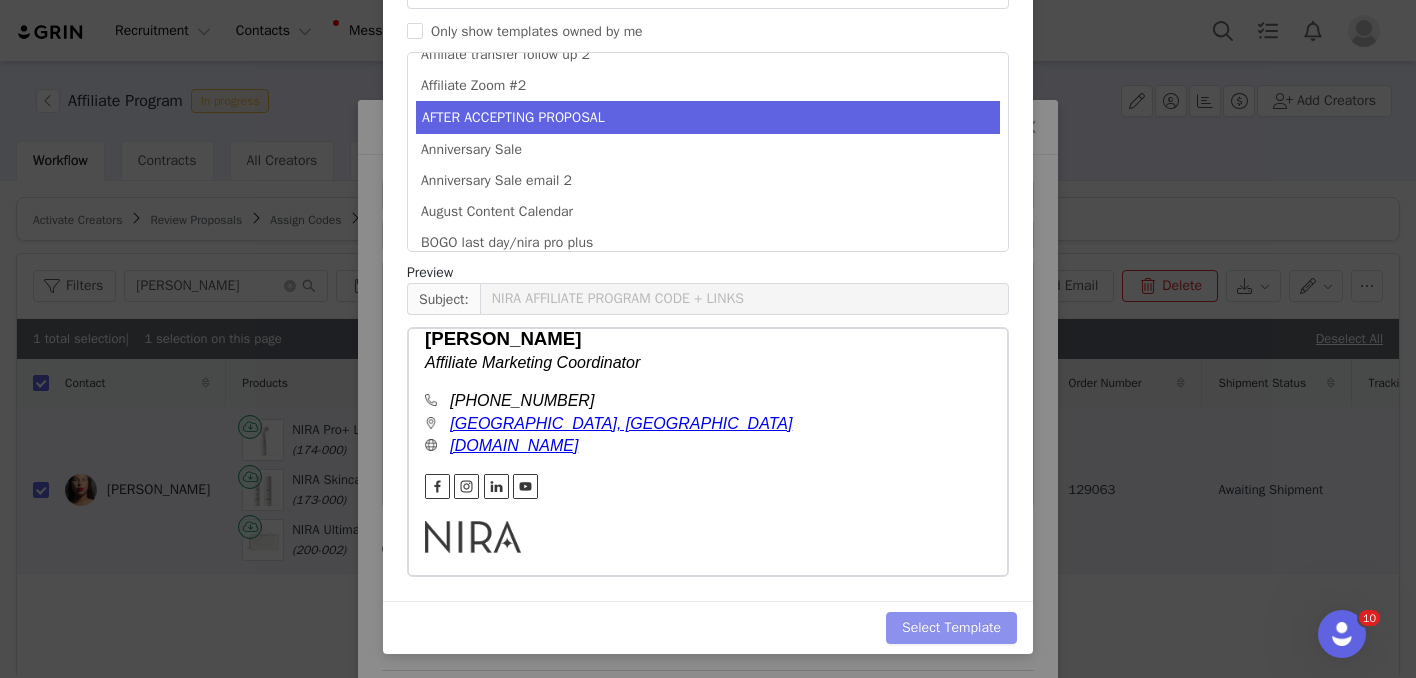 click on "Select Template" at bounding box center [951, 628] 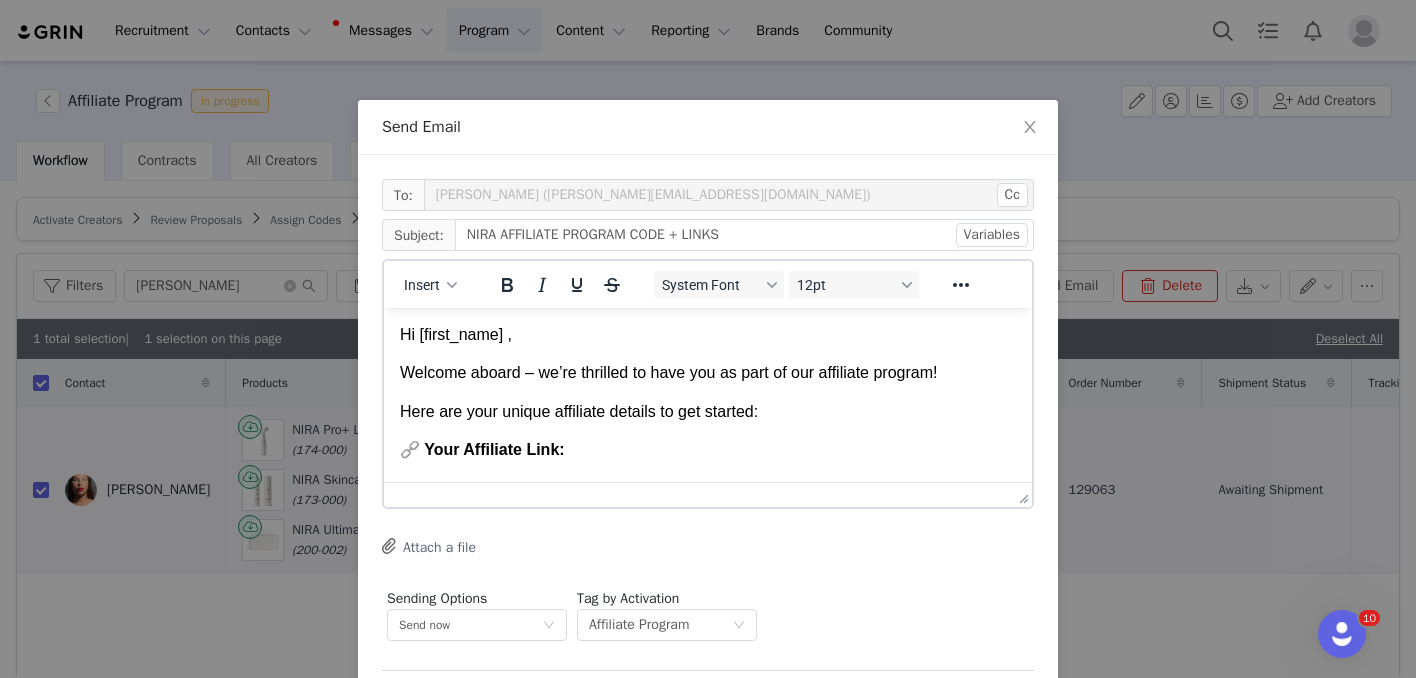 scroll, scrollTop: 0, scrollLeft: 0, axis: both 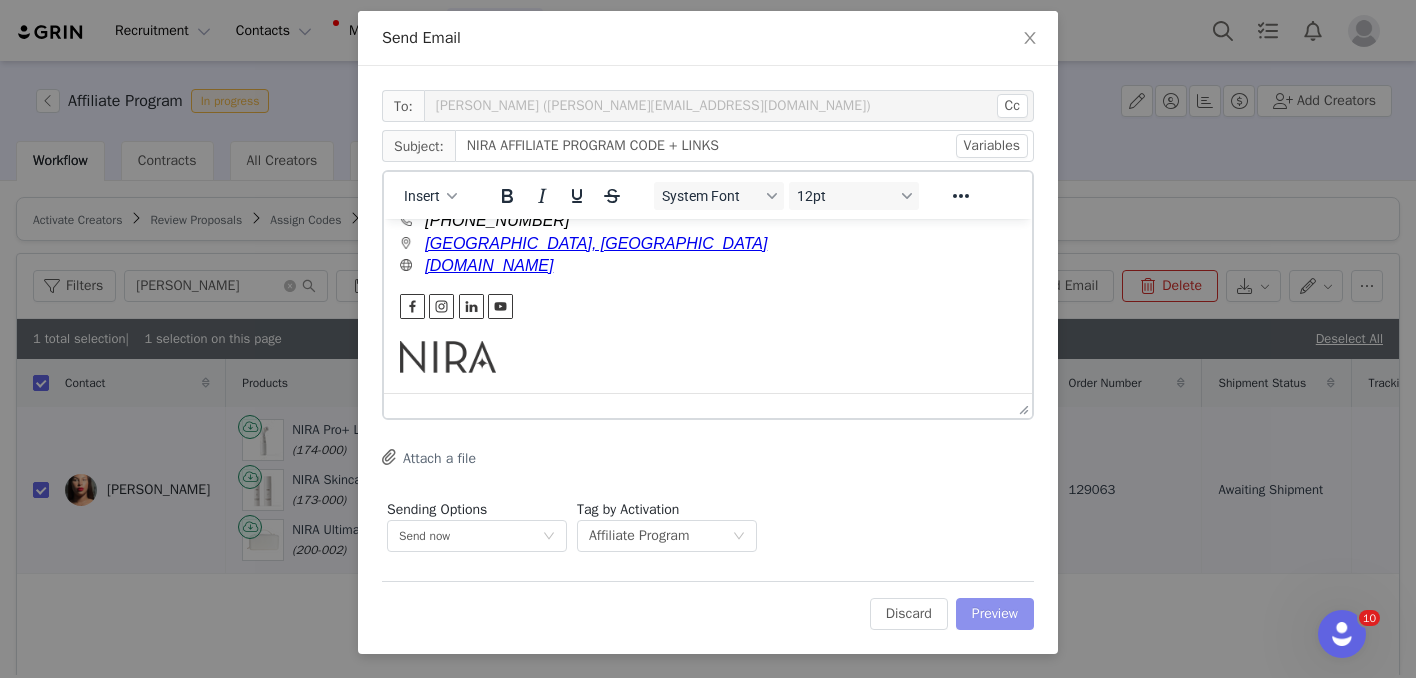 click on "Preview" at bounding box center [995, 614] 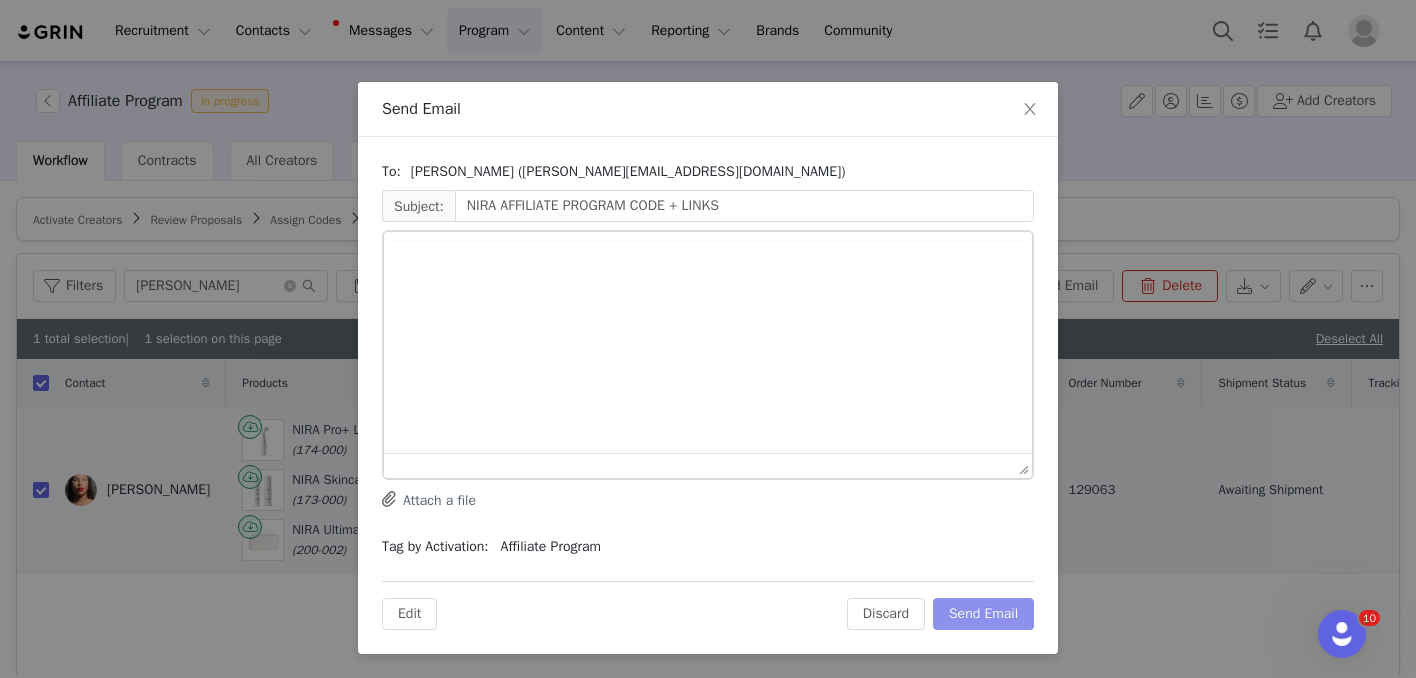 scroll, scrollTop: 0, scrollLeft: 0, axis: both 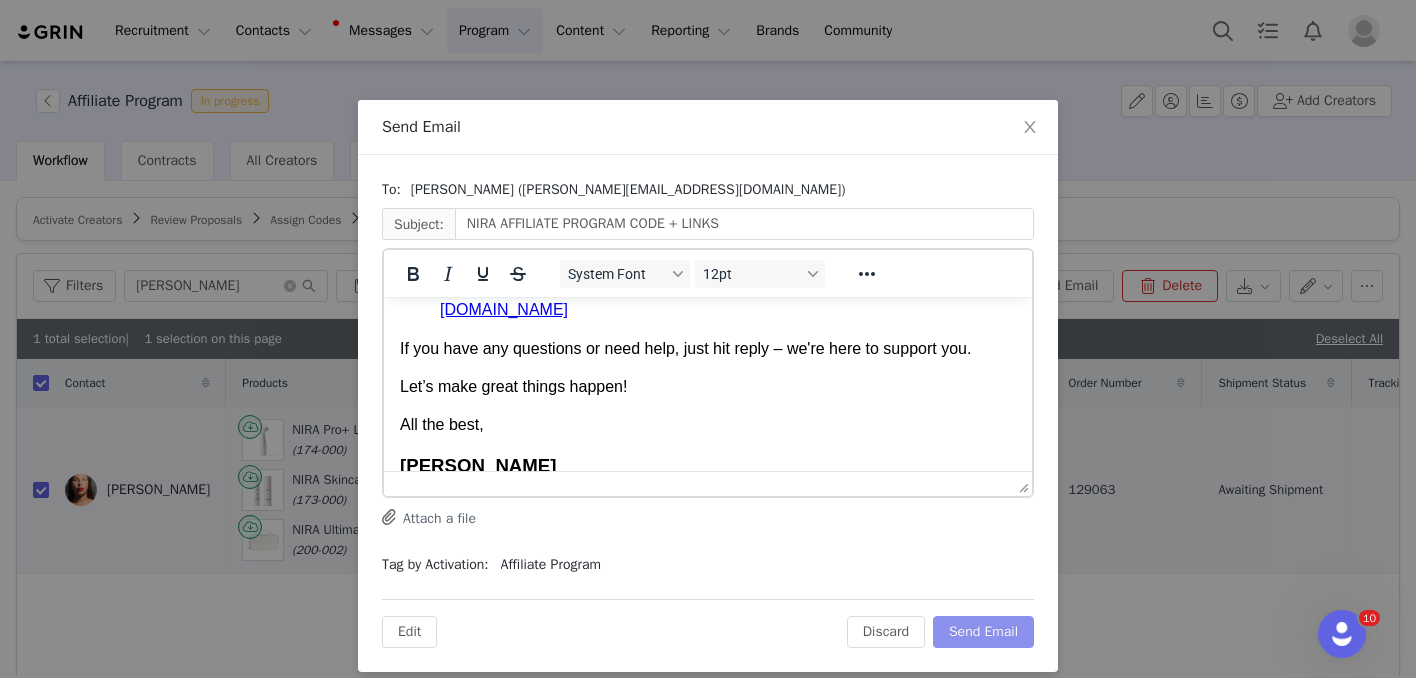 click on "Send Email" at bounding box center [983, 632] 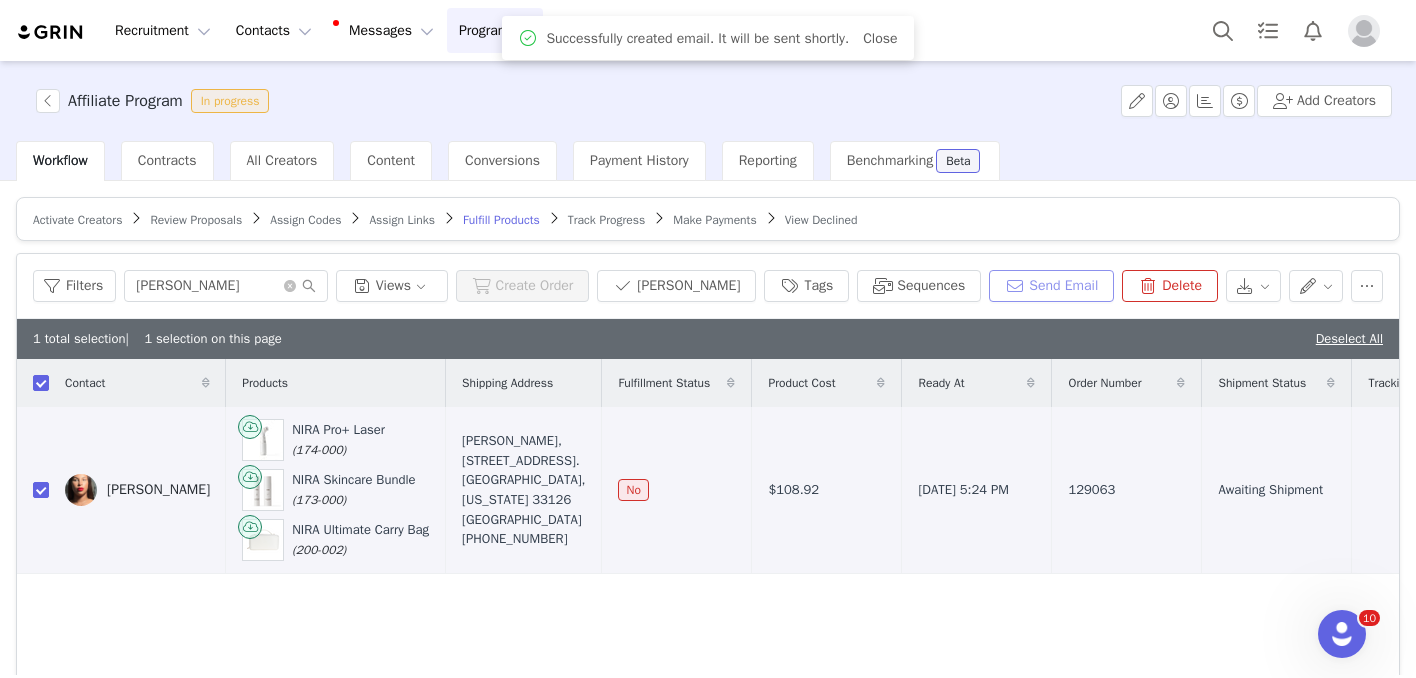 scroll, scrollTop: 0, scrollLeft: 0, axis: both 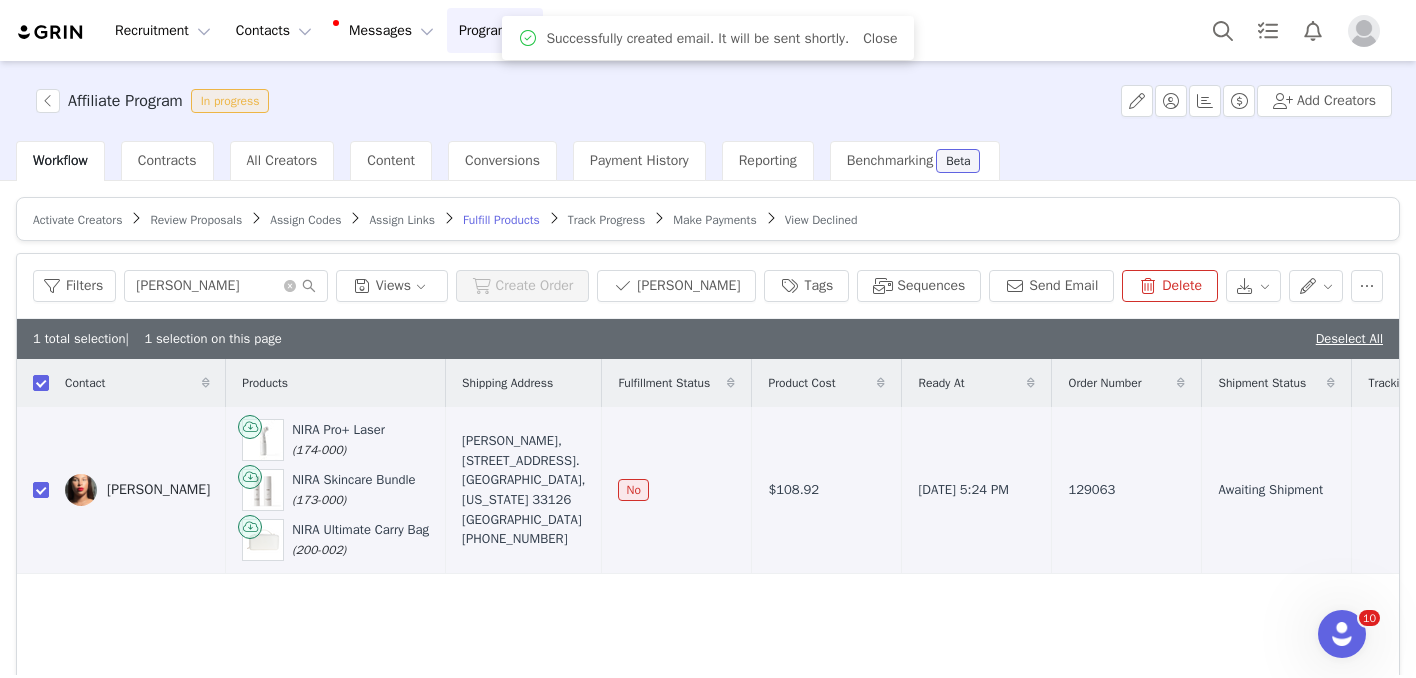 click on "Review Proposals" at bounding box center (196, 220) 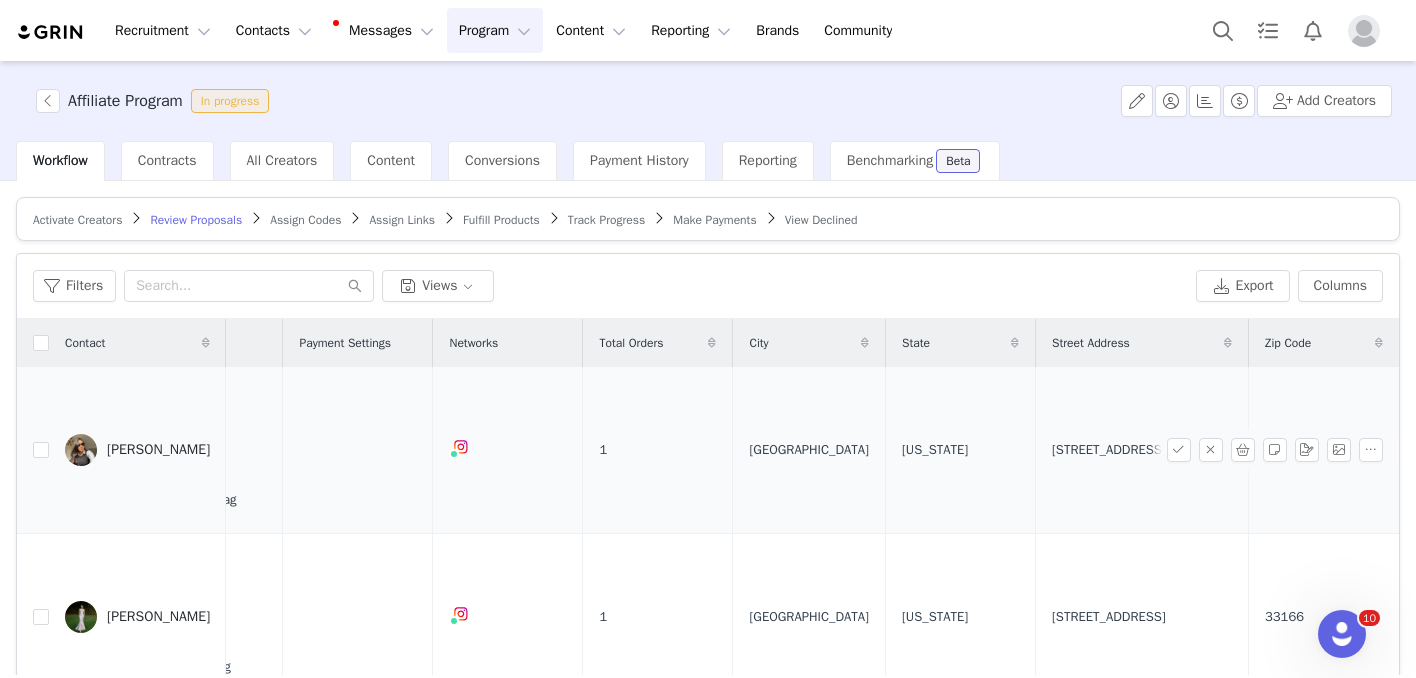 scroll, scrollTop: 0, scrollLeft: 837, axis: horizontal 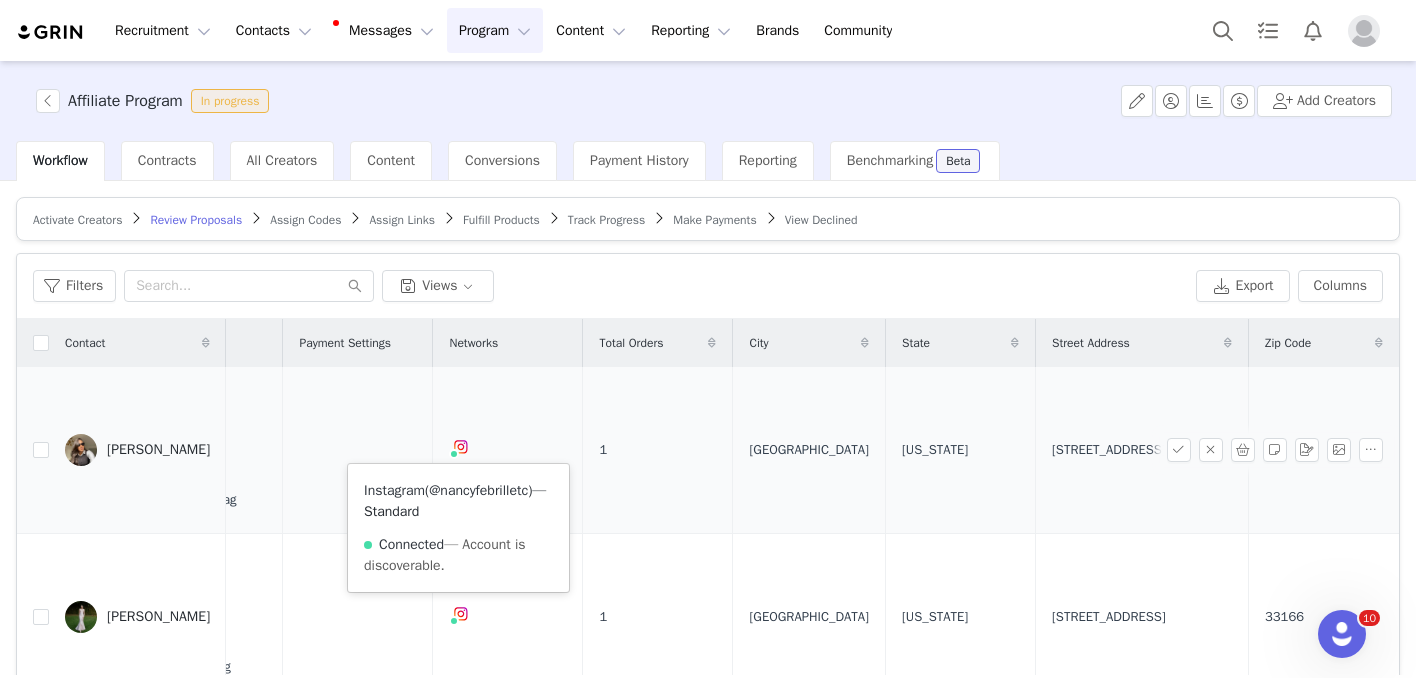 click on "@nancyfebrilletc" at bounding box center [478, 490] 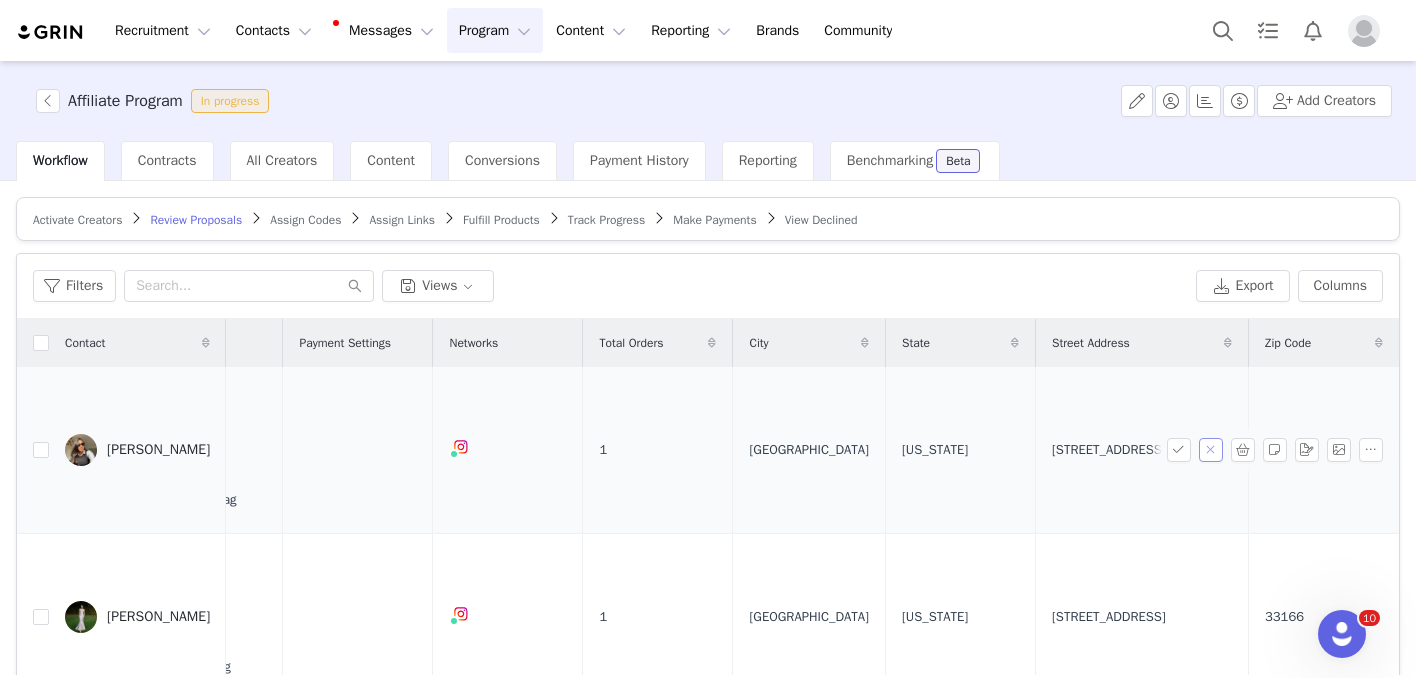 click at bounding box center (1211, 450) 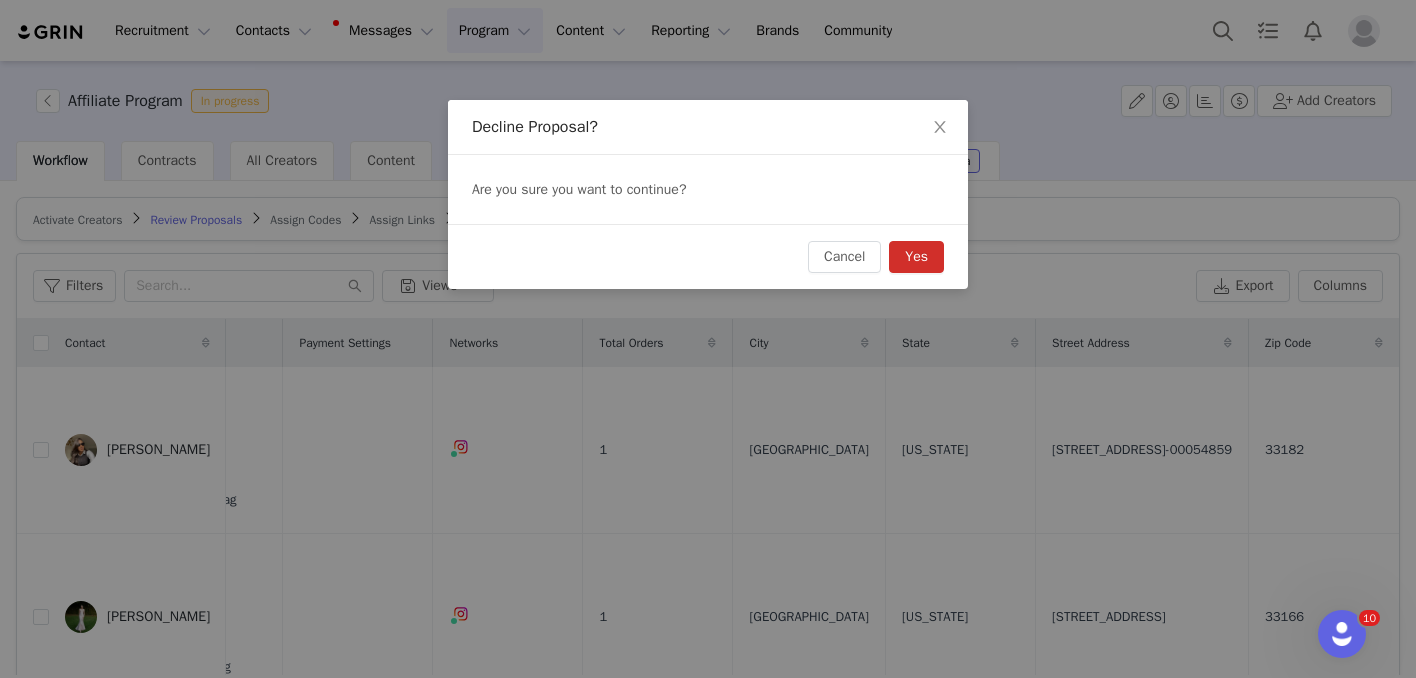 click on "Yes" at bounding box center (916, 257) 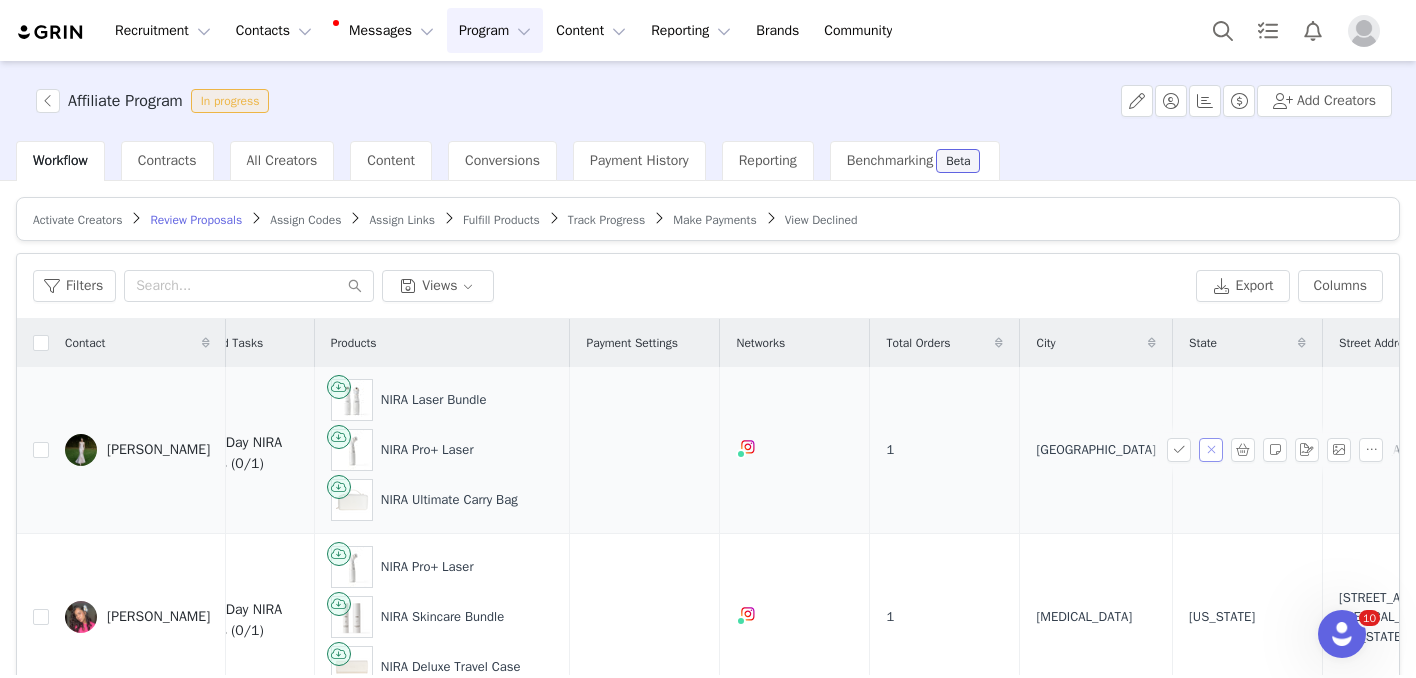 scroll, scrollTop: 0, scrollLeft: 614, axis: horizontal 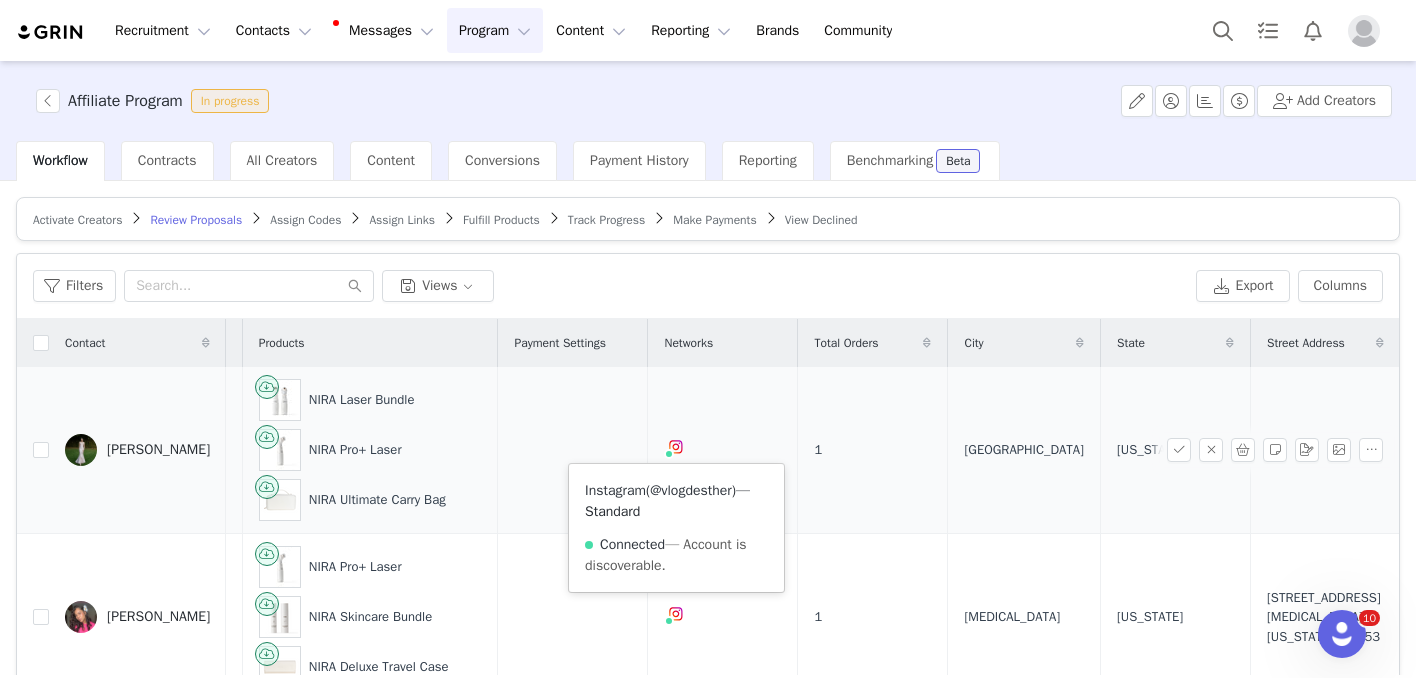 click on "@vlogdesther" at bounding box center [691, 490] 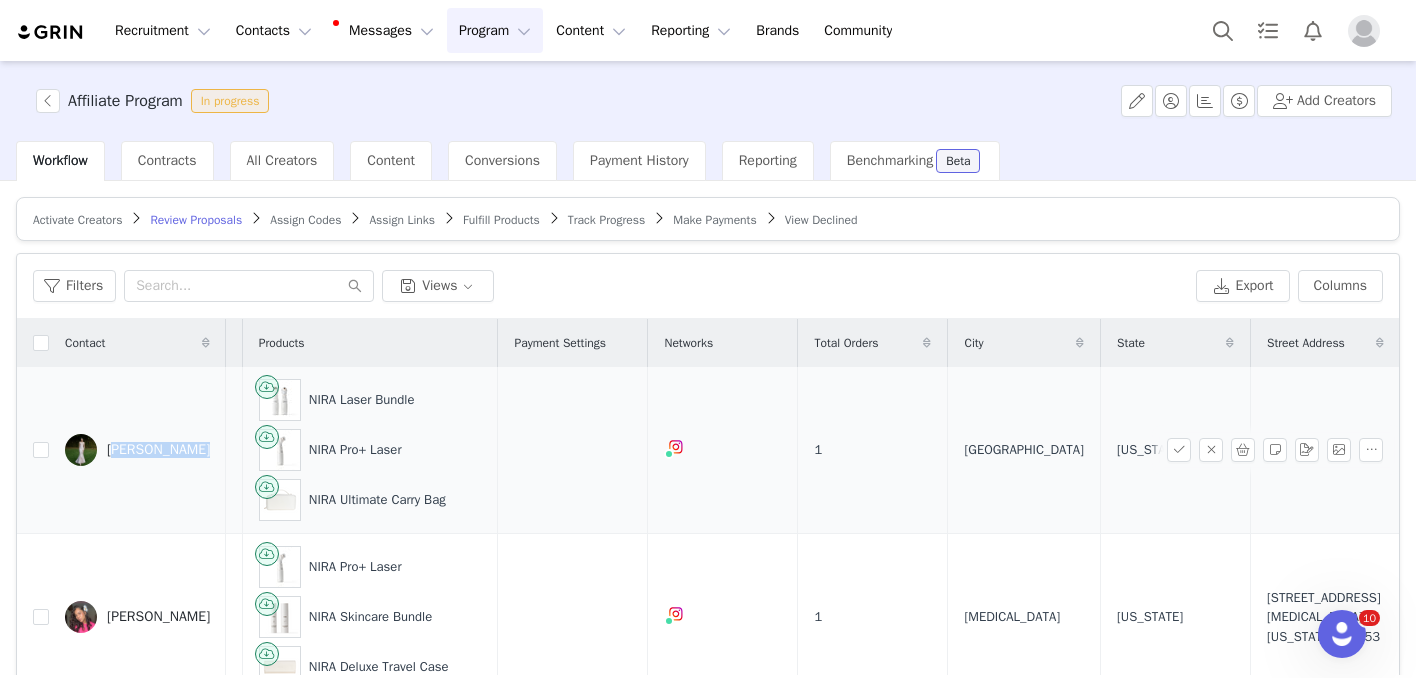 drag, startPoint x: 228, startPoint y: 465, endPoint x: 105, endPoint y: 452, distance: 123.68508 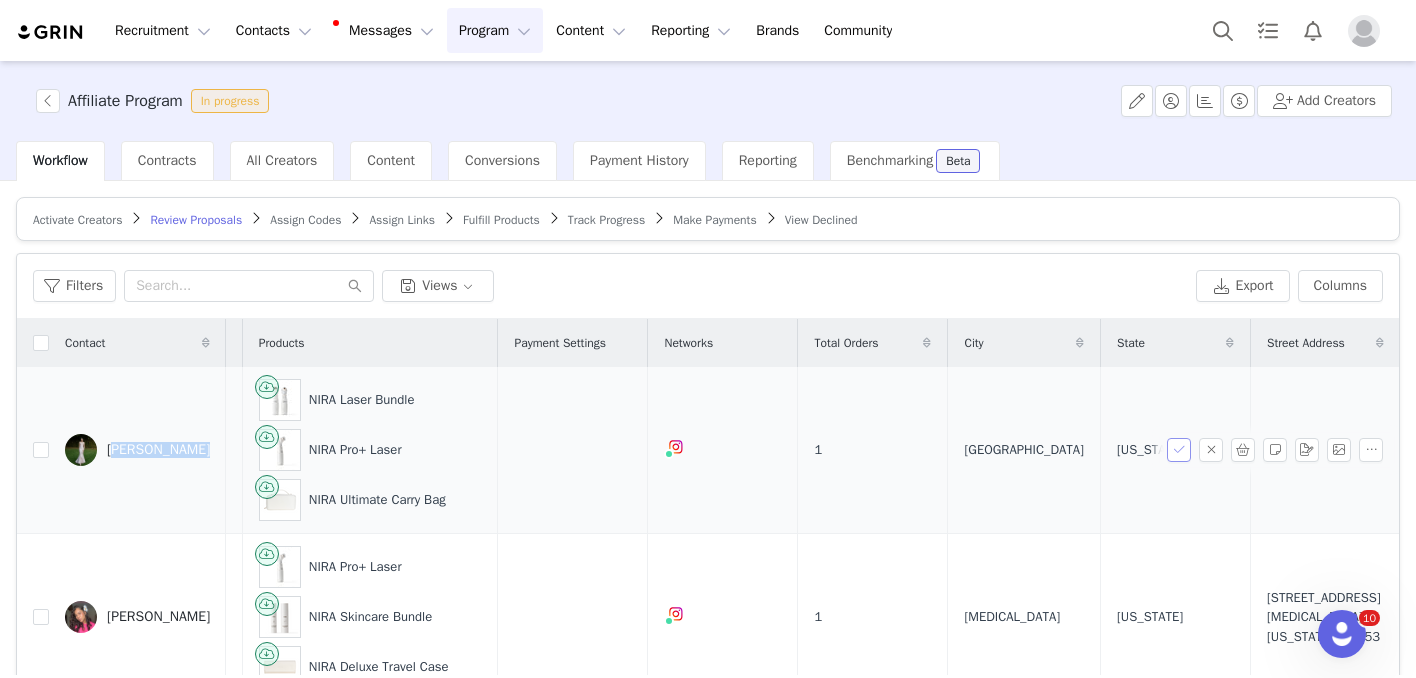 click at bounding box center [1179, 450] 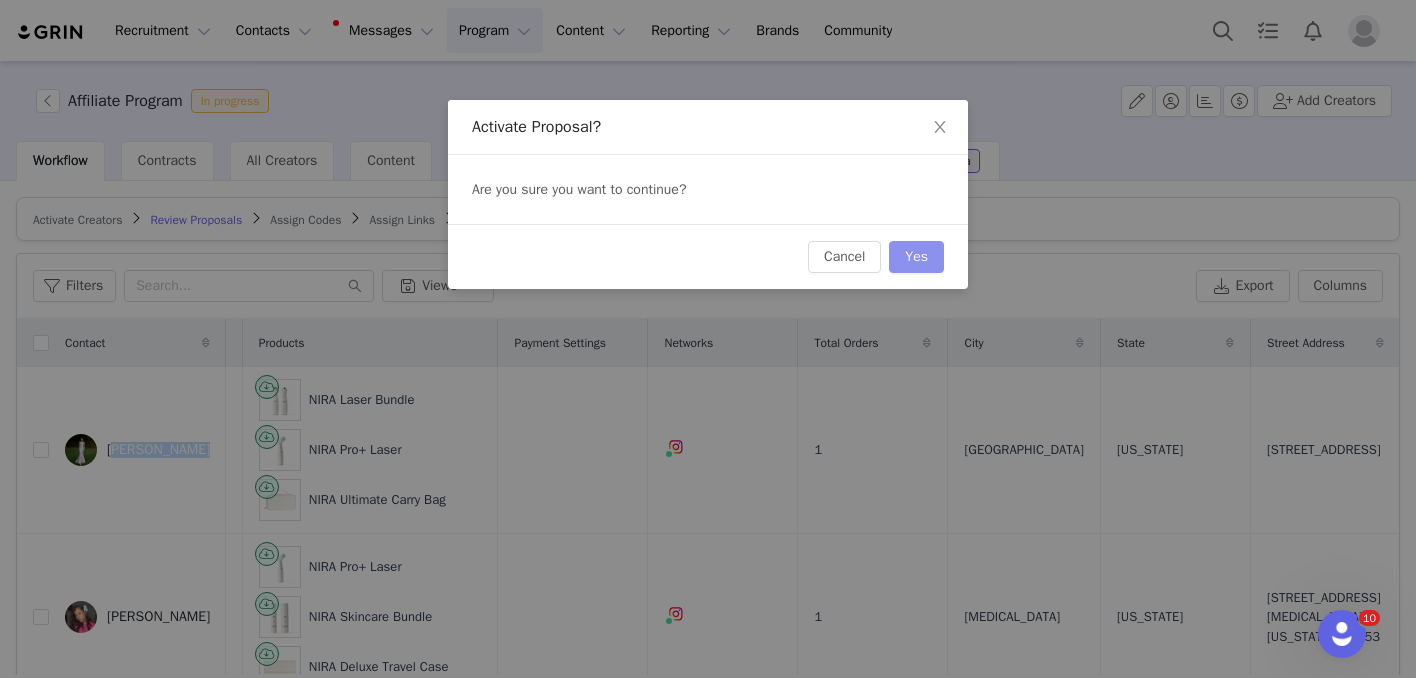 click on "Yes" at bounding box center (916, 257) 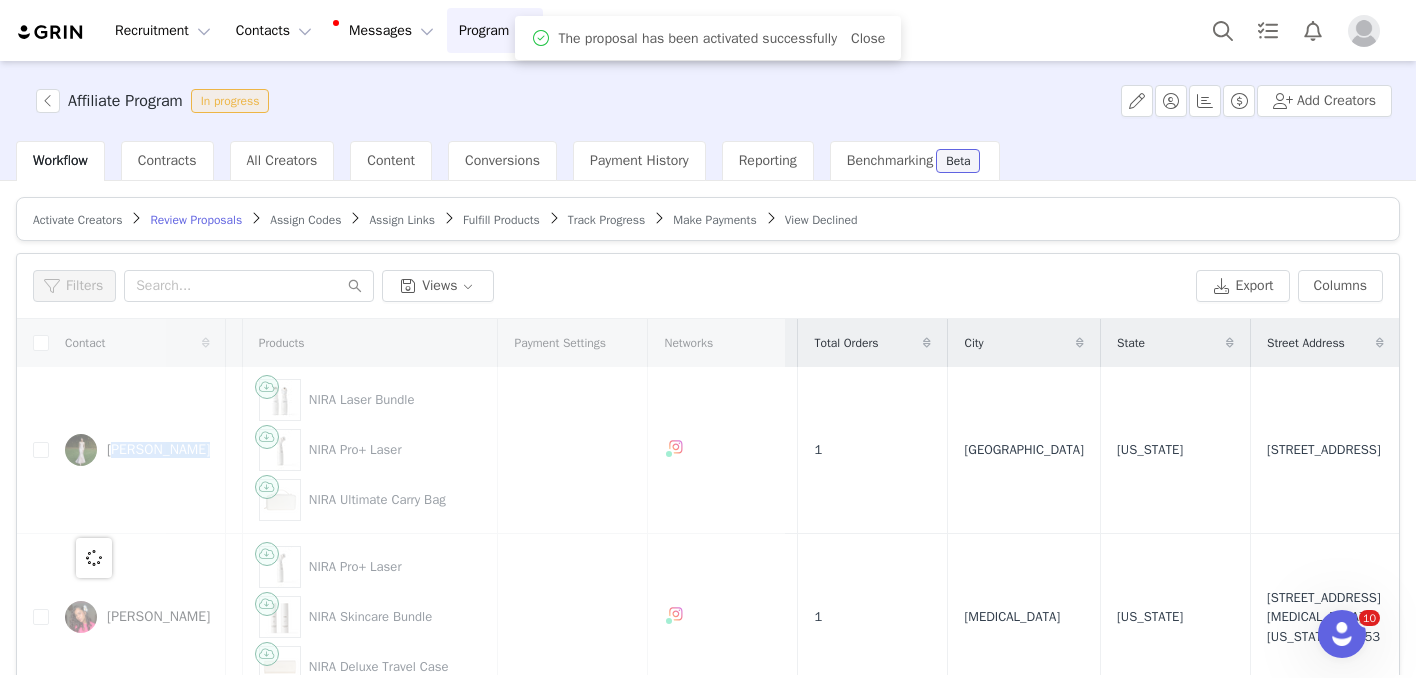 scroll, scrollTop: 0, scrollLeft: 0, axis: both 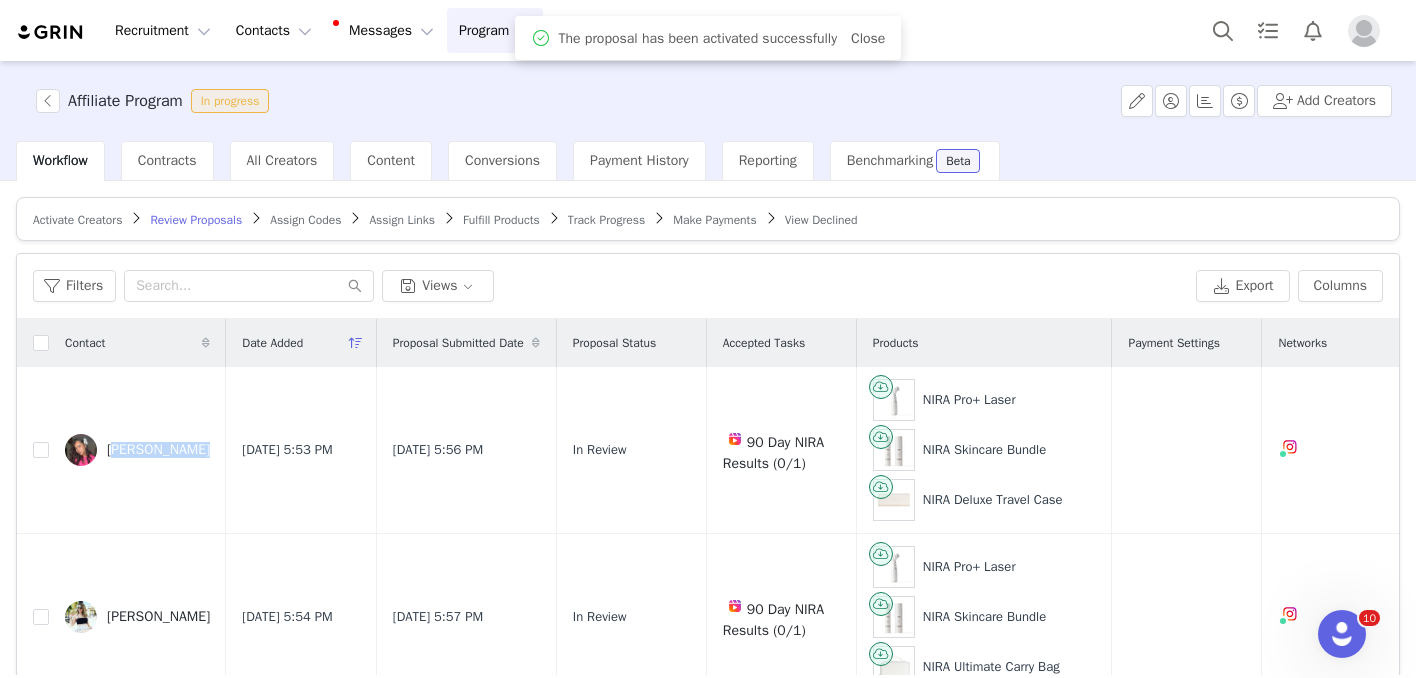 click on "Assign Codes" at bounding box center (305, 220) 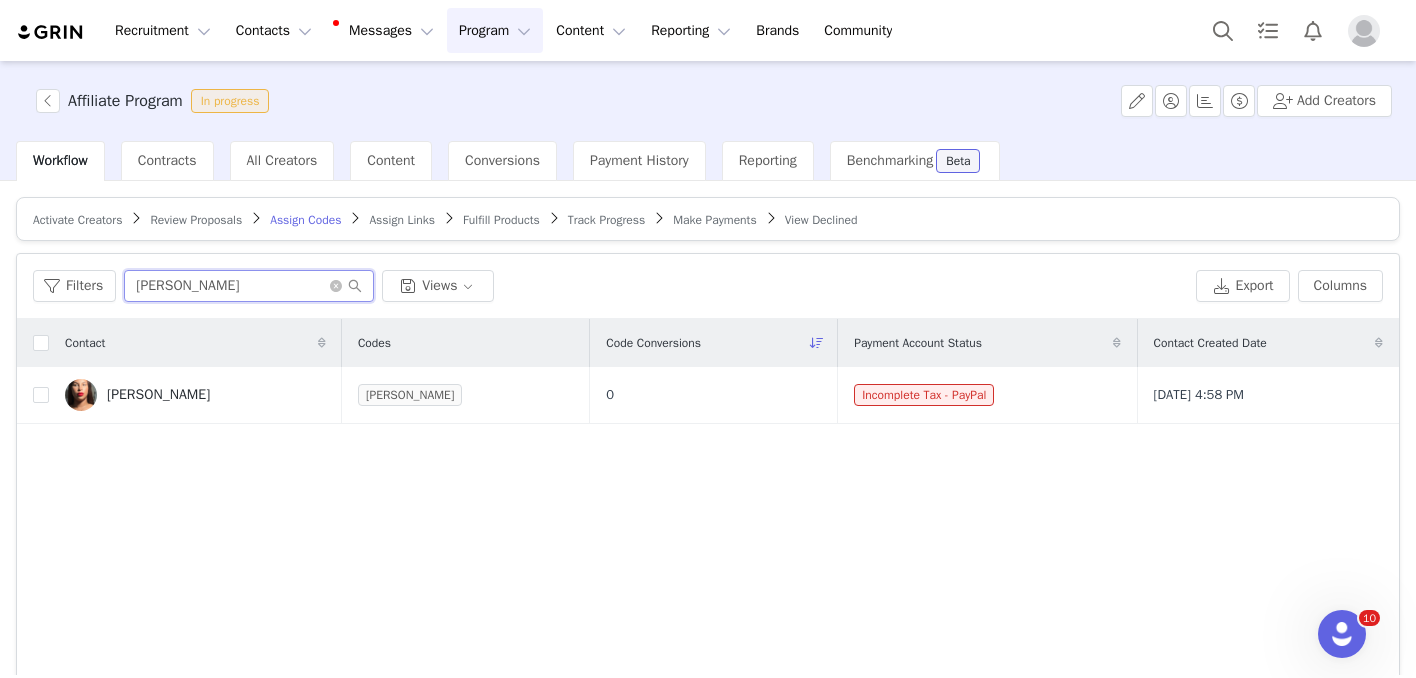 click on "[PERSON_NAME]" at bounding box center (249, 286) 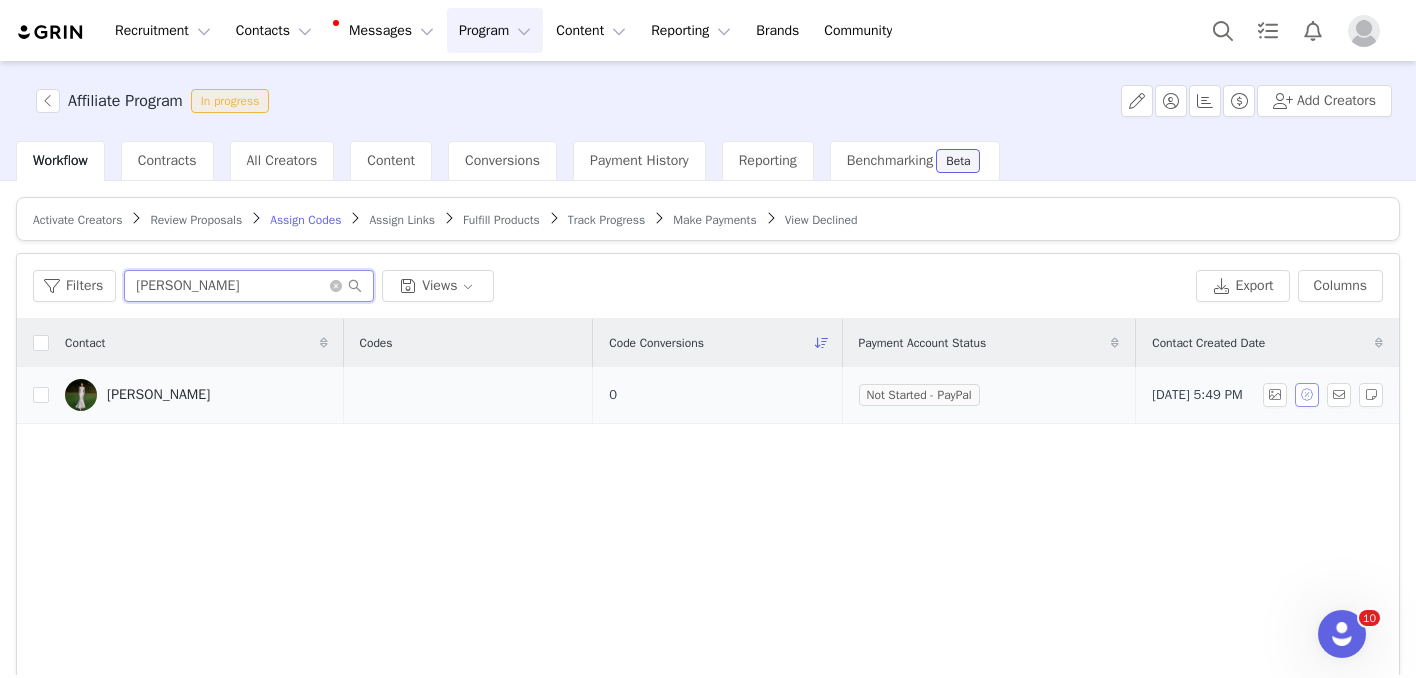 type on "[PERSON_NAME]" 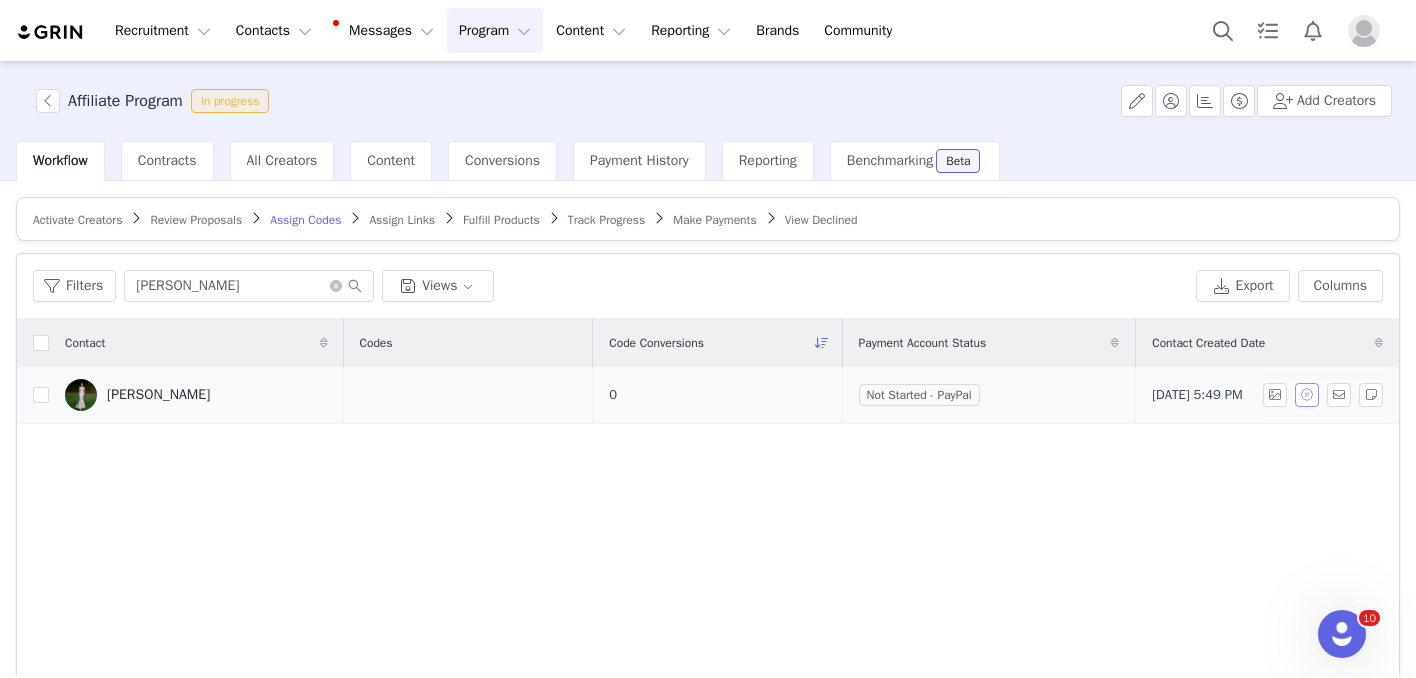click at bounding box center (1307, 395) 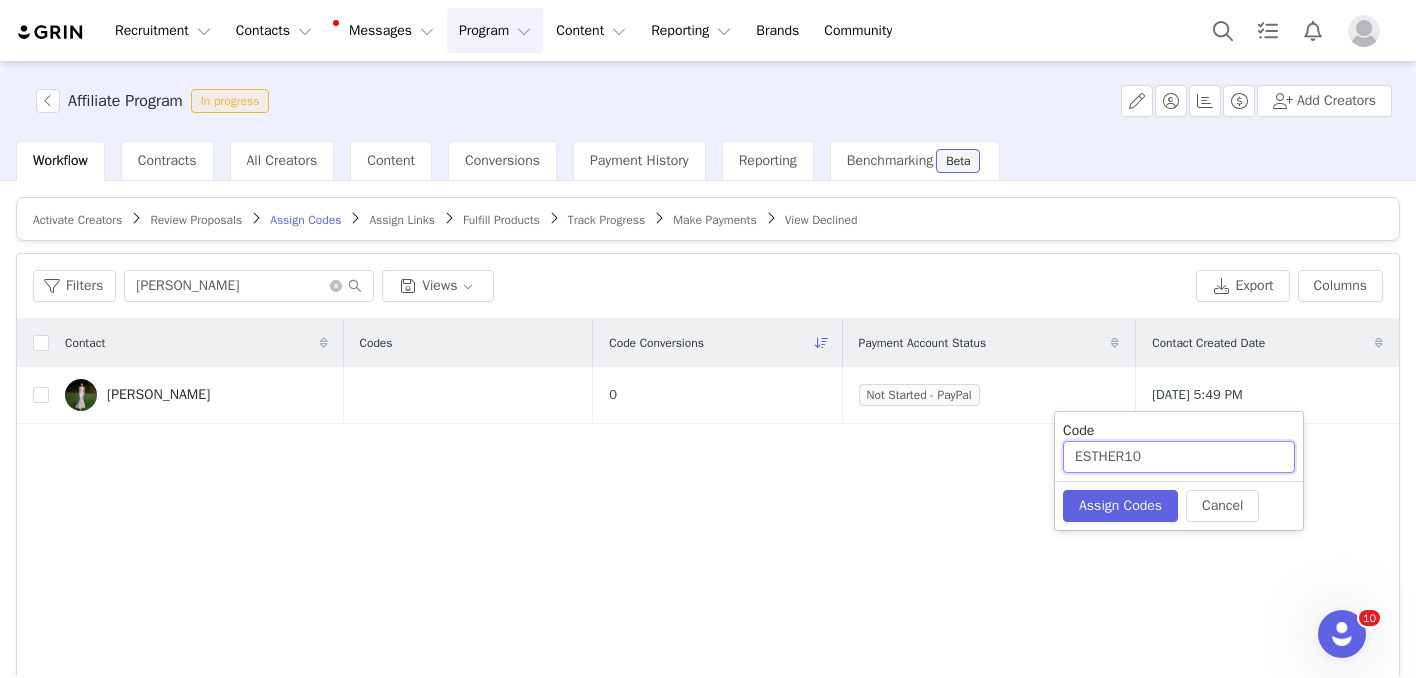 click on "ESTHER10" at bounding box center (1179, 457) 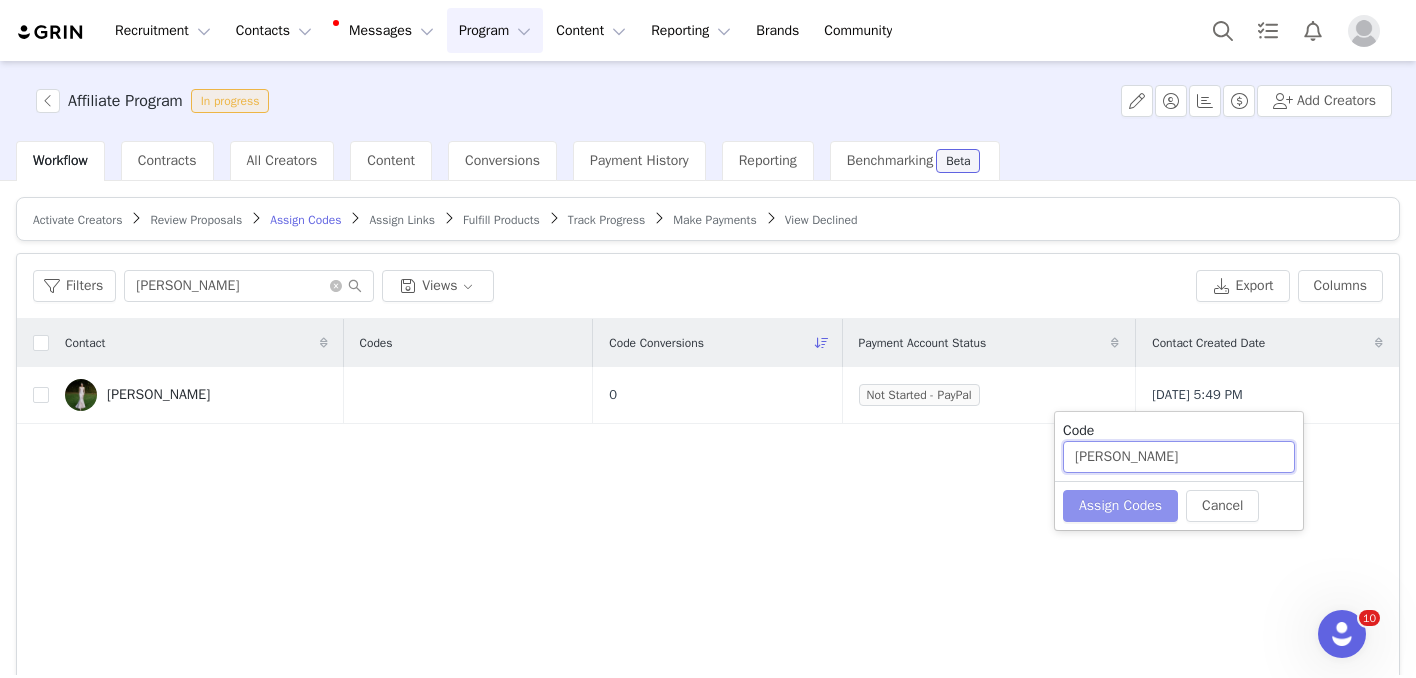 type on "[PERSON_NAME]" 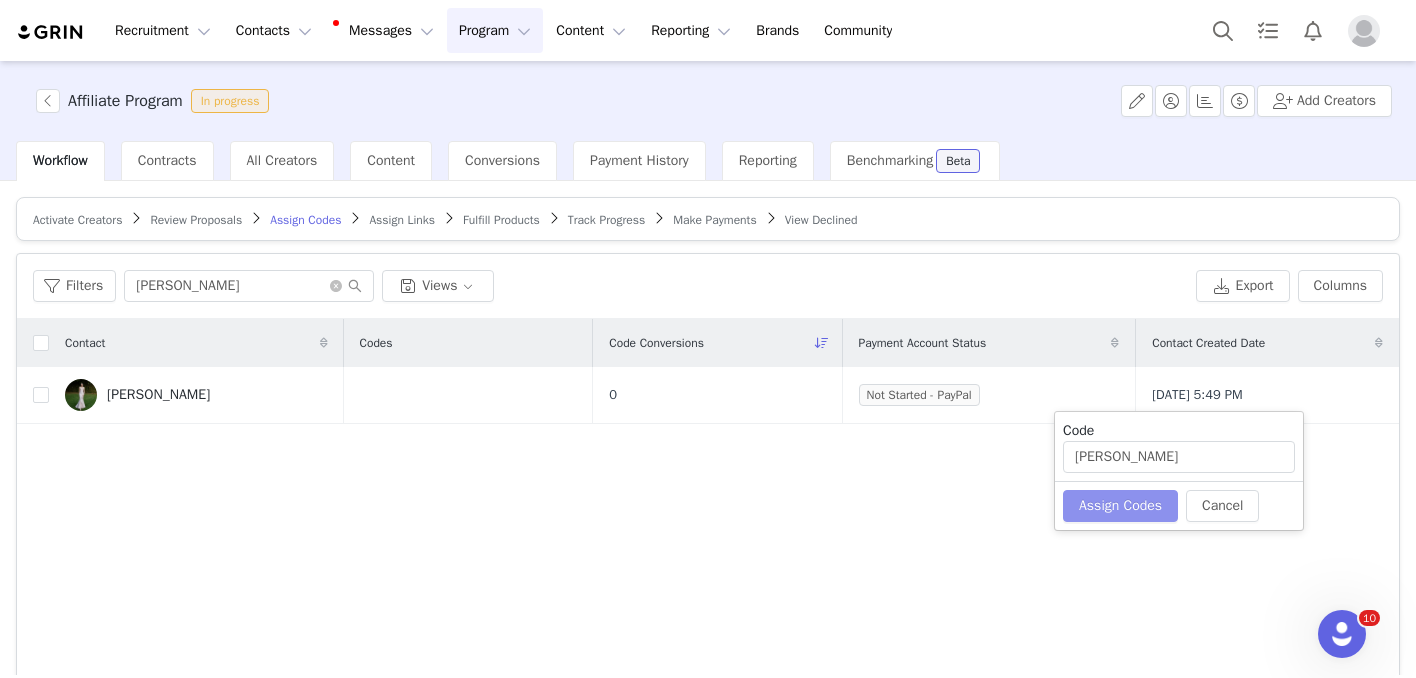 click on "Assign Codes" at bounding box center [1120, 506] 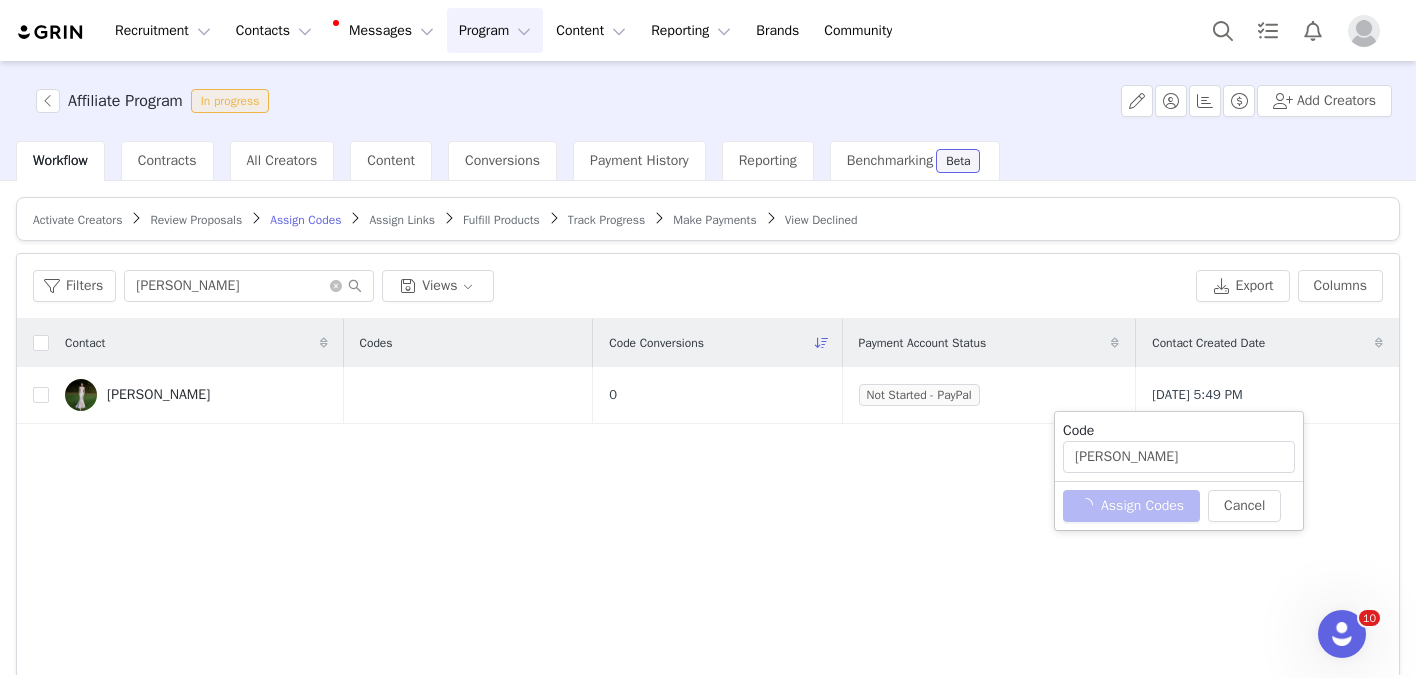 type 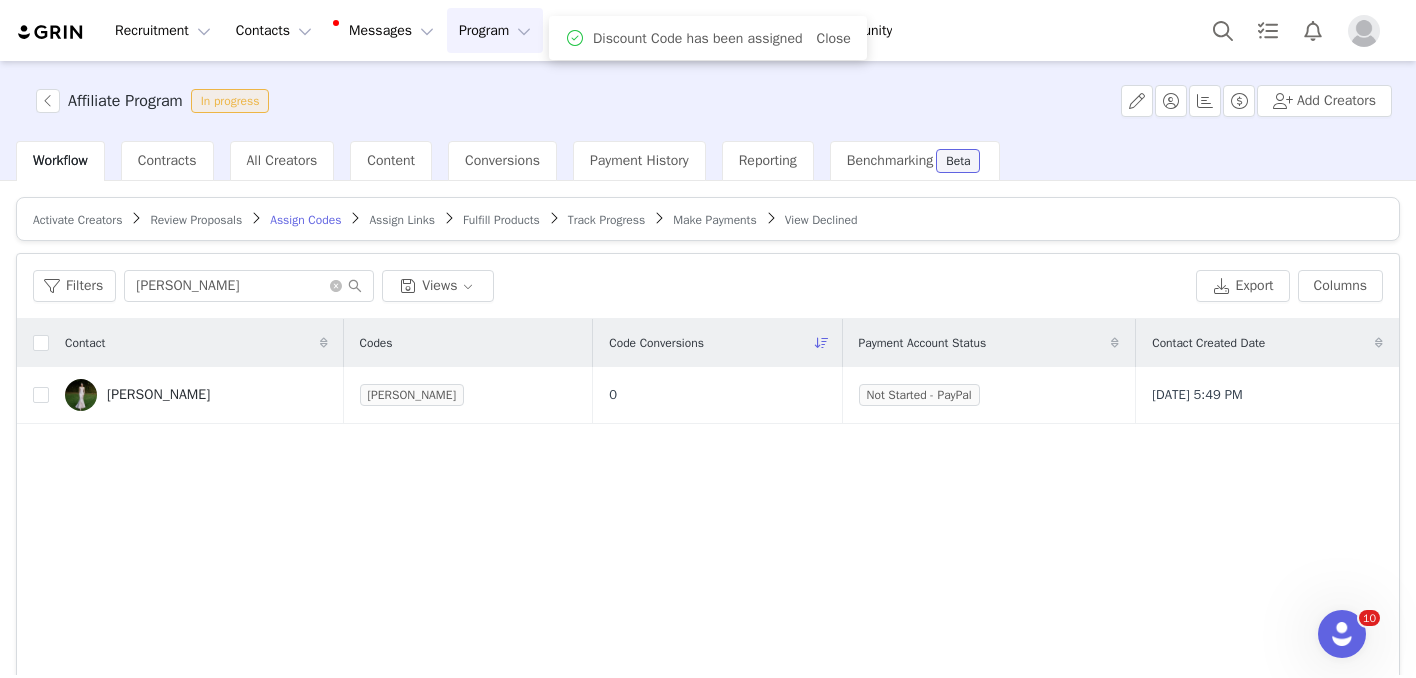 click on "Assign Links" at bounding box center (402, 220) 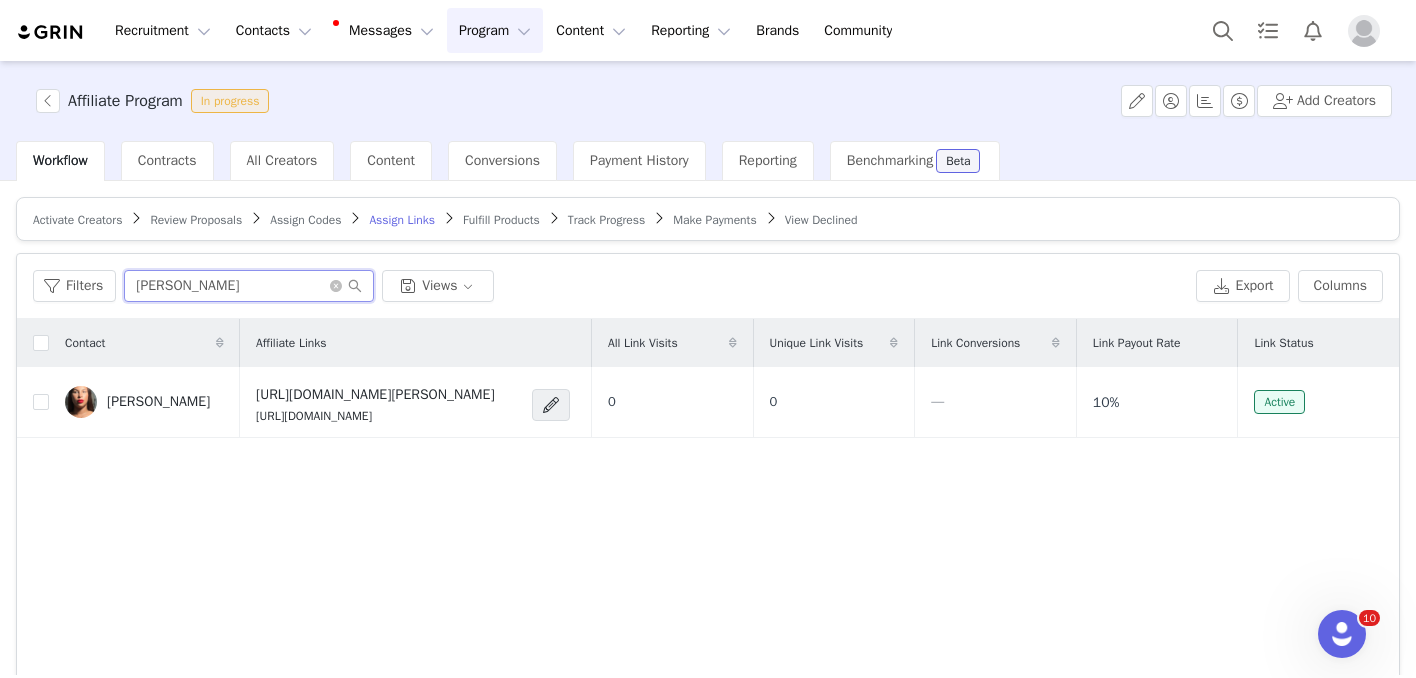 click on "[PERSON_NAME]" at bounding box center [249, 286] 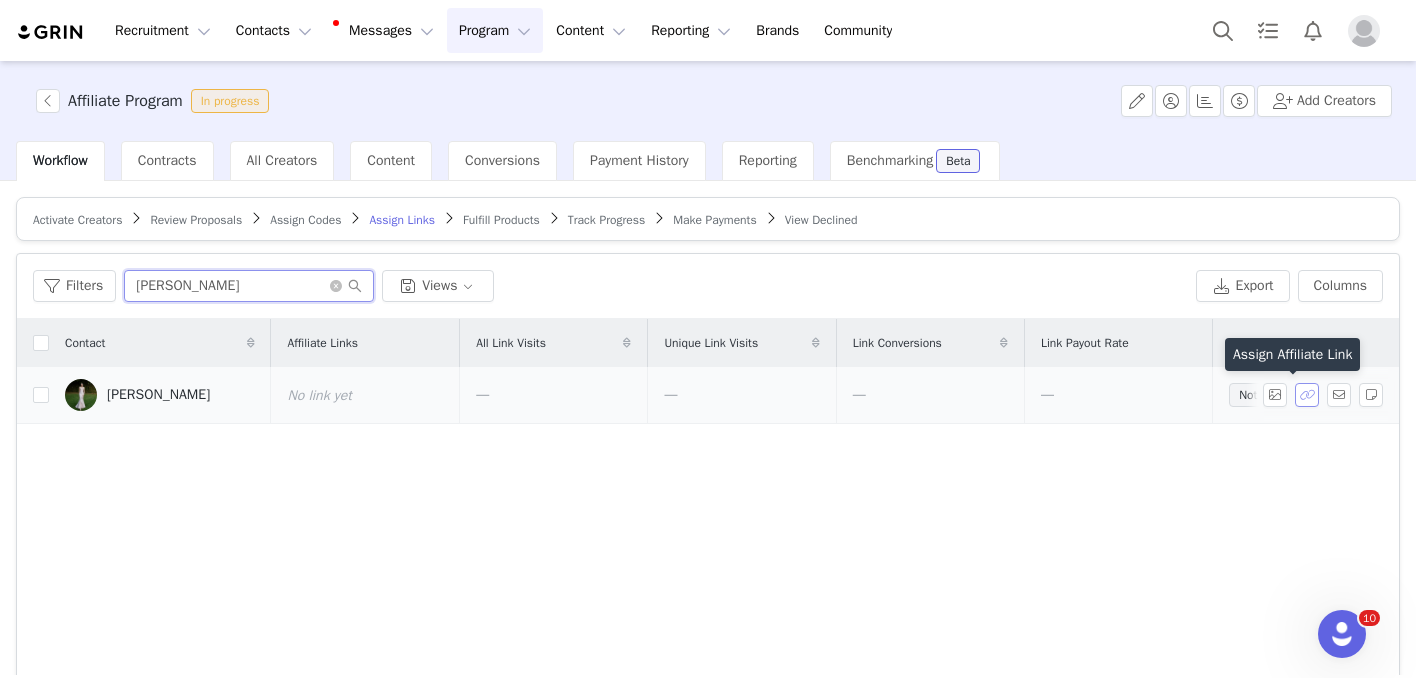 type on "[PERSON_NAME]" 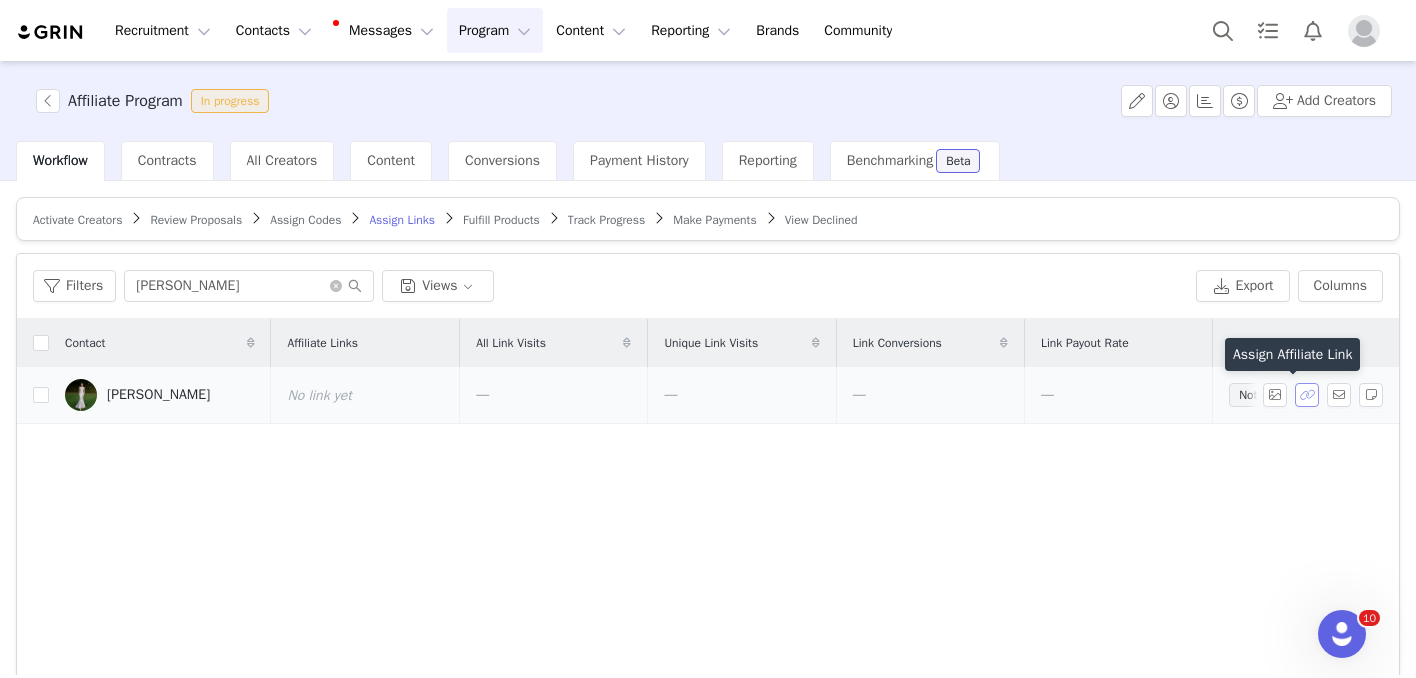 click at bounding box center [1307, 395] 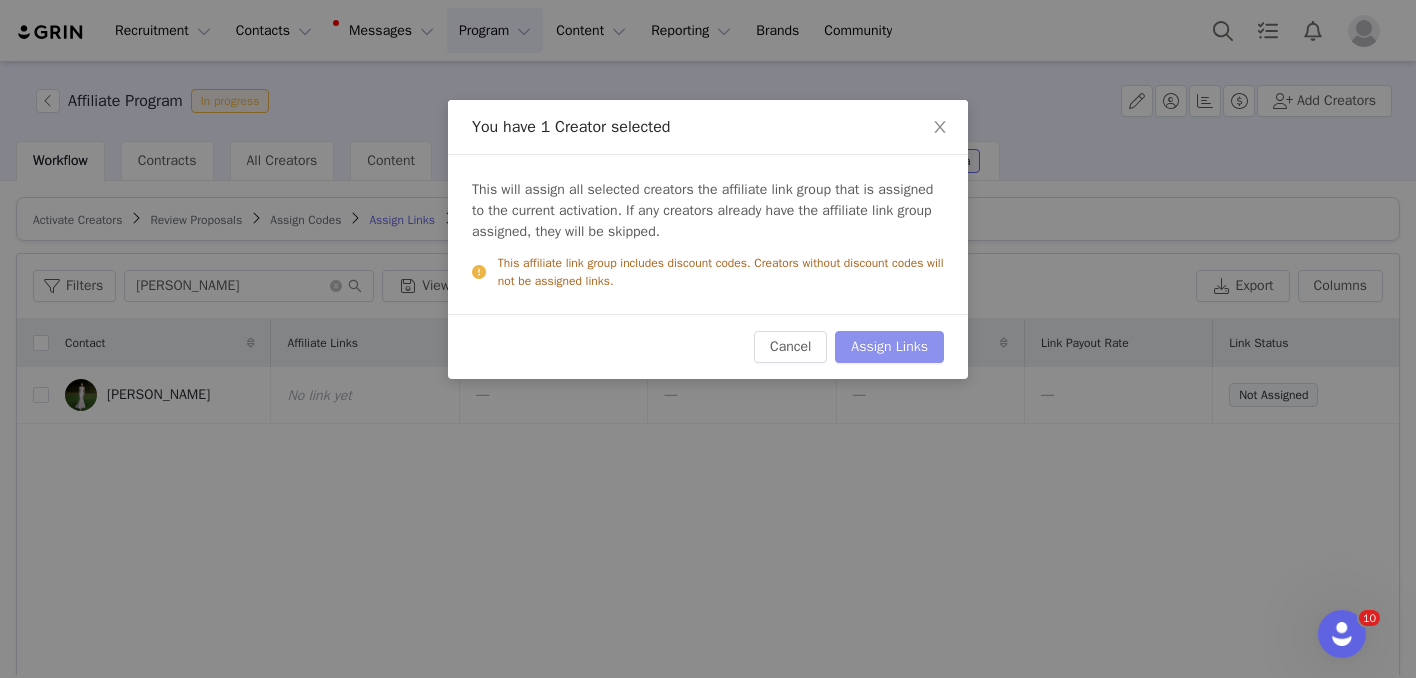 click on "Assign Links" at bounding box center [889, 347] 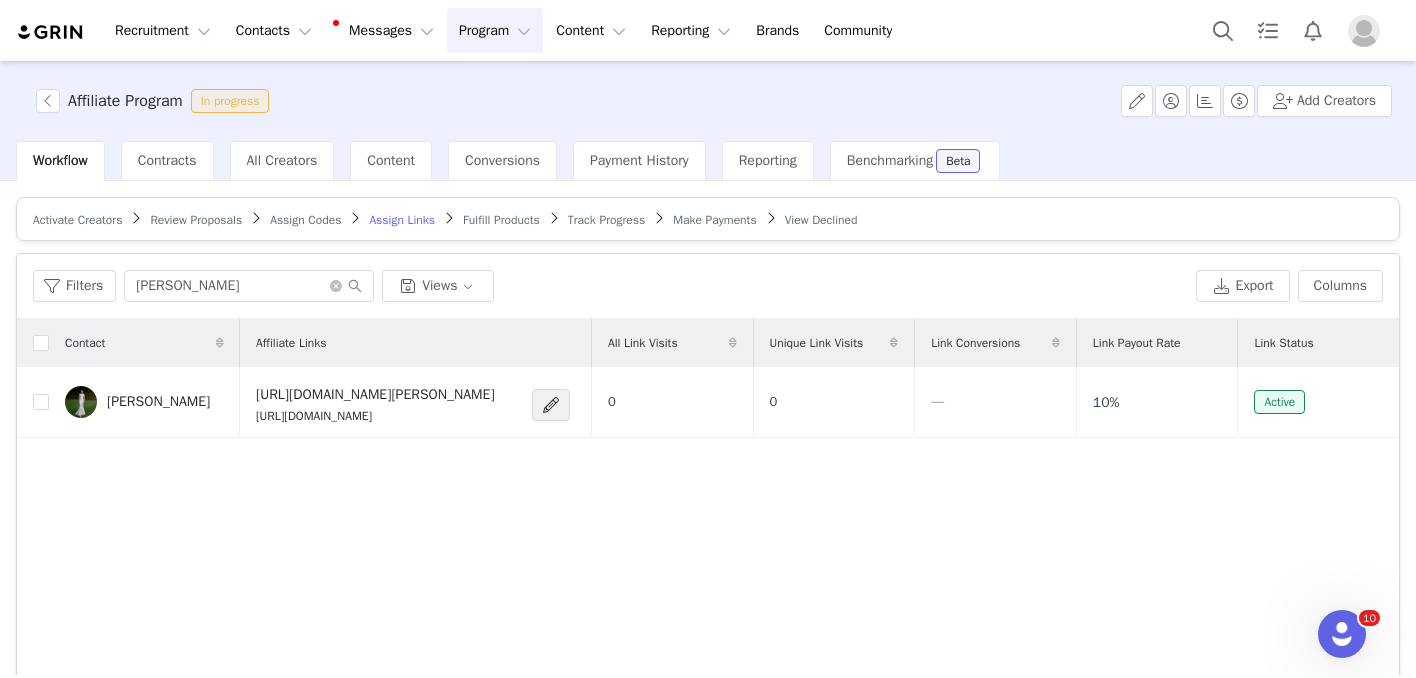 click on "Fulfill Products" at bounding box center [501, 220] 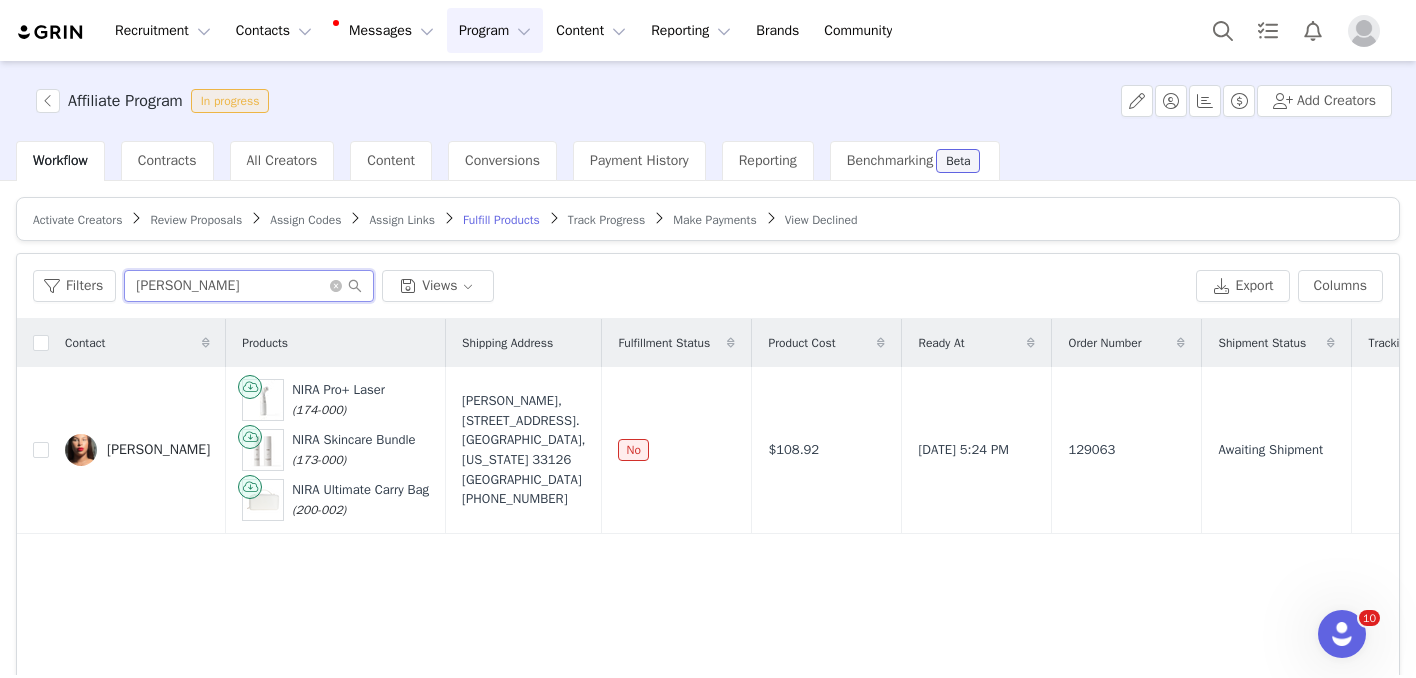 click on "[PERSON_NAME]" at bounding box center [249, 286] 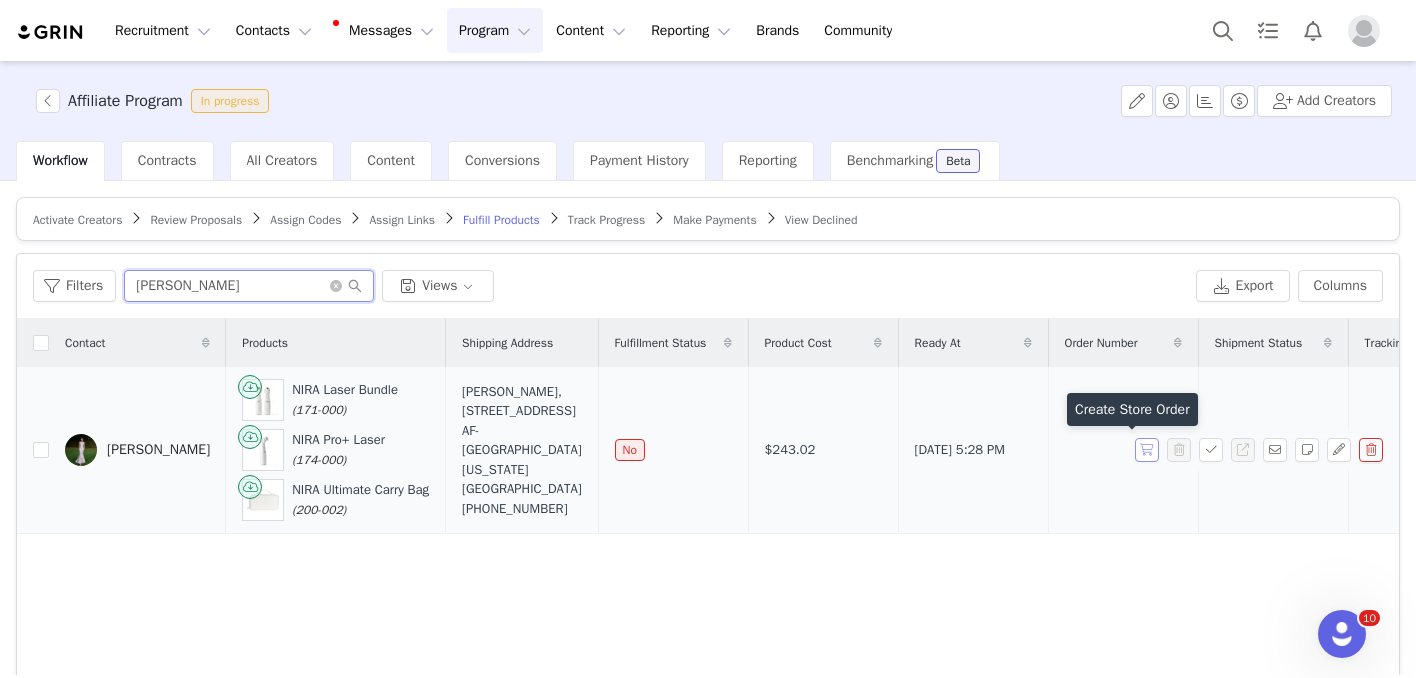 type on "[PERSON_NAME]" 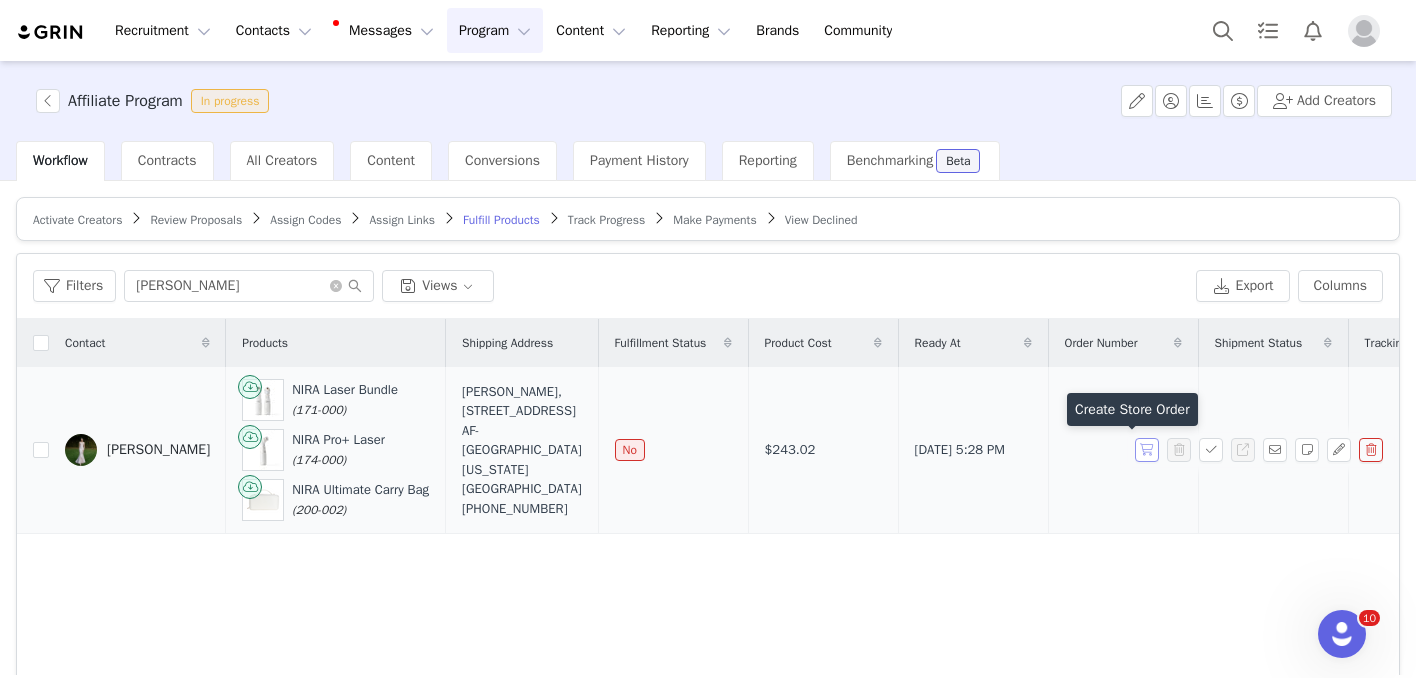 click at bounding box center (1147, 450) 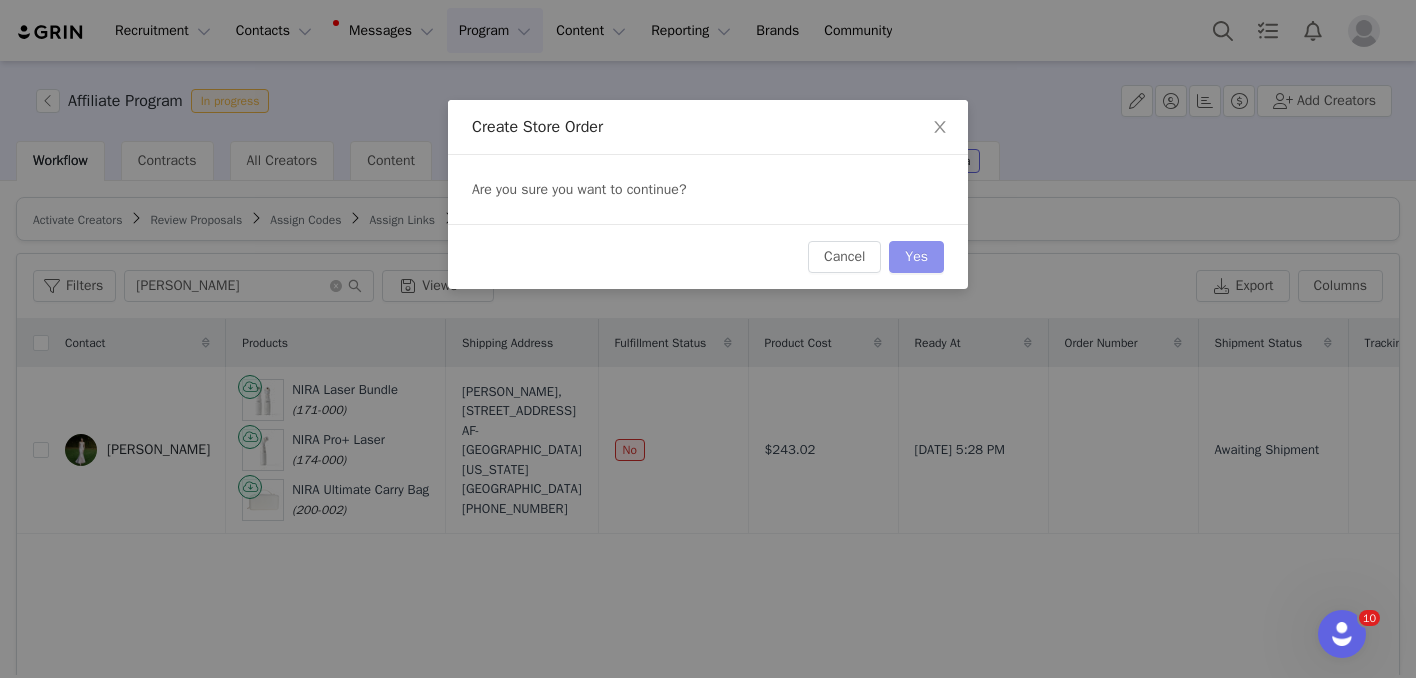 click on "Yes" at bounding box center [916, 257] 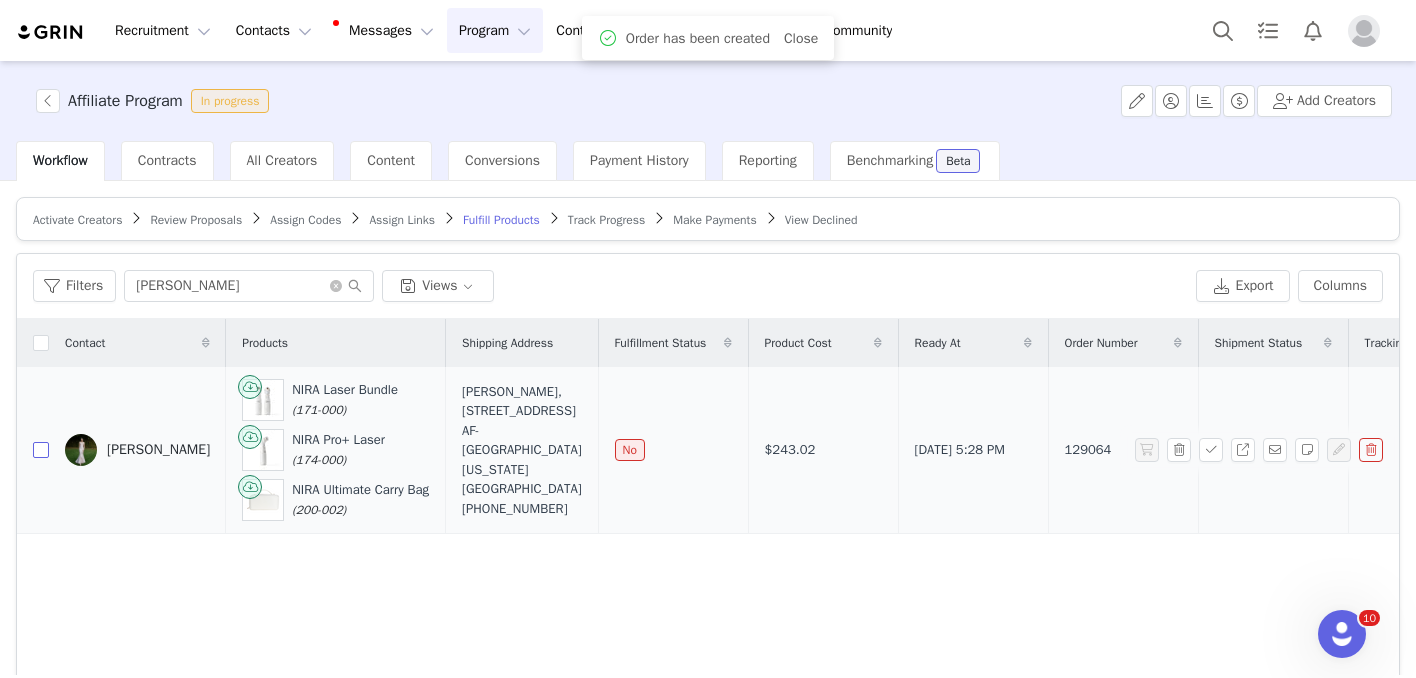 click at bounding box center [41, 450] 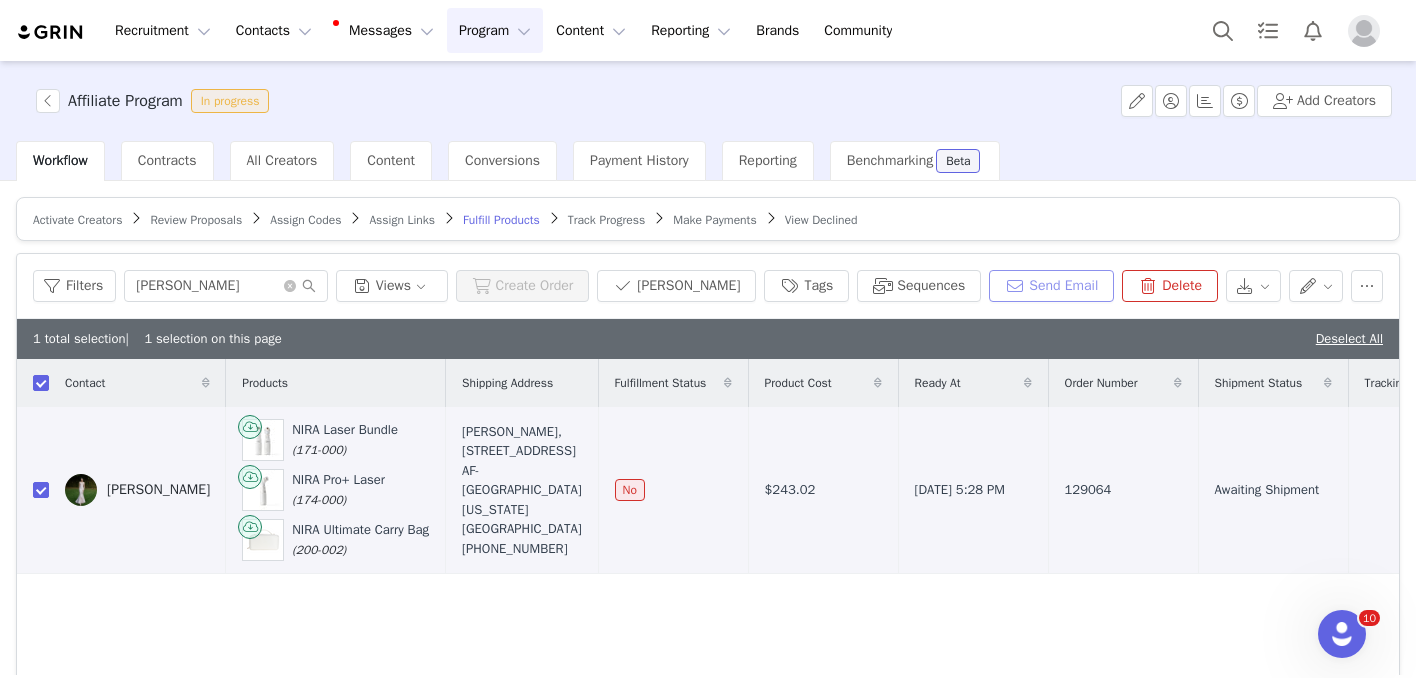 click on "Send Email" at bounding box center [1051, 286] 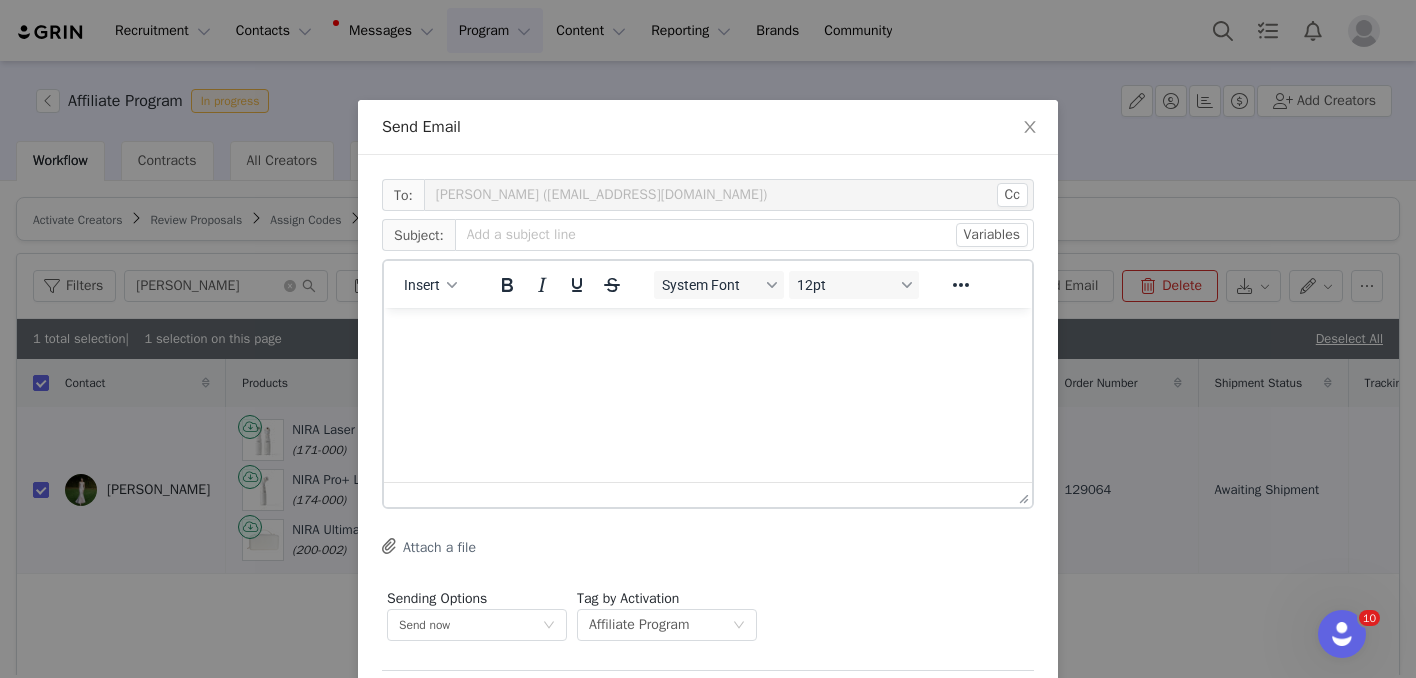 scroll, scrollTop: 0, scrollLeft: 0, axis: both 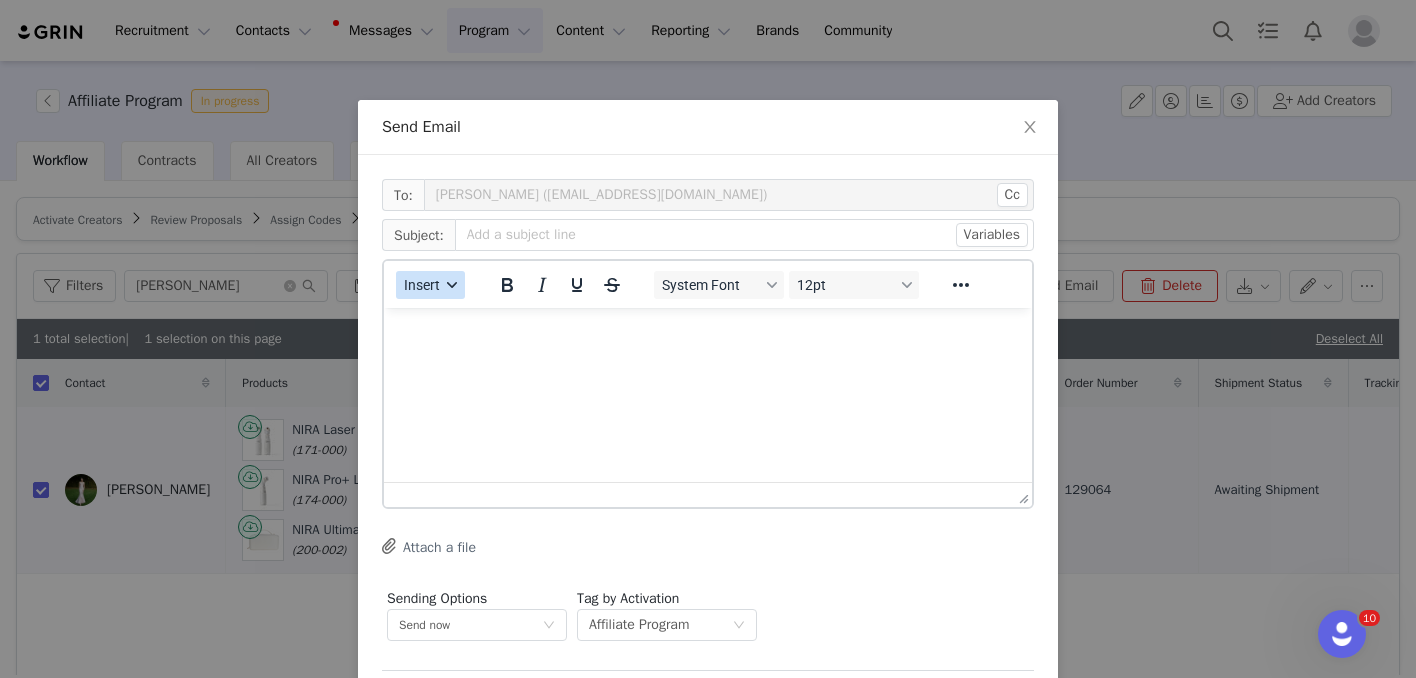 click 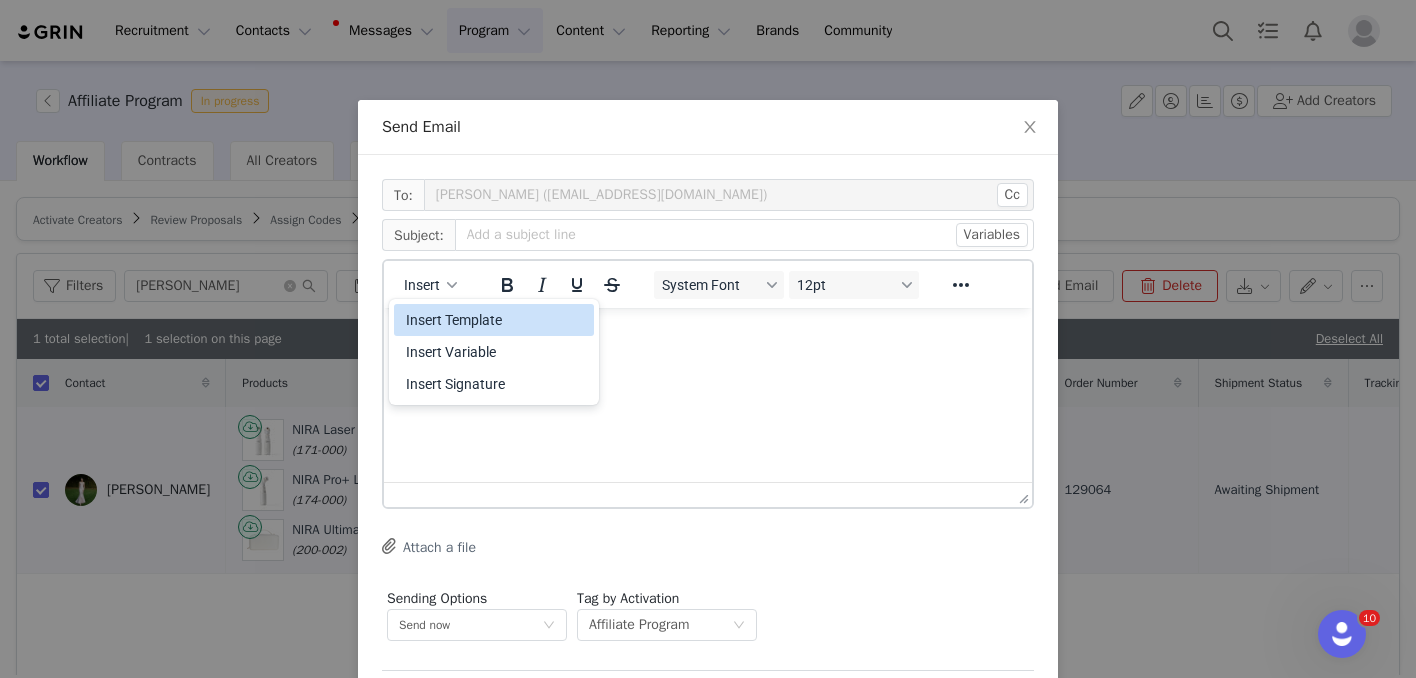 click on "Insert Template" at bounding box center (496, 320) 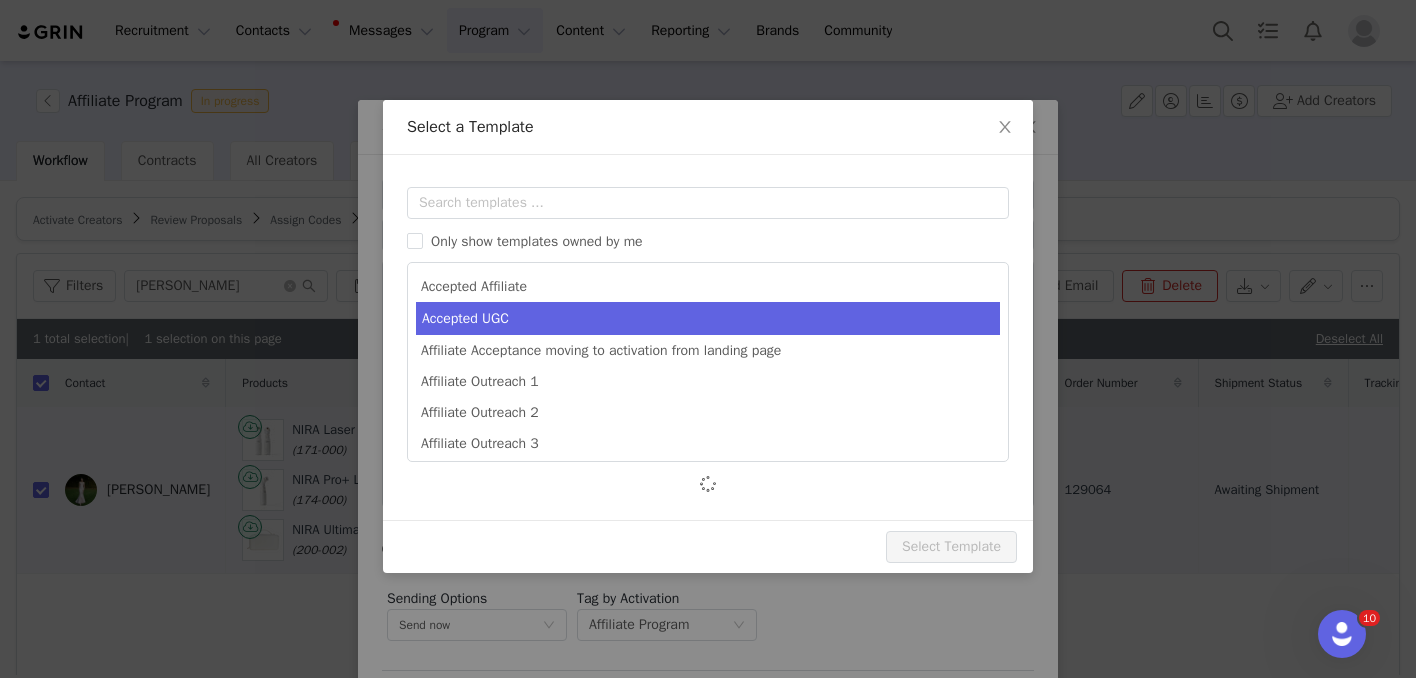 scroll, scrollTop: 130, scrollLeft: 0, axis: vertical 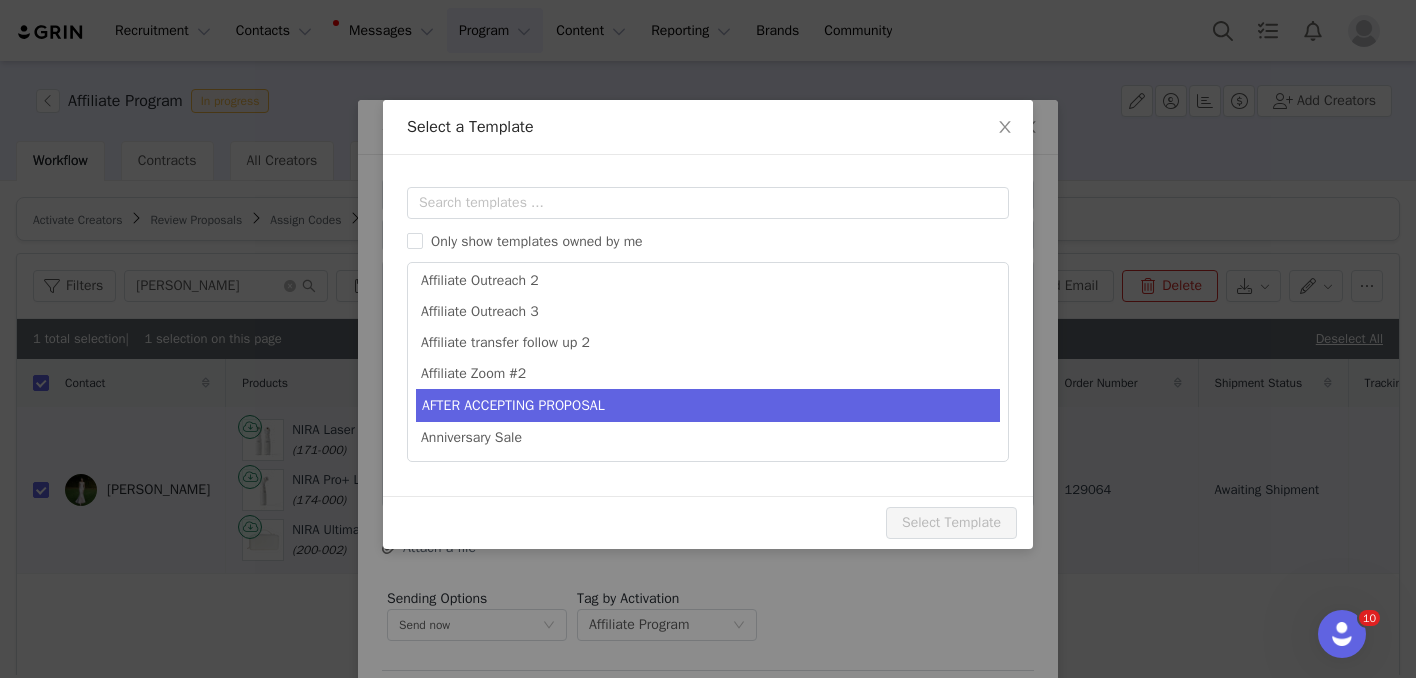 click on "AFTER ACCEPTING PROPOSAL" at bounding box center (708, 405) 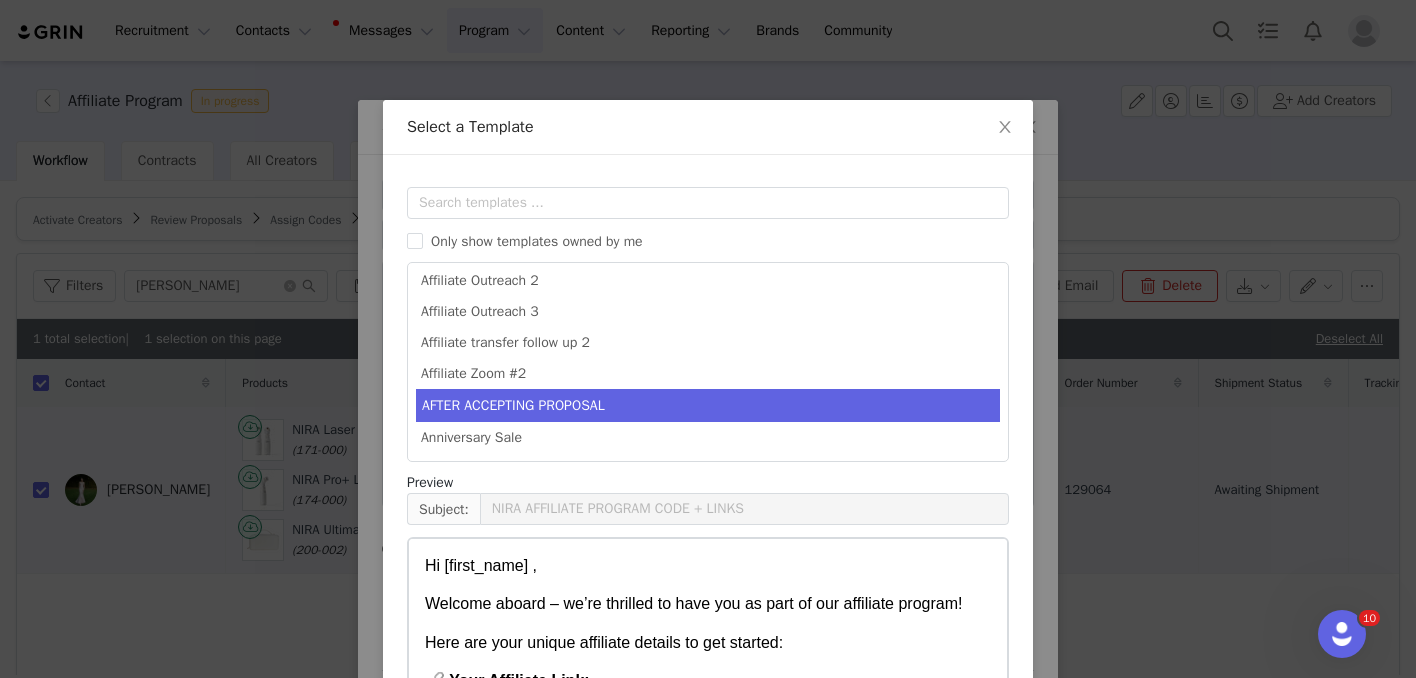 scroll, scrollTop: 130, scrollLeft: 0, axis: vertical 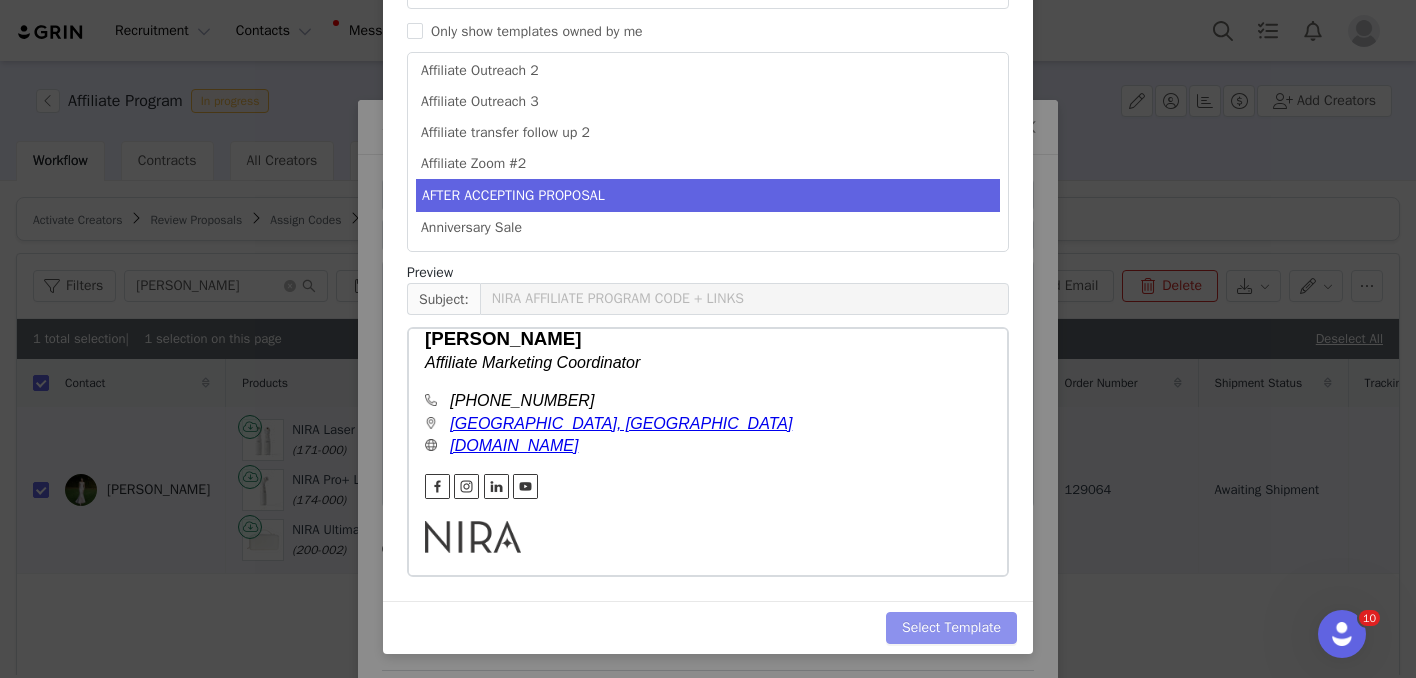 click on "Select Template" at bounding box center [951, 628] 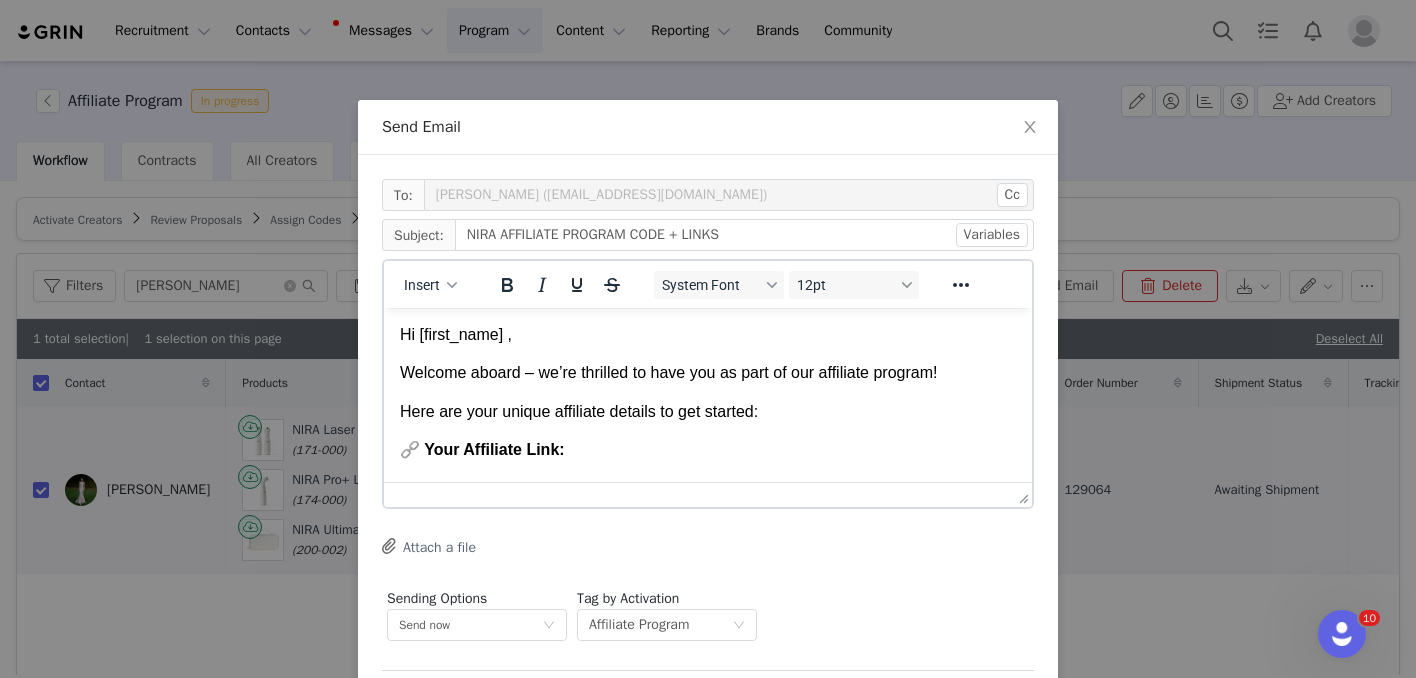 scroll, scrollTop: 0, scrollLeft: 0, axis: both 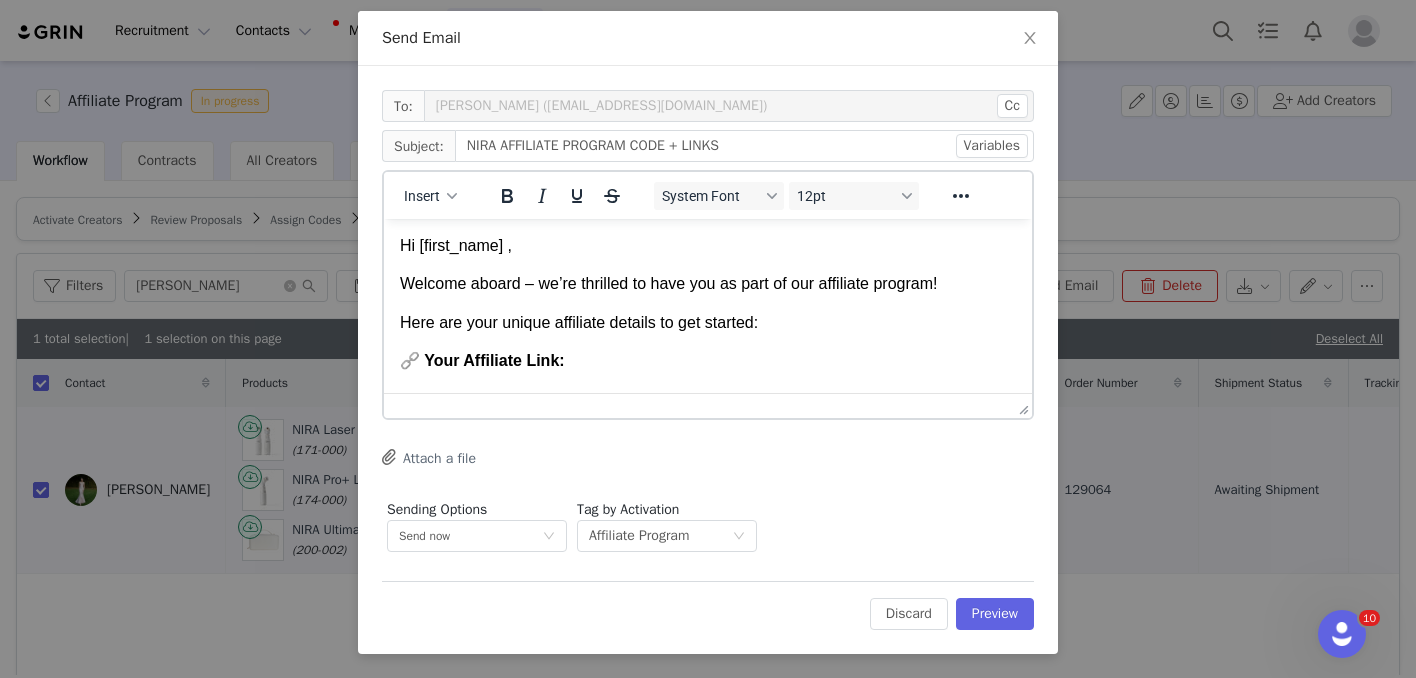 click on "Hi [first_name] , Welcome aboard – we’re thrilled to have you as part of our affiliate program! Here are your unique affiliate details to get started: 🔗 Your Affiliate Link: [affiliate_link_26125] 💸 Your Discount Code (for your audience): Code:    [discount_code_group_10008332] How It Works: Share your link or discount code on your platforms (Instagram, blog, YouTube, etc.). Track your performance and payouts via your dashboard: [live_url_nira]  If you have any questions or need help, just hit reply – we're here to support you. Let’s make great things happen! All the best, [PERSON_NAME] Affiliate Marketing Coordinator     [PHONE_NUMBER]     [GEOGRAPHIC_DATA], [GEOGRAPHIC_DATA]     [DOMAIN_NAME]" at bounding box center [708, 604] 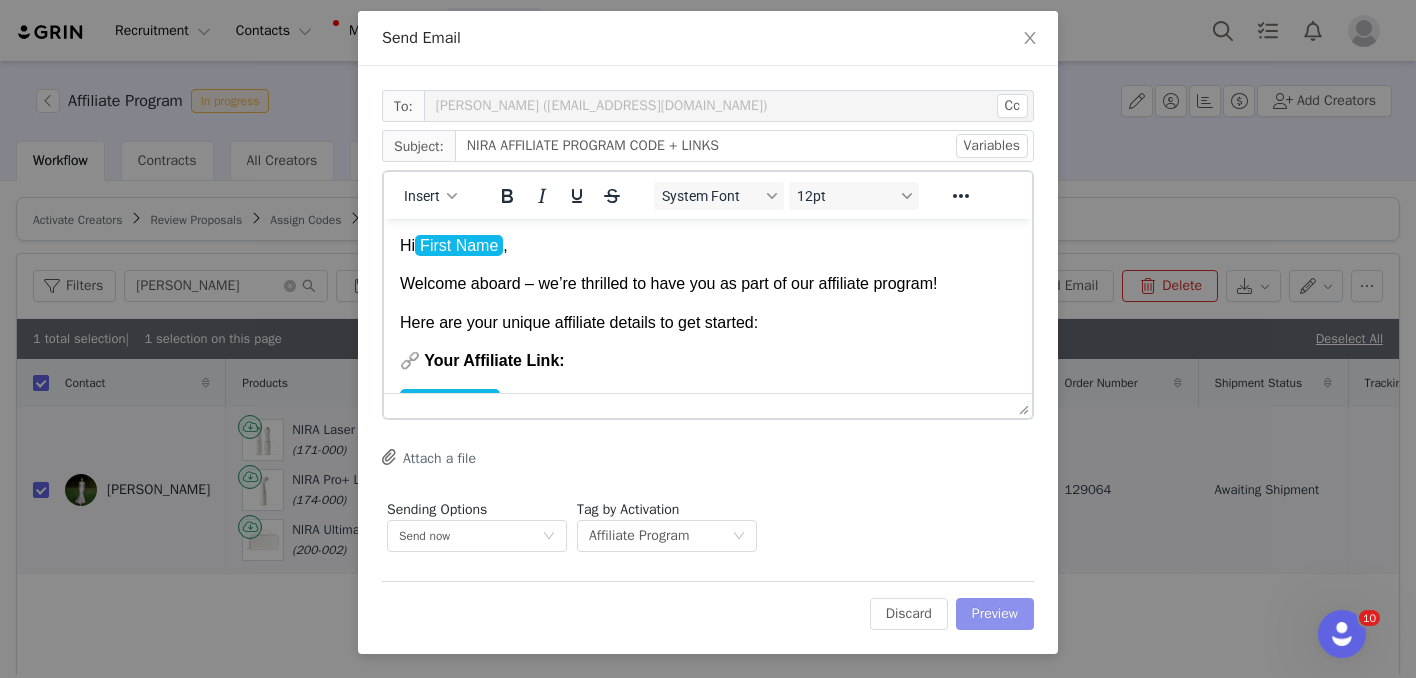 click on "Preview" at bounding box center [995, 614] 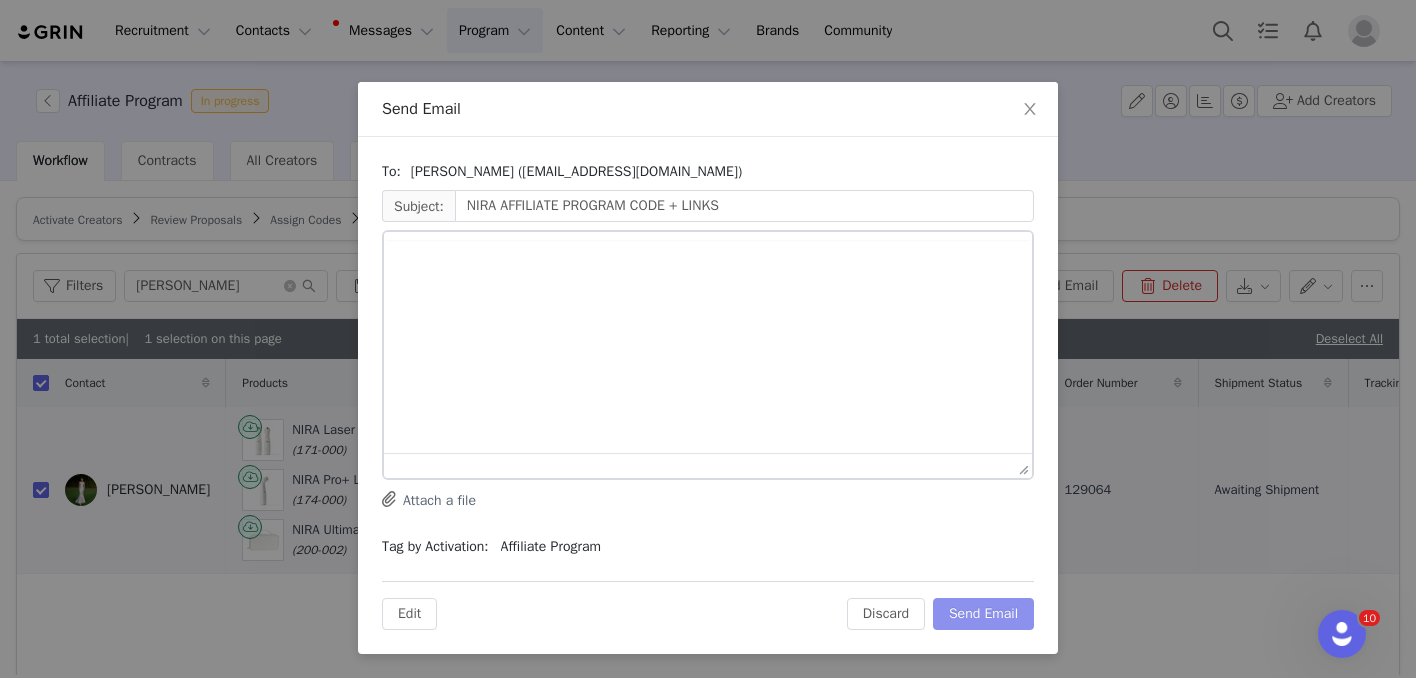 scroll, scrollTop: 0, scrollLeft: 0, axis: both 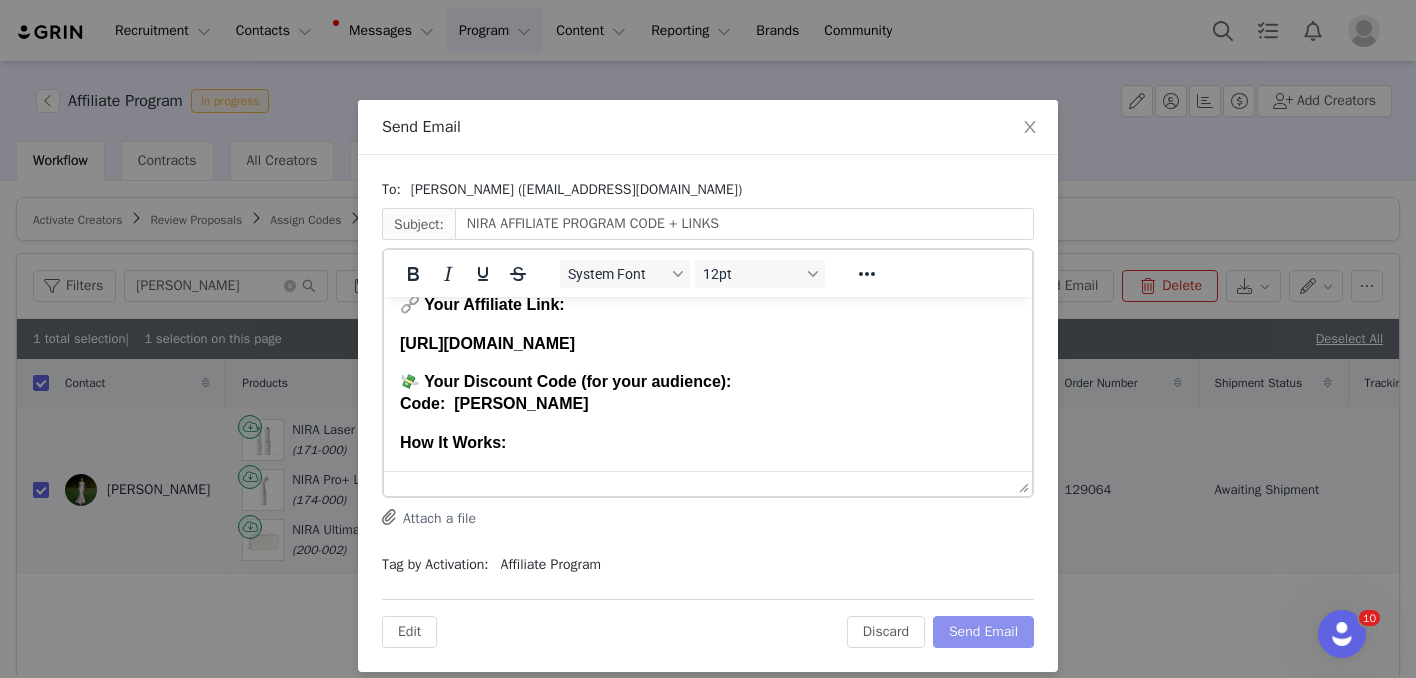 click on "Send Email" at bounding box center (983, 632) 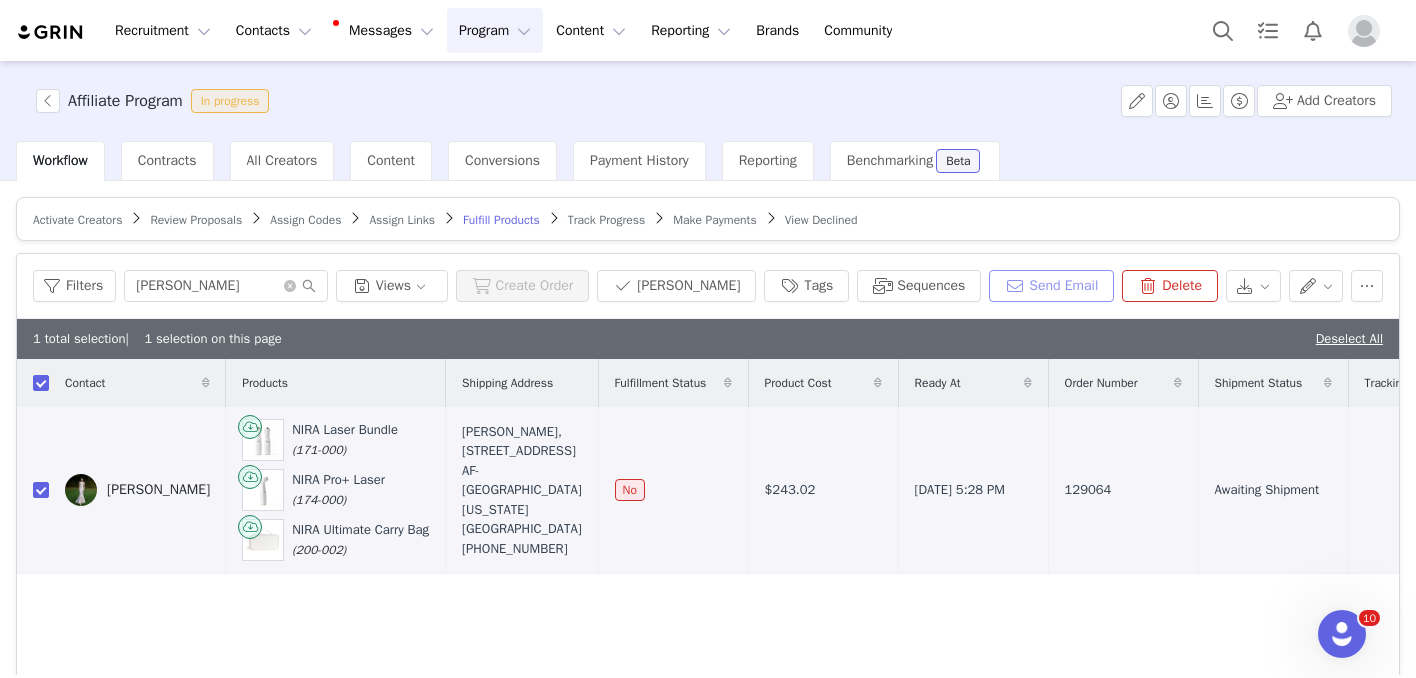 scroll, scrollTop: 0, scrollLeft: 0, axis: both 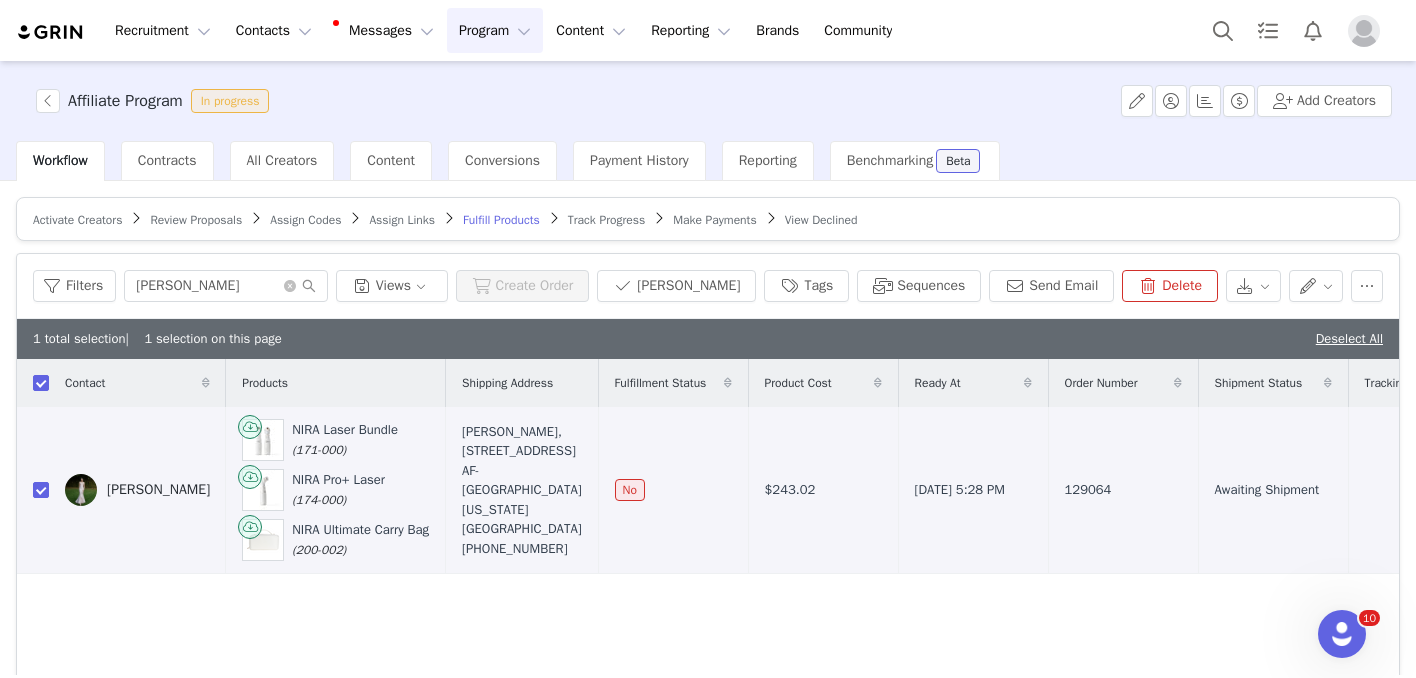 click on "Review Proposals" at bounding box center (196, 220) 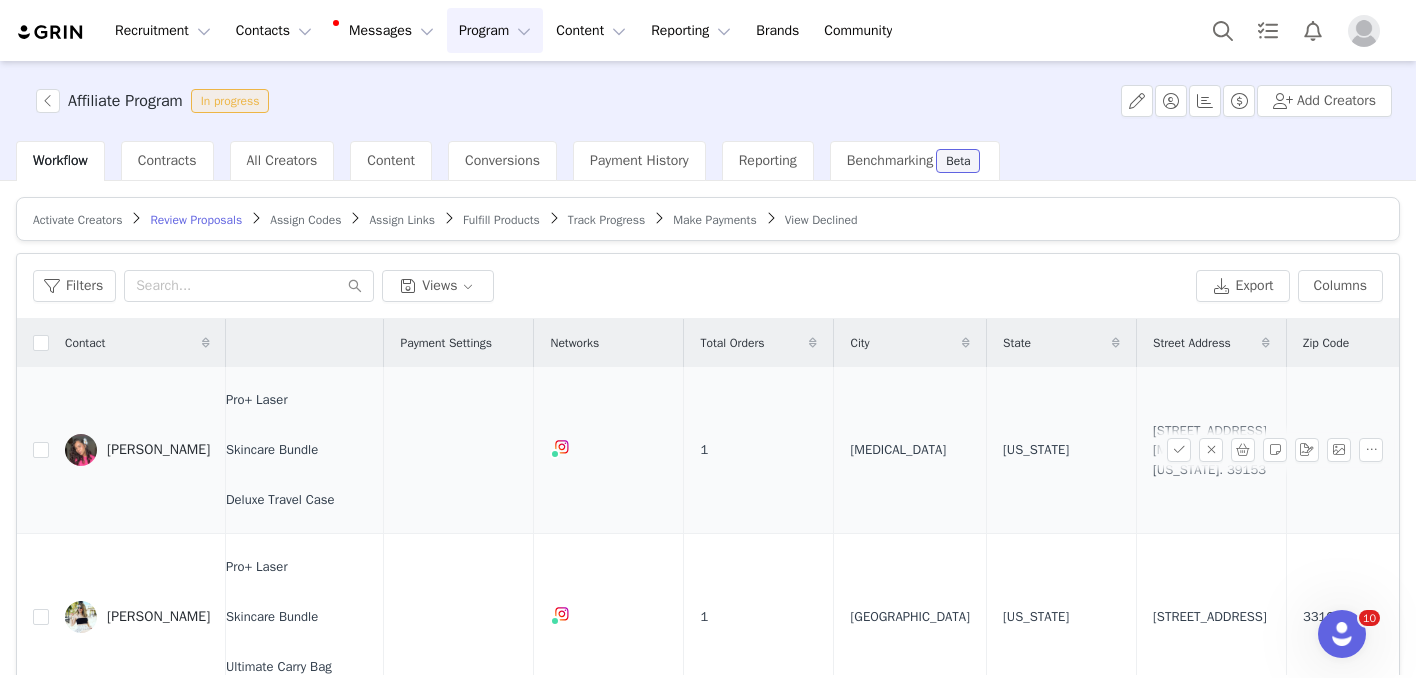 scroll, scrollTop: 0, scrollLeft: 812, axis: horizontal 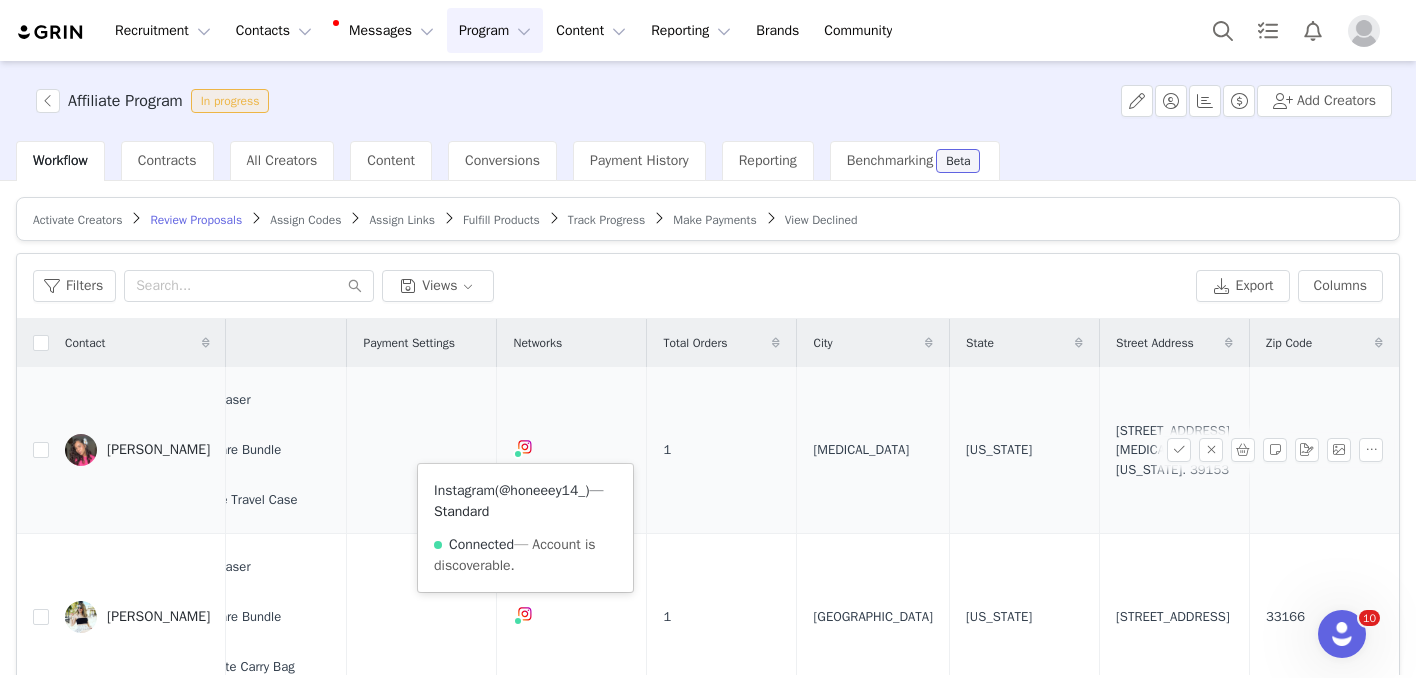 click on "@honeeey14_" at bounding box center [542, 490] 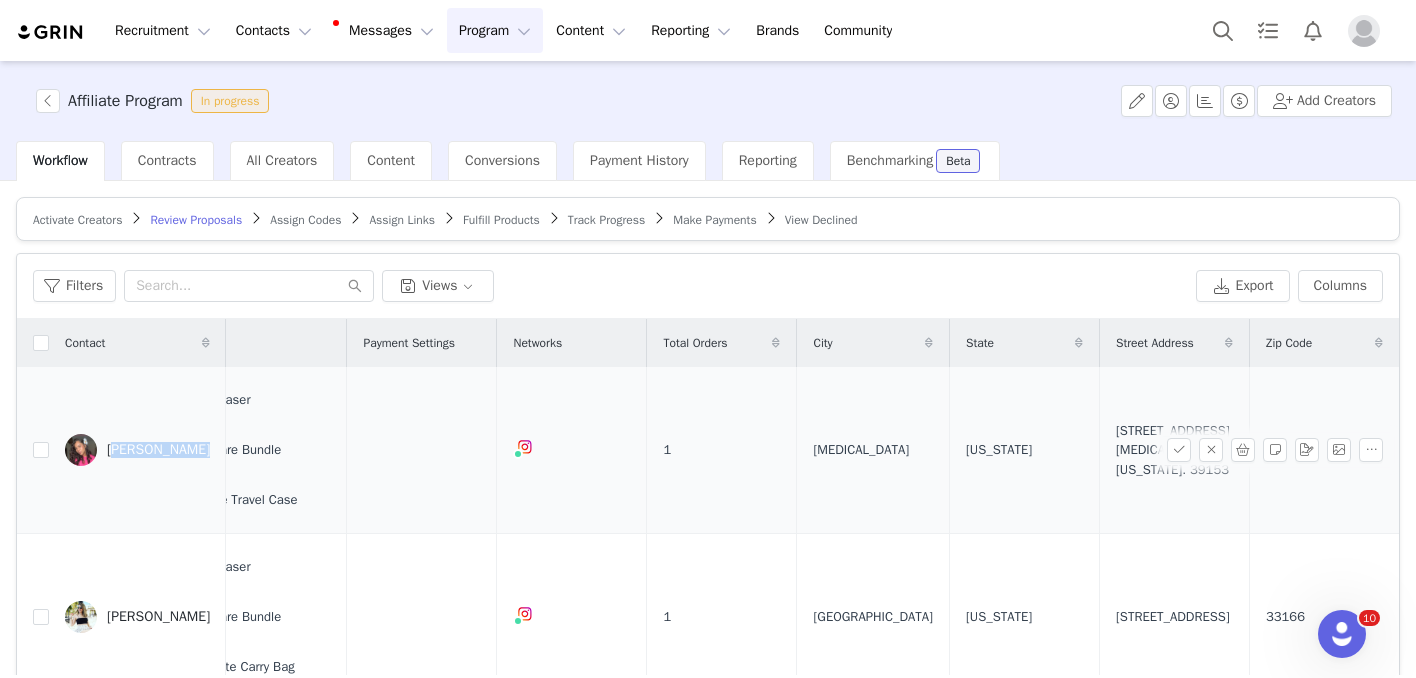 drag, startPoint x: 220, startPoint y: 471, endPoint x: 103, endPoint y: 449, distance: 119.05041 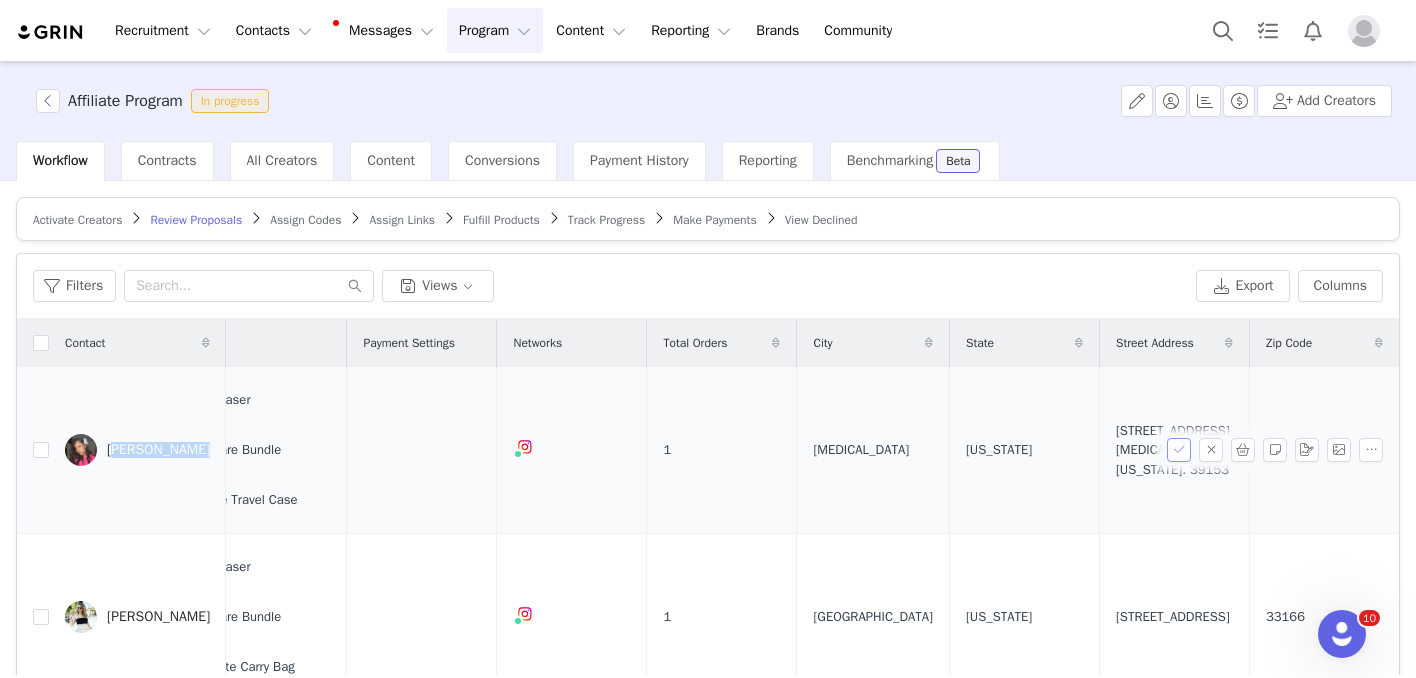 click at bounding box center (1179, 450) 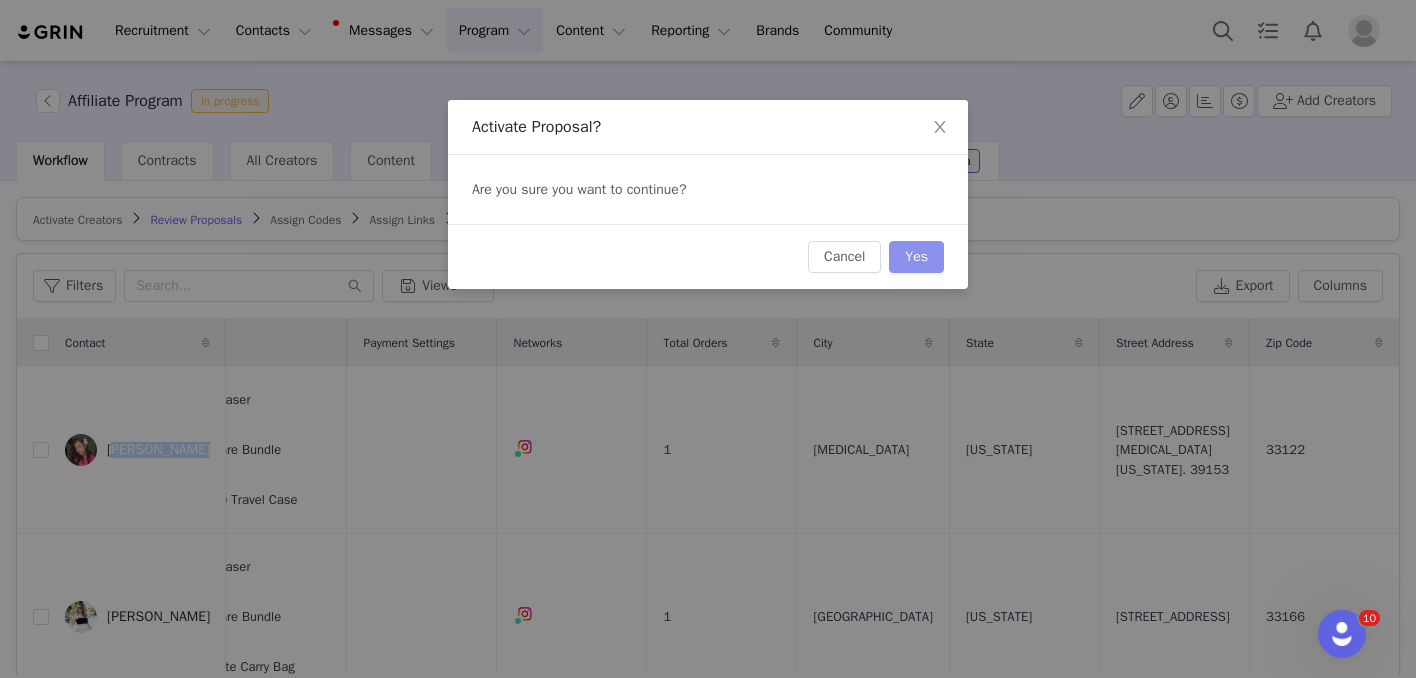 click on "Yes" at bounding box center (916, 257) 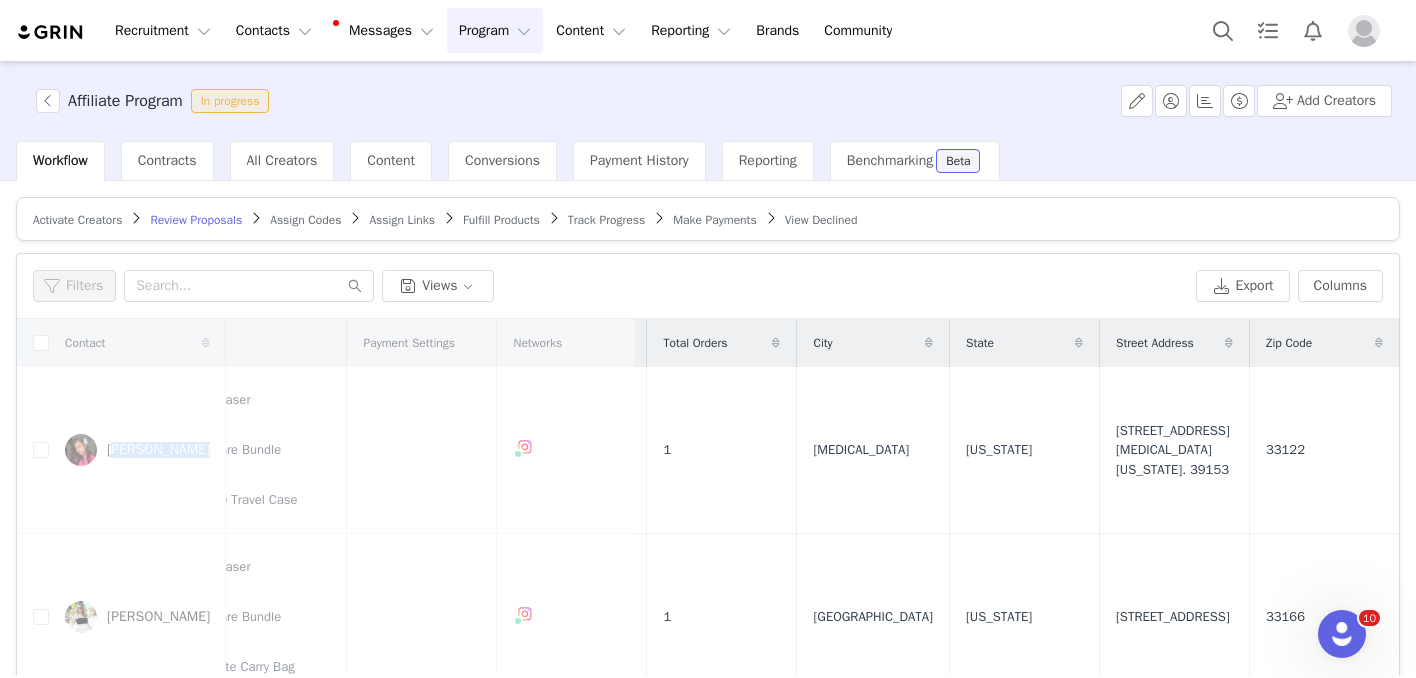 scroll, scrollTop: 0, scrollLeft: 0, axis: both 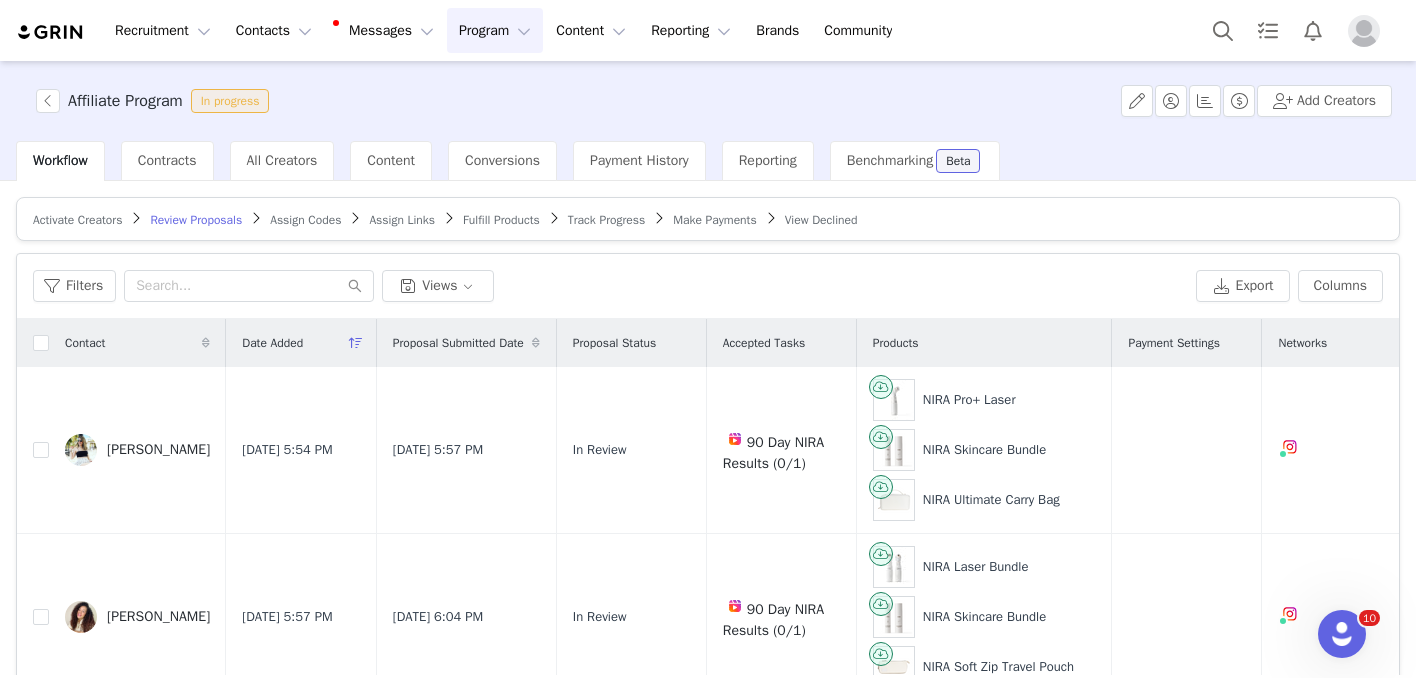 click on "Assign Codes" at bounding box center (305, 220) 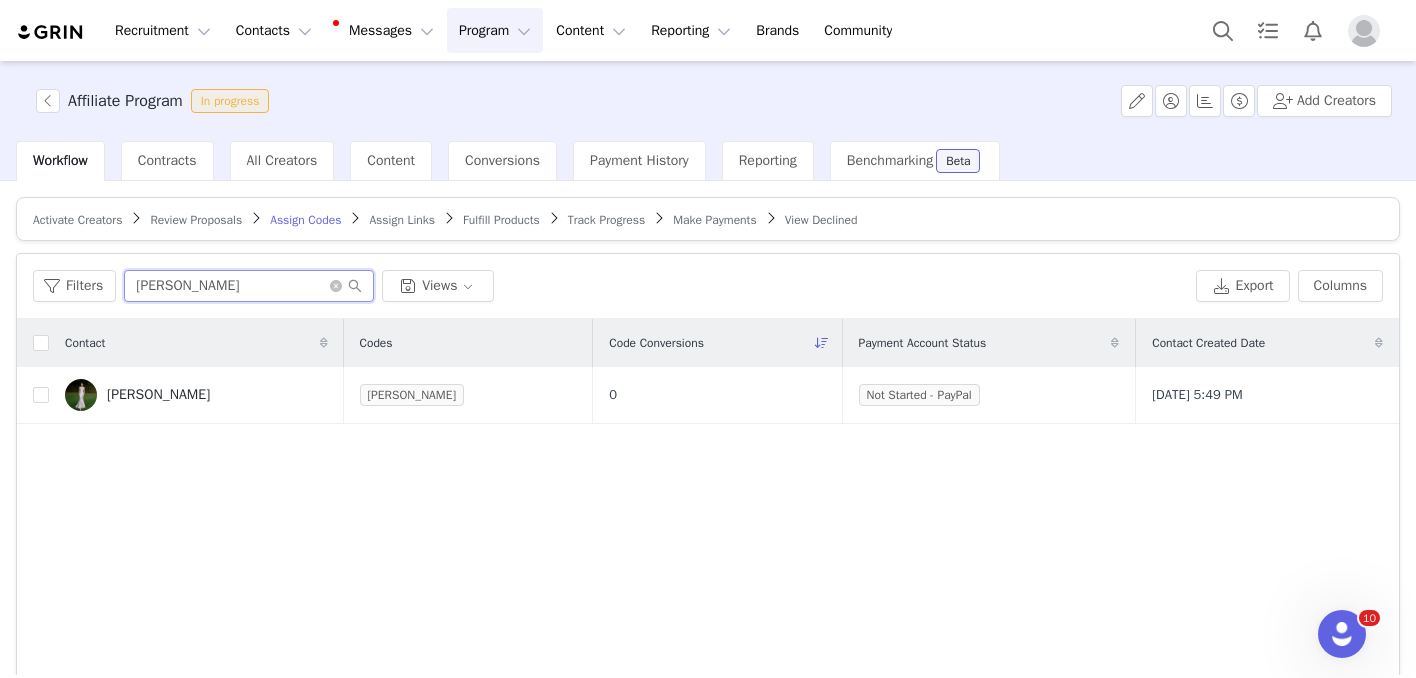 click on "[PERSON_NAME]" at bounding box center (249, 286) 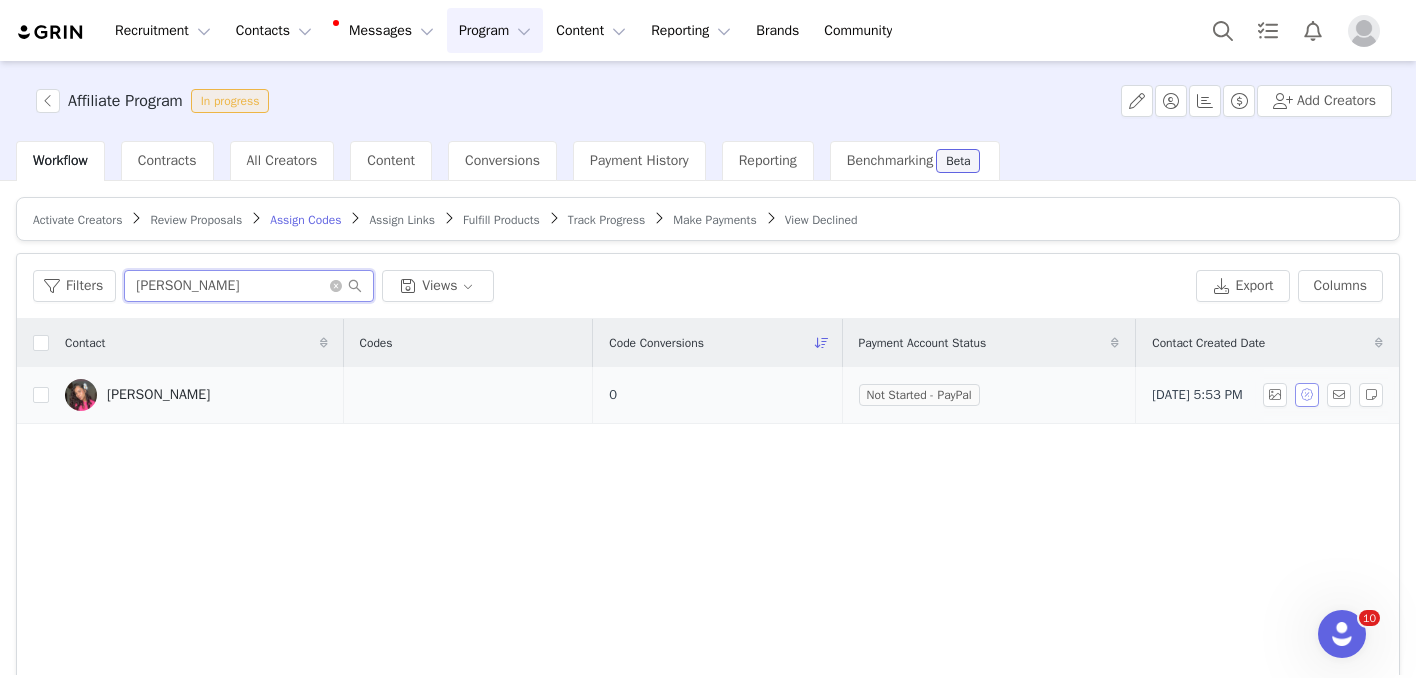 type on "[PERSON_NAME]" 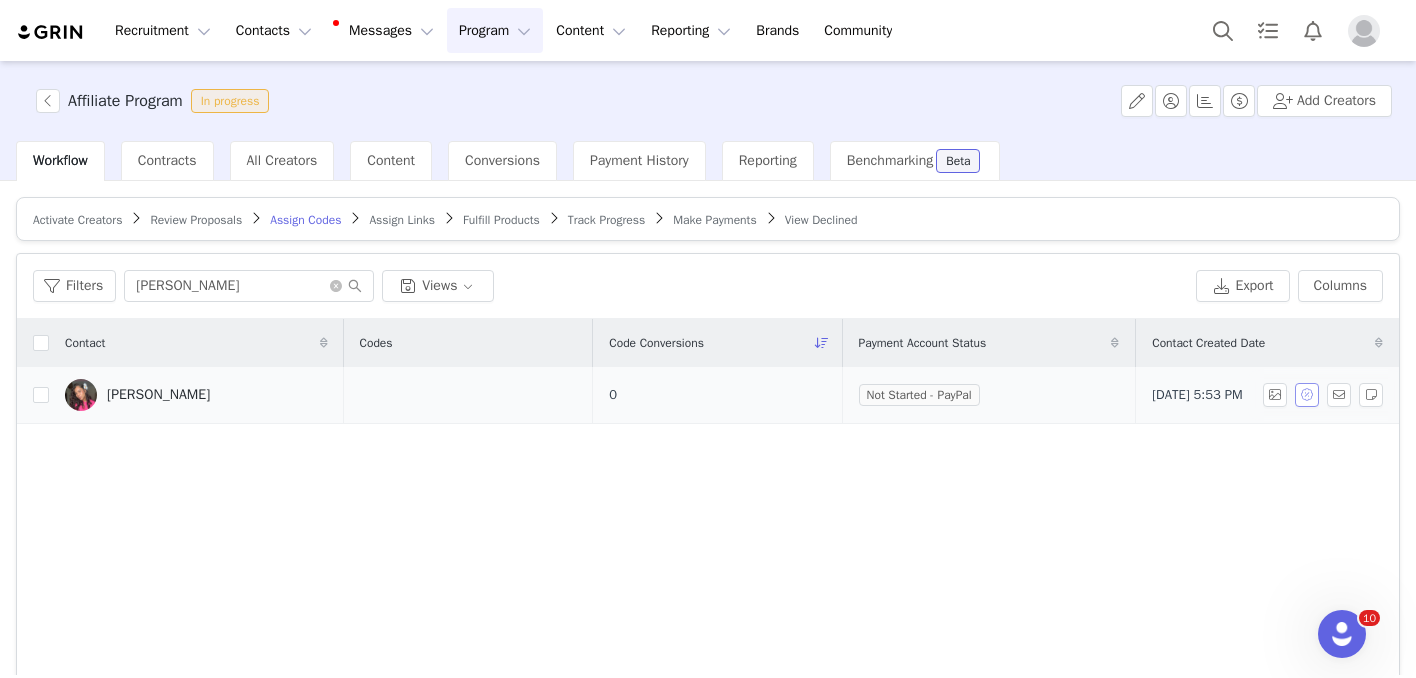 click at bounding box center [1307, 395] 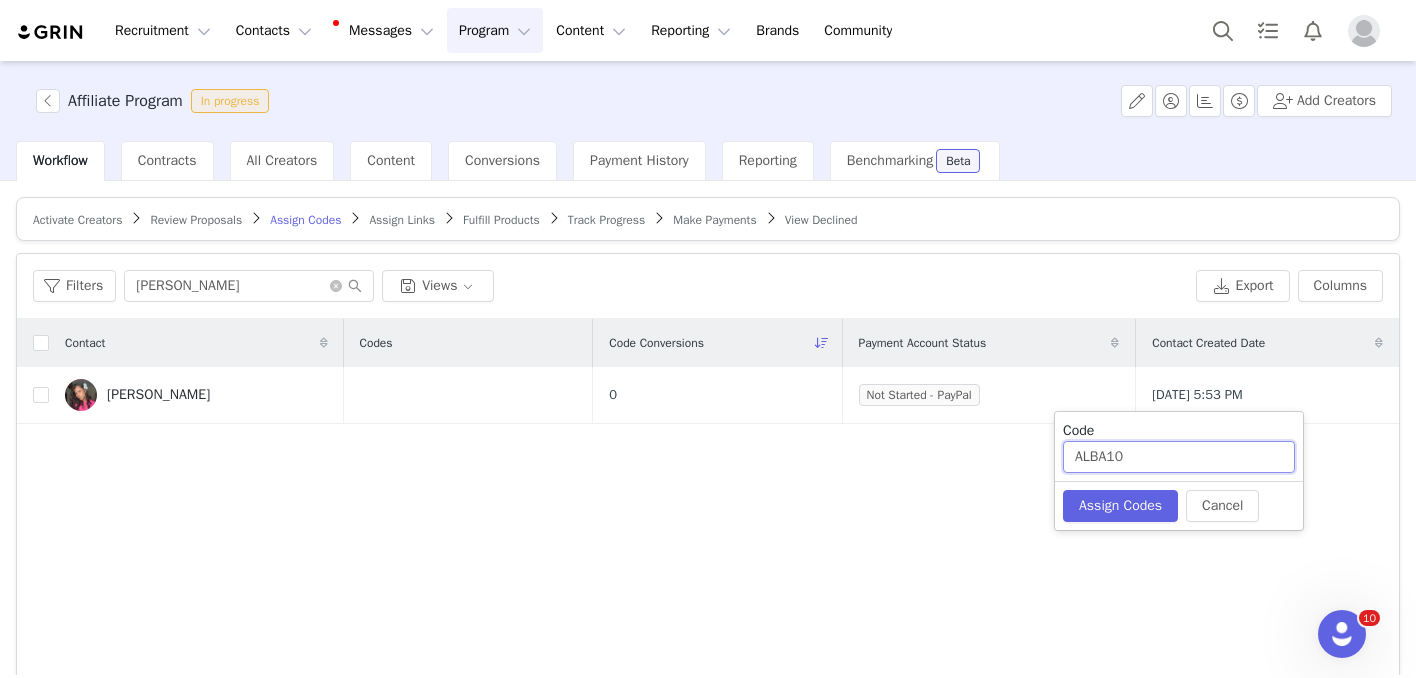click on "ALBA10" at bounding box center (1179, 457) 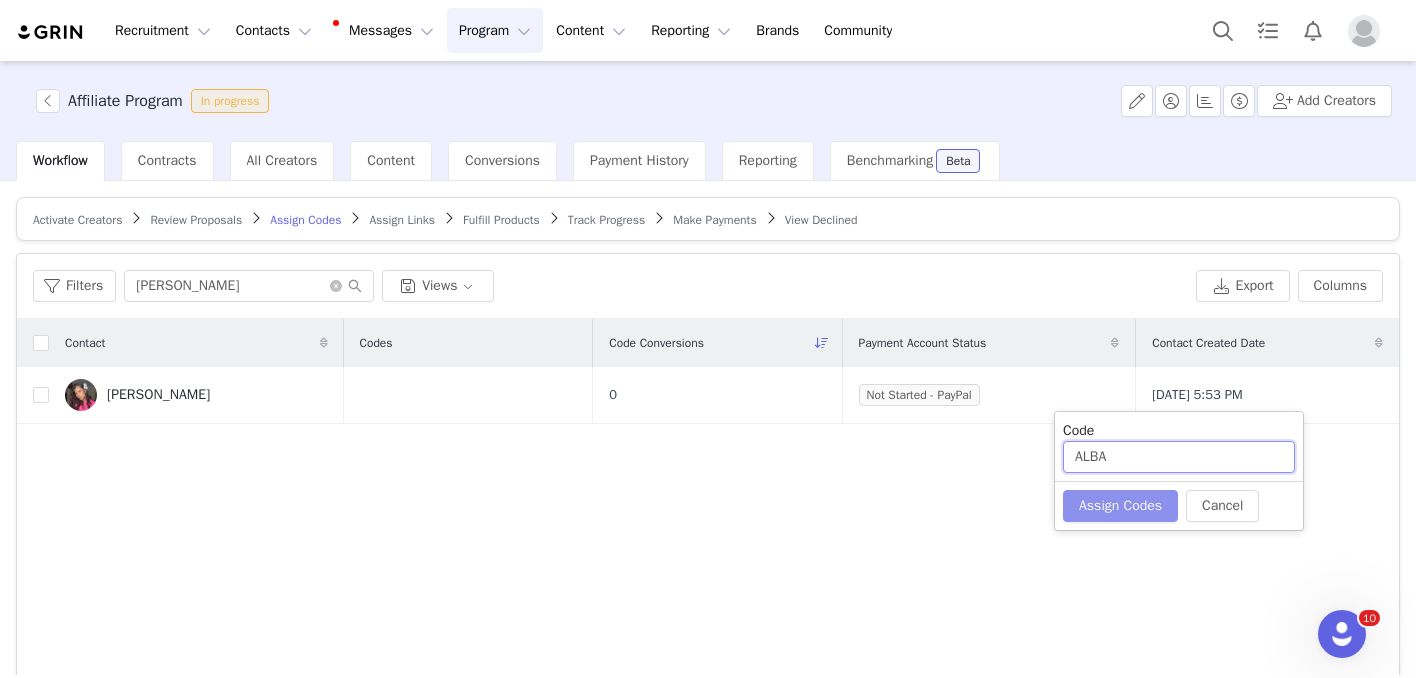 type on "ALBA" 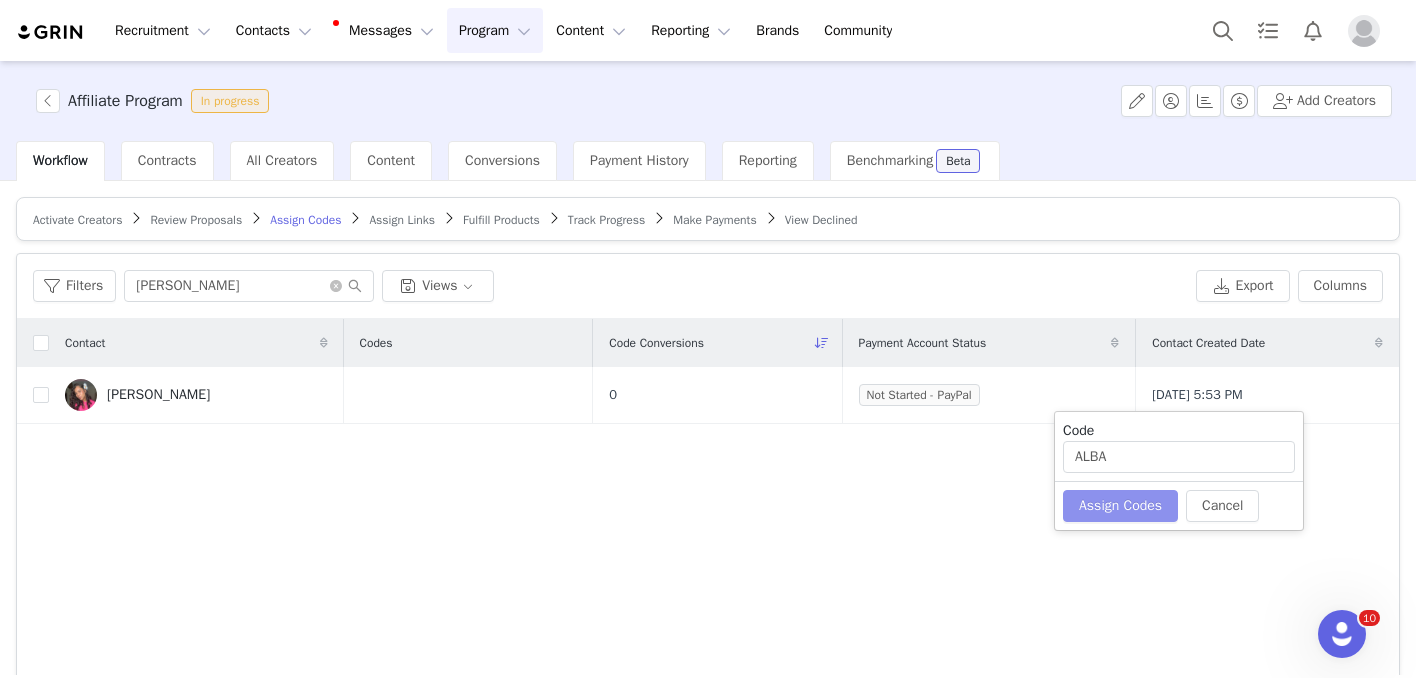 click on "Assign Codes" at bounding box center [1120, 506] 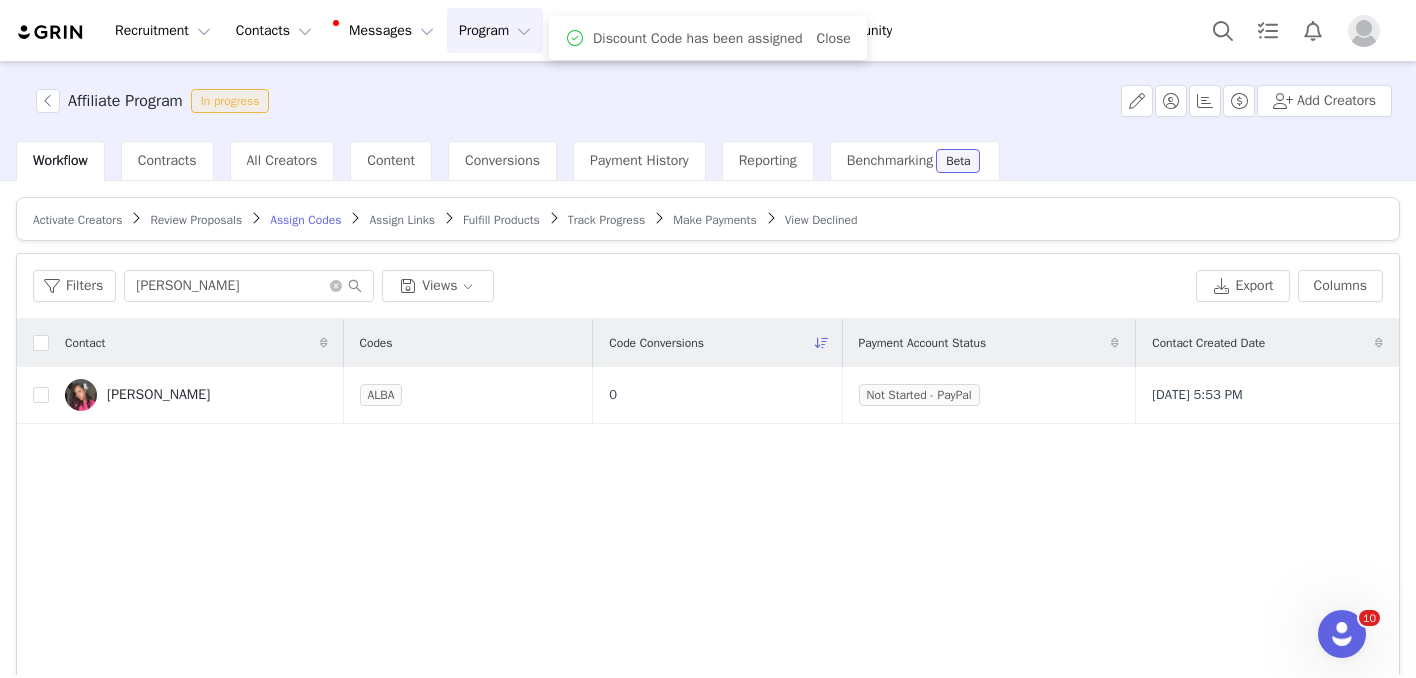 click on "Assign Links" at bounding box center (402, 220) 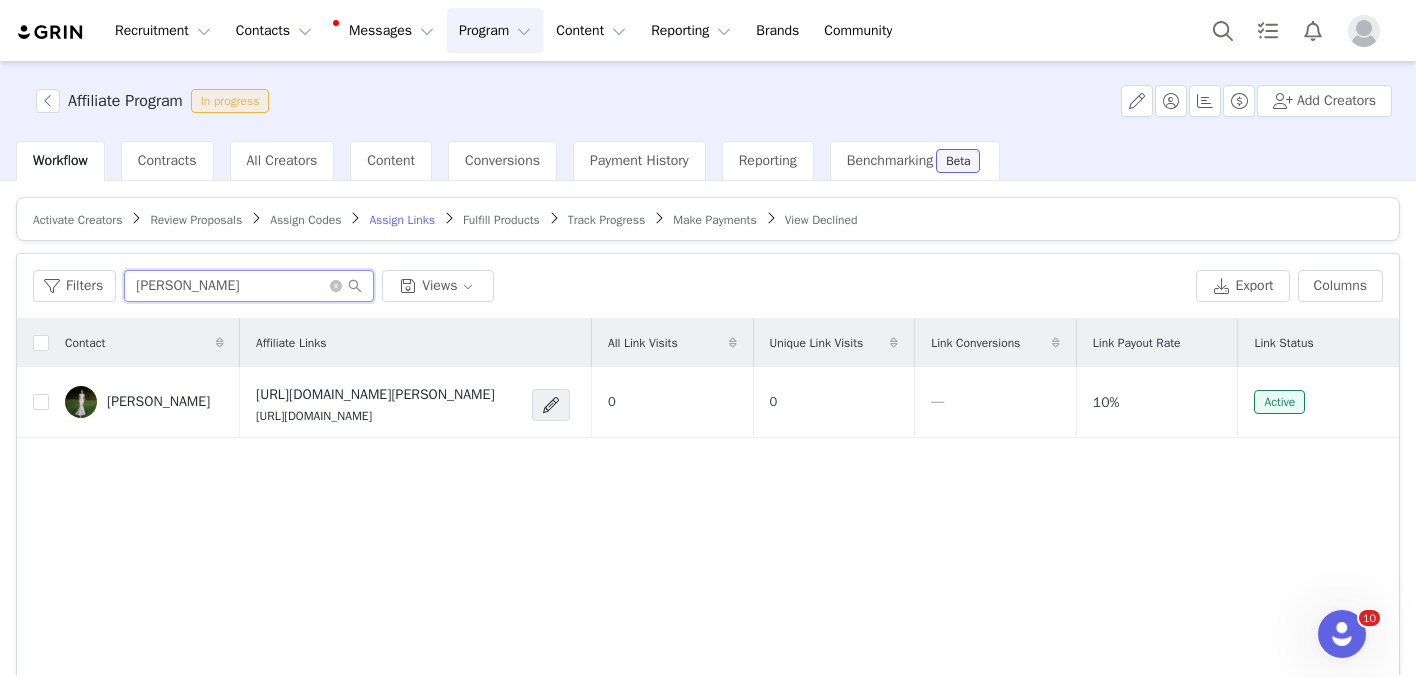 click on "[PERSON_NAME]" at bounding box center [249, 286] 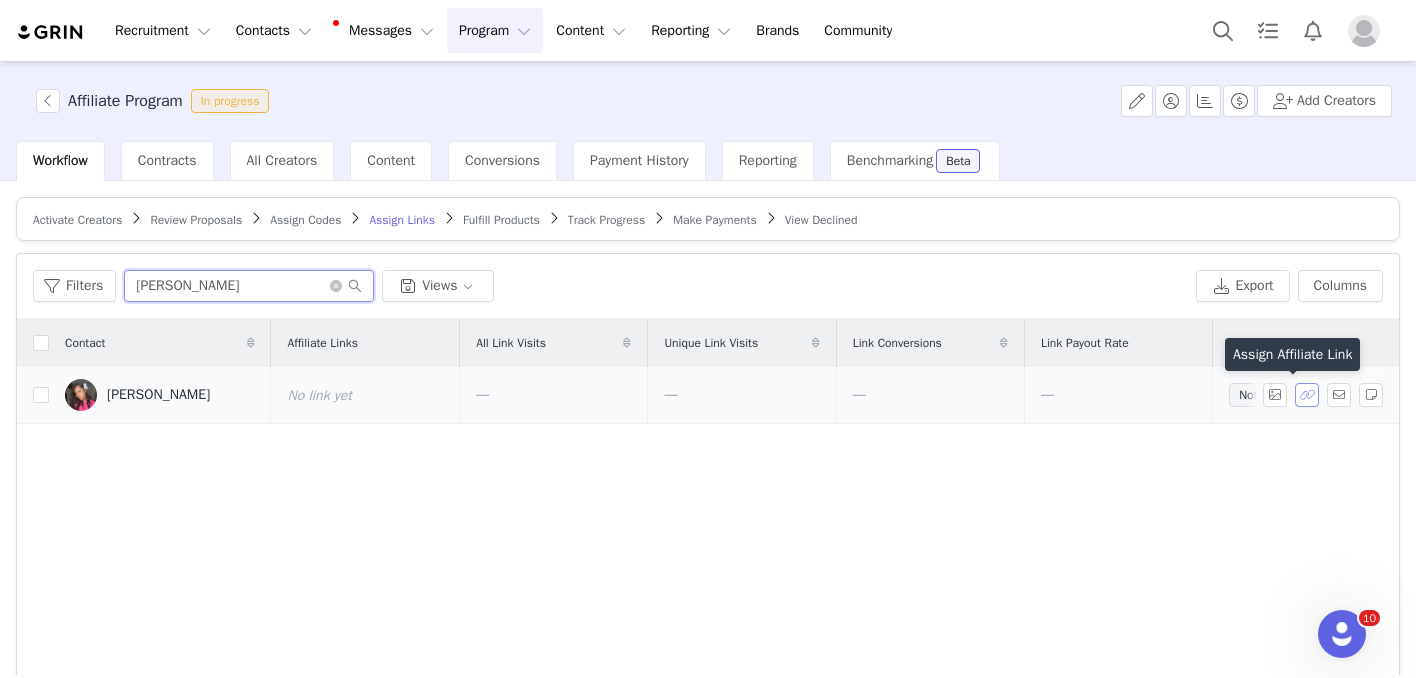 type on "[PERSON_NAME]" 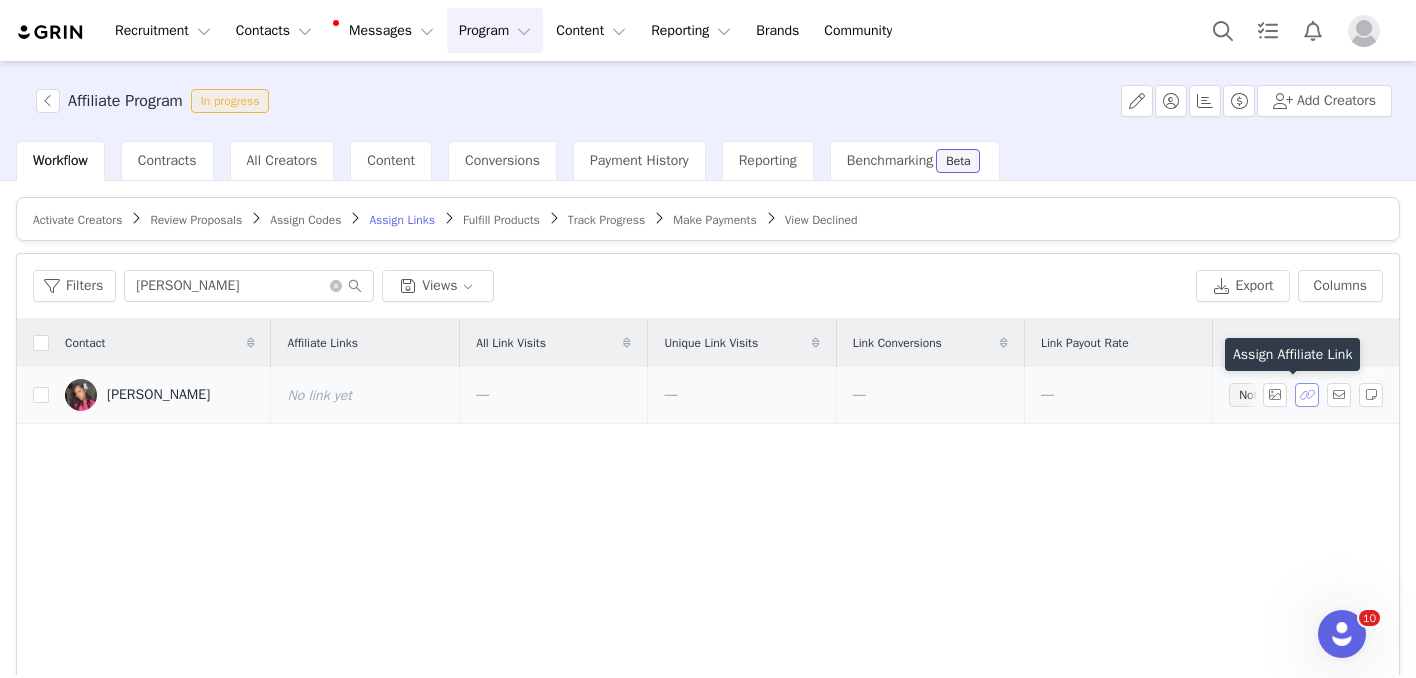 click at bounding box center (1307, 395) 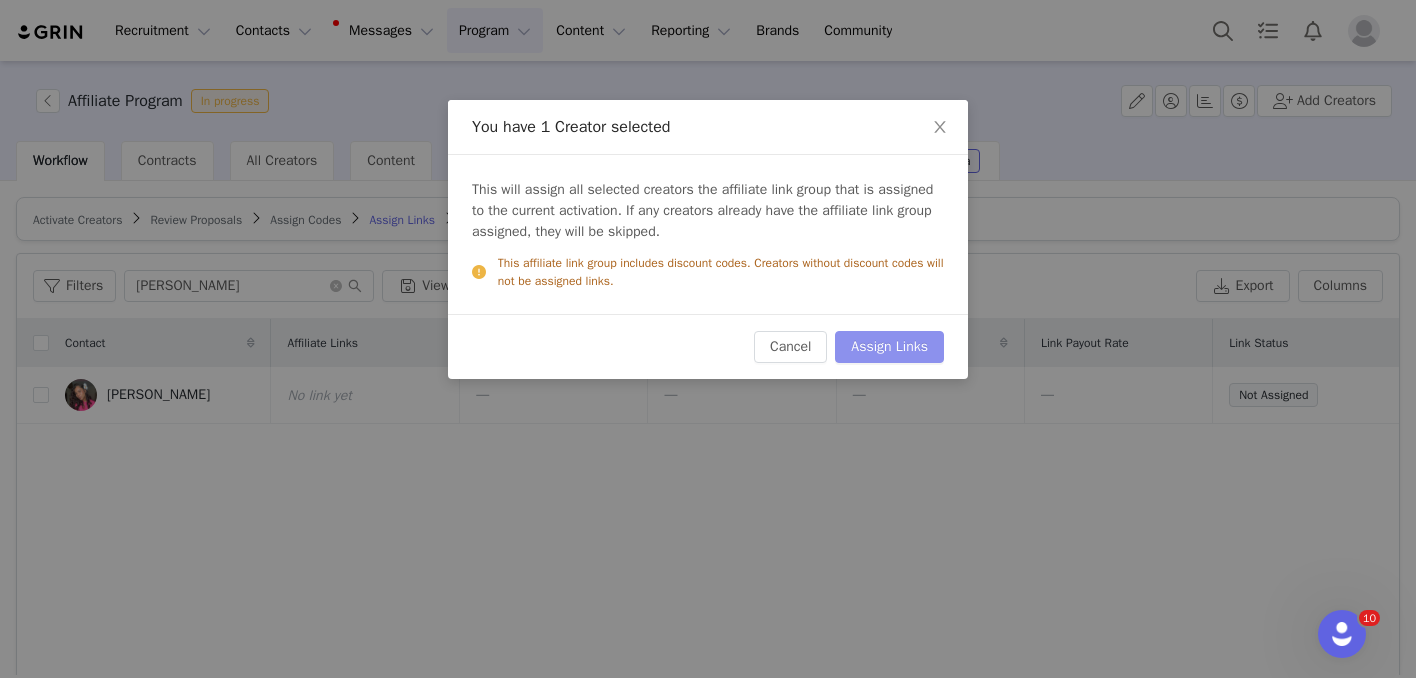 click on "Assign Links" at bounding box center [889, 347] 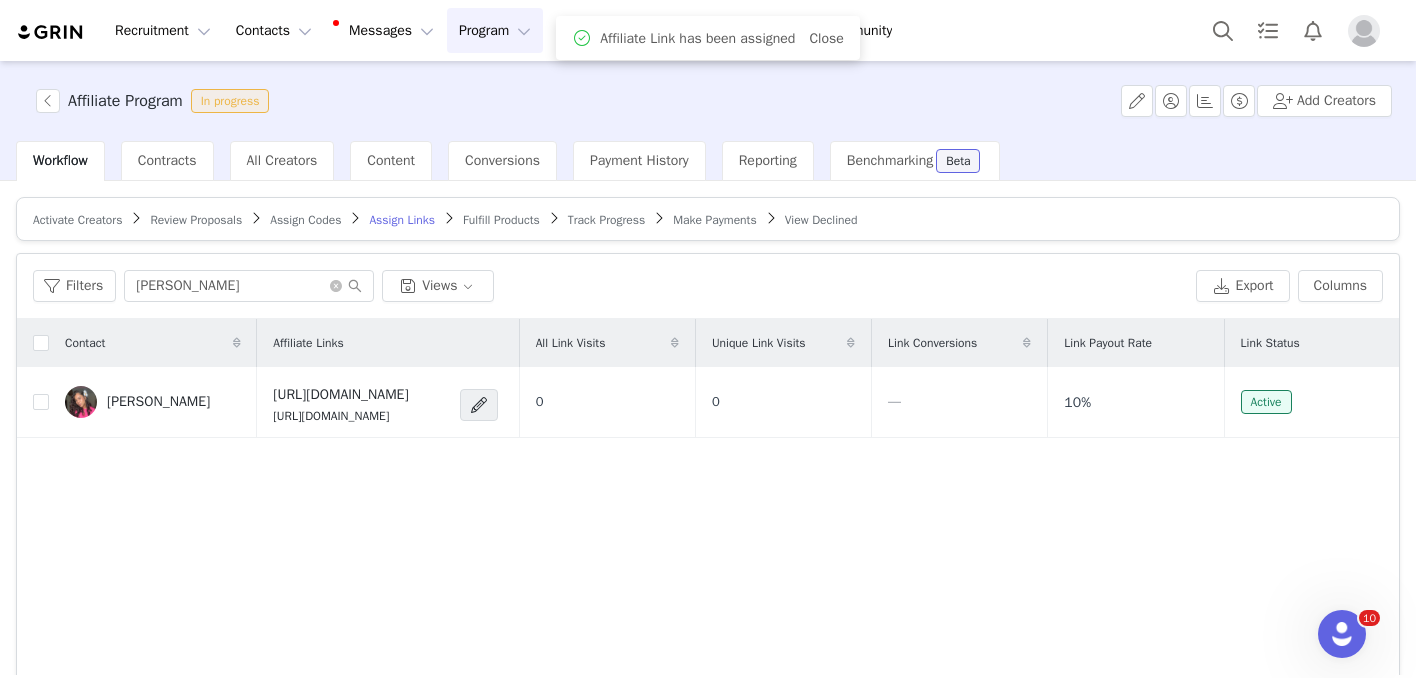 click on "Fulfill Products" at bounding box center (501, 220) 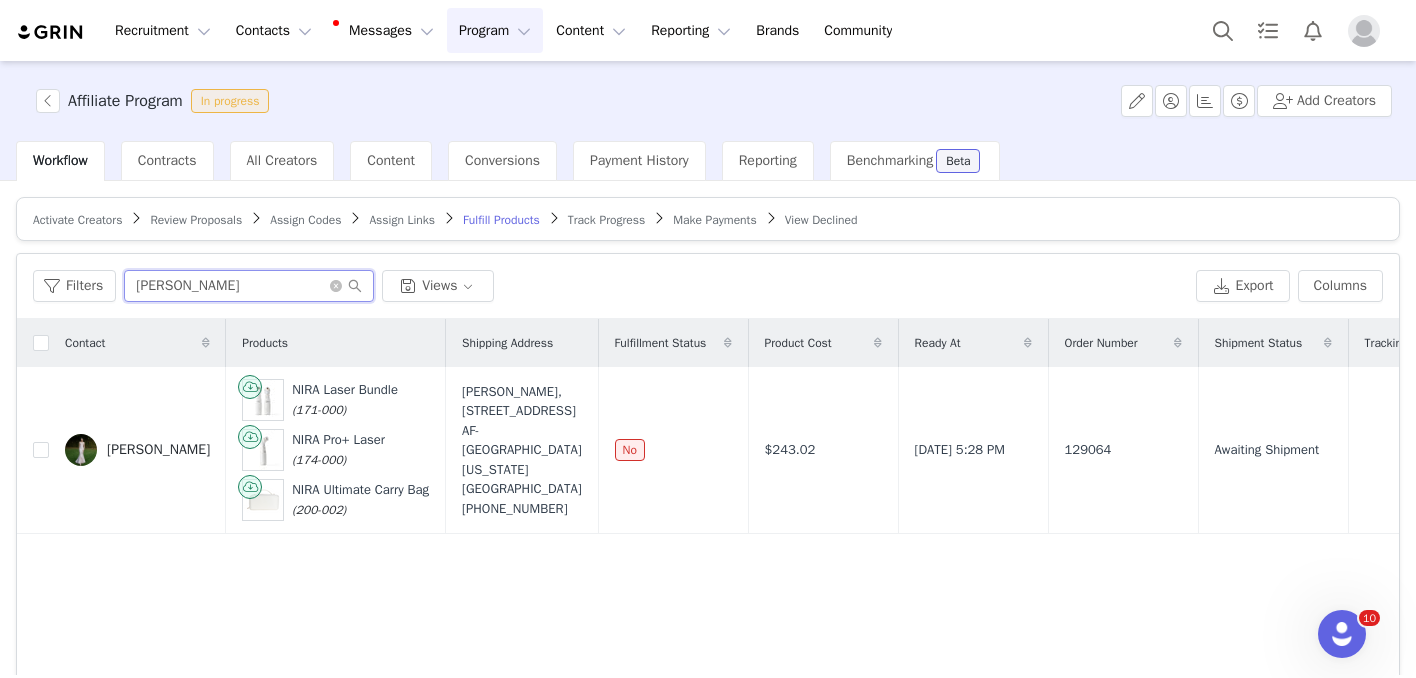 click on "[PERSON_NAME]" at bounding box center [249, 286] 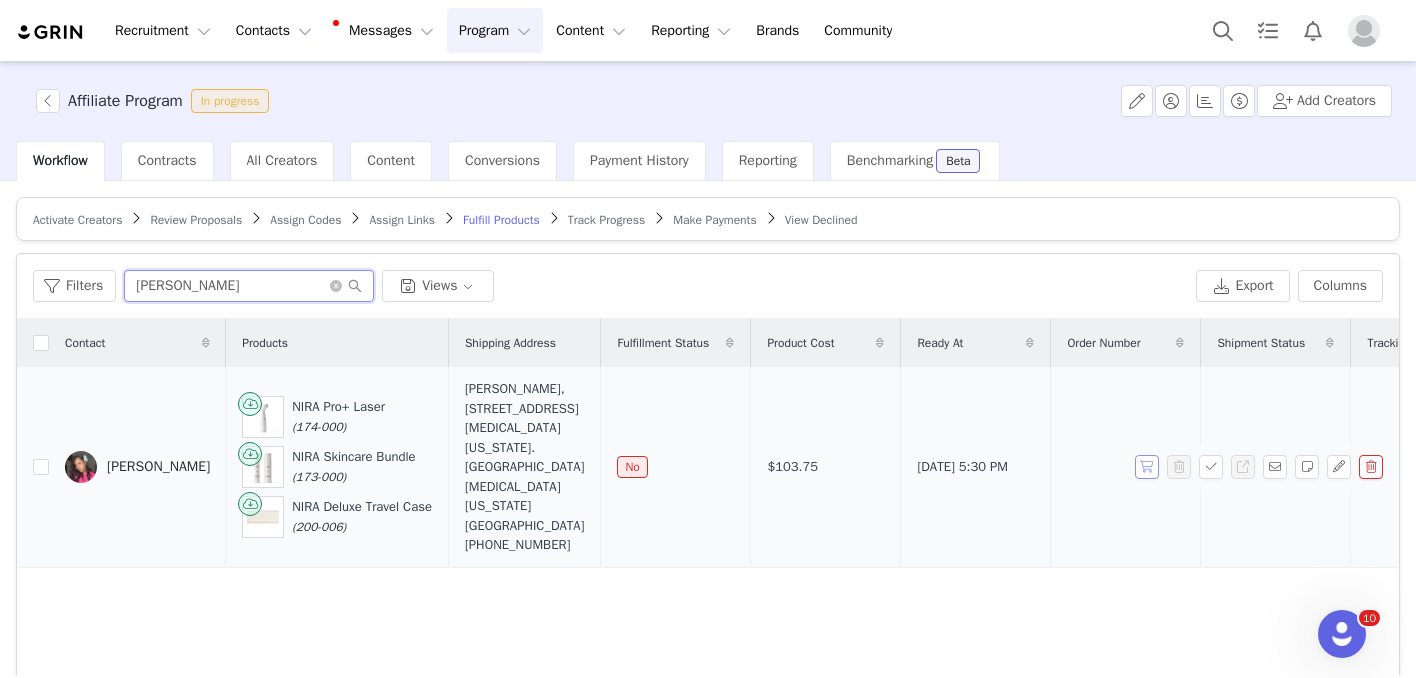 type on "[PERSON_NAME]" 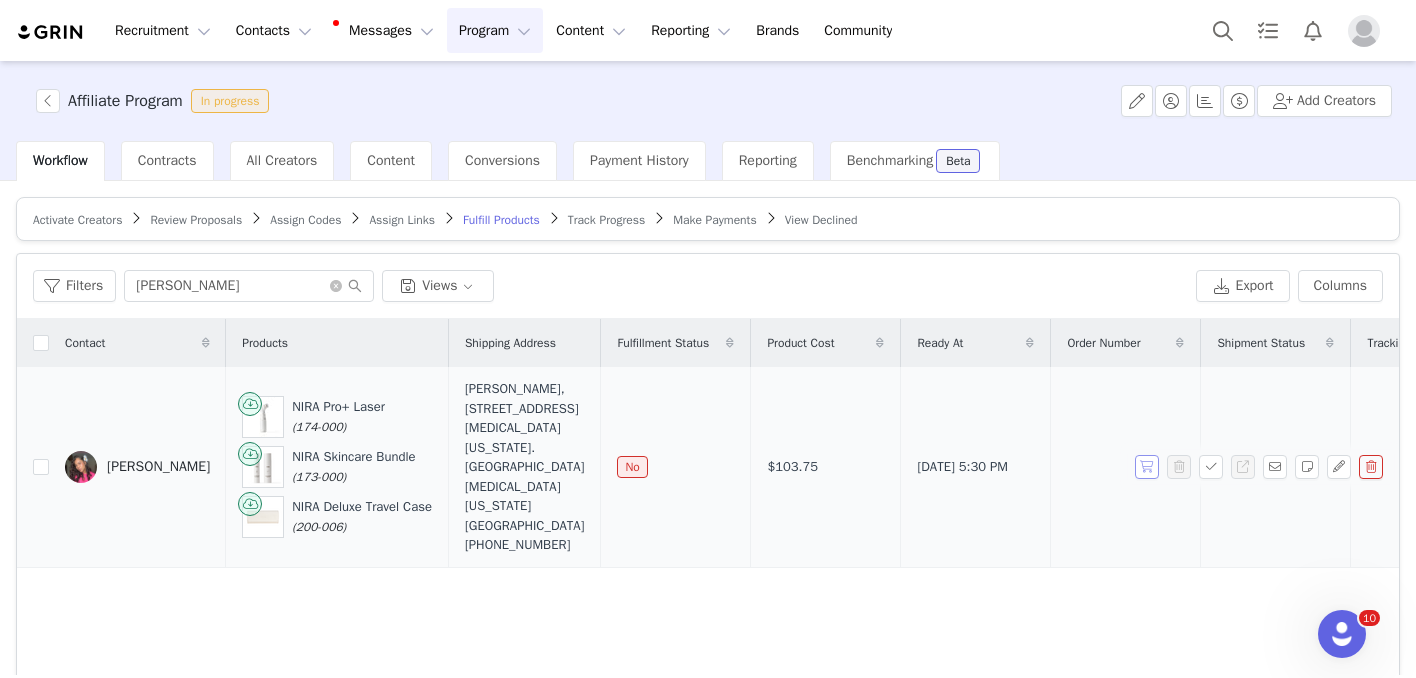 click at bounding box center (1147, 467) 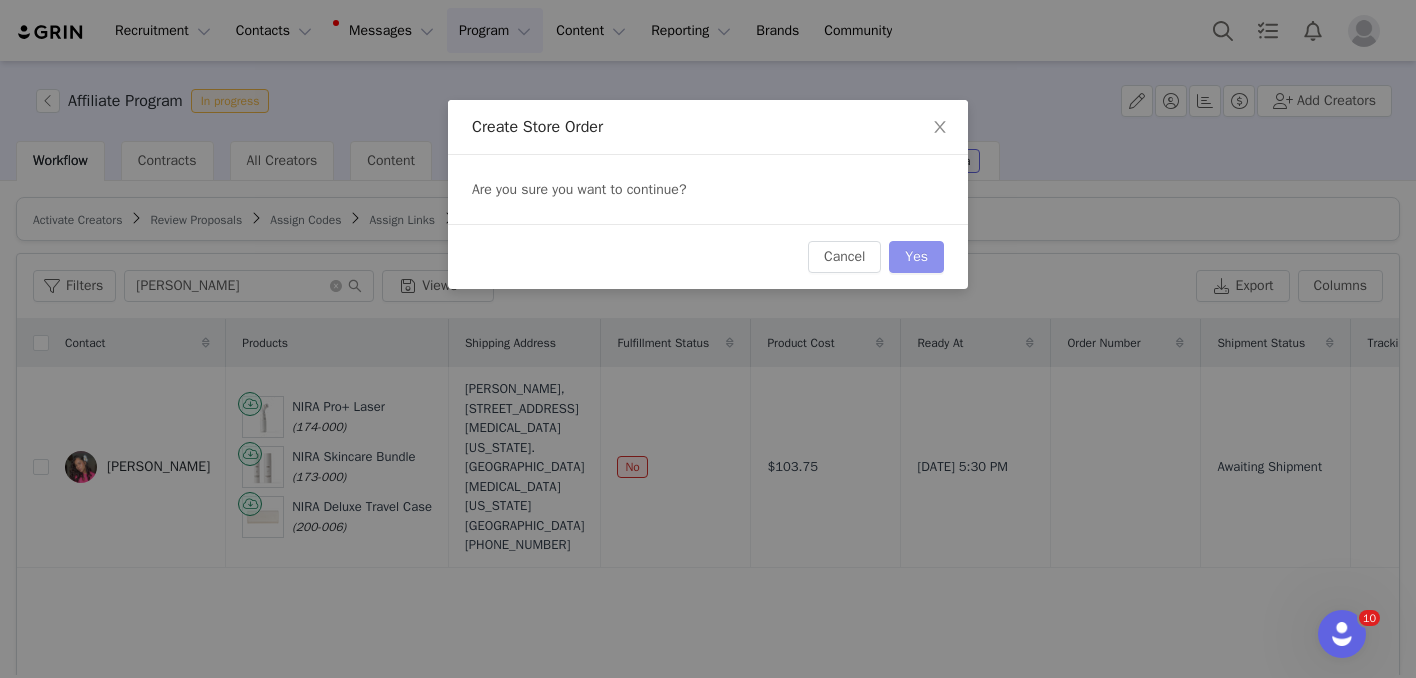 click on "Yes" at bounding box center (916, 257) 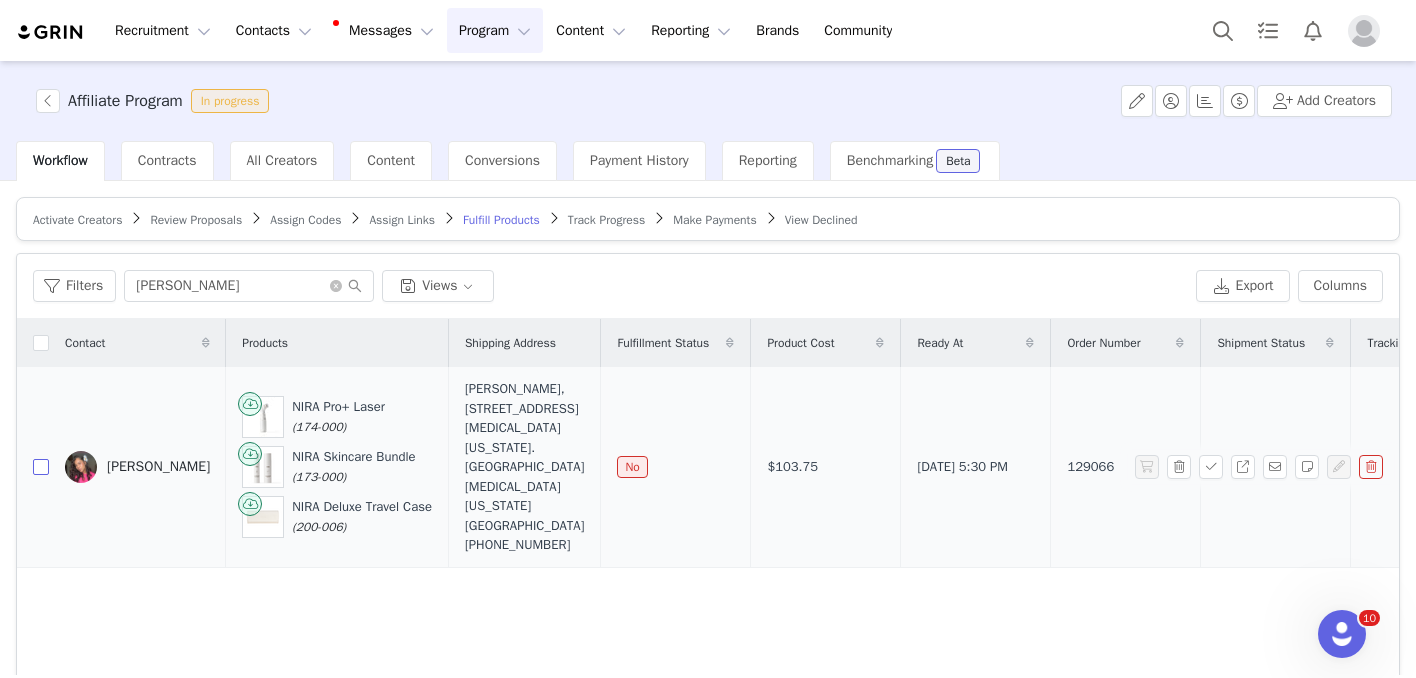click at bounding box center [41, 467] 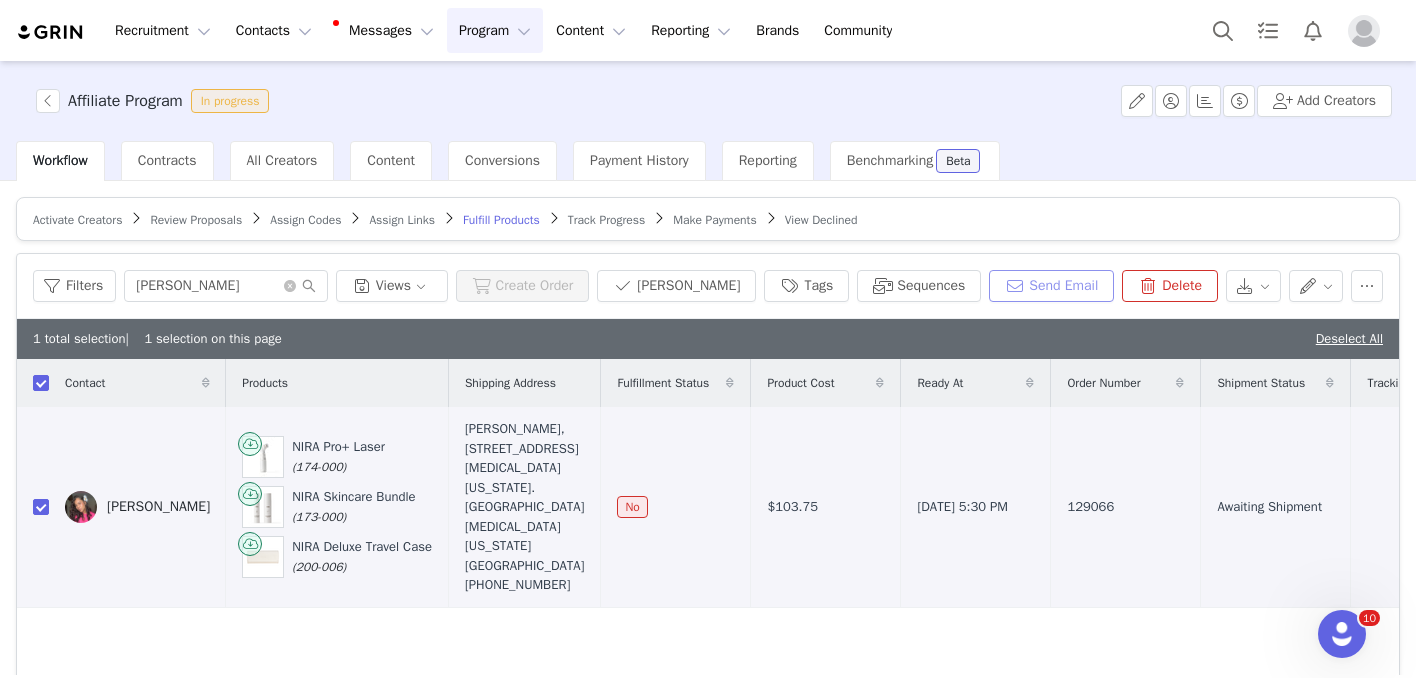 click on "Send Email" at bounding box center (1051, 286) 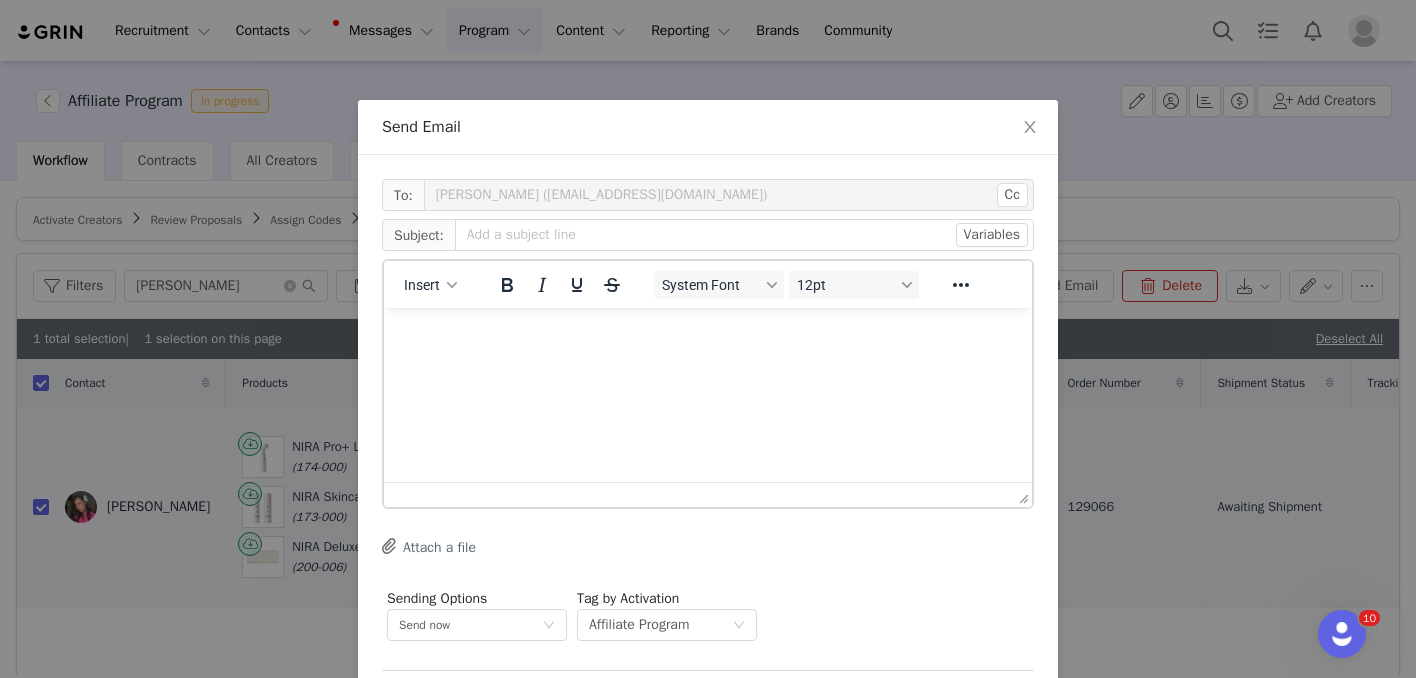 scroll, scrollTop: 0, scrollLeft: 0, axis: both 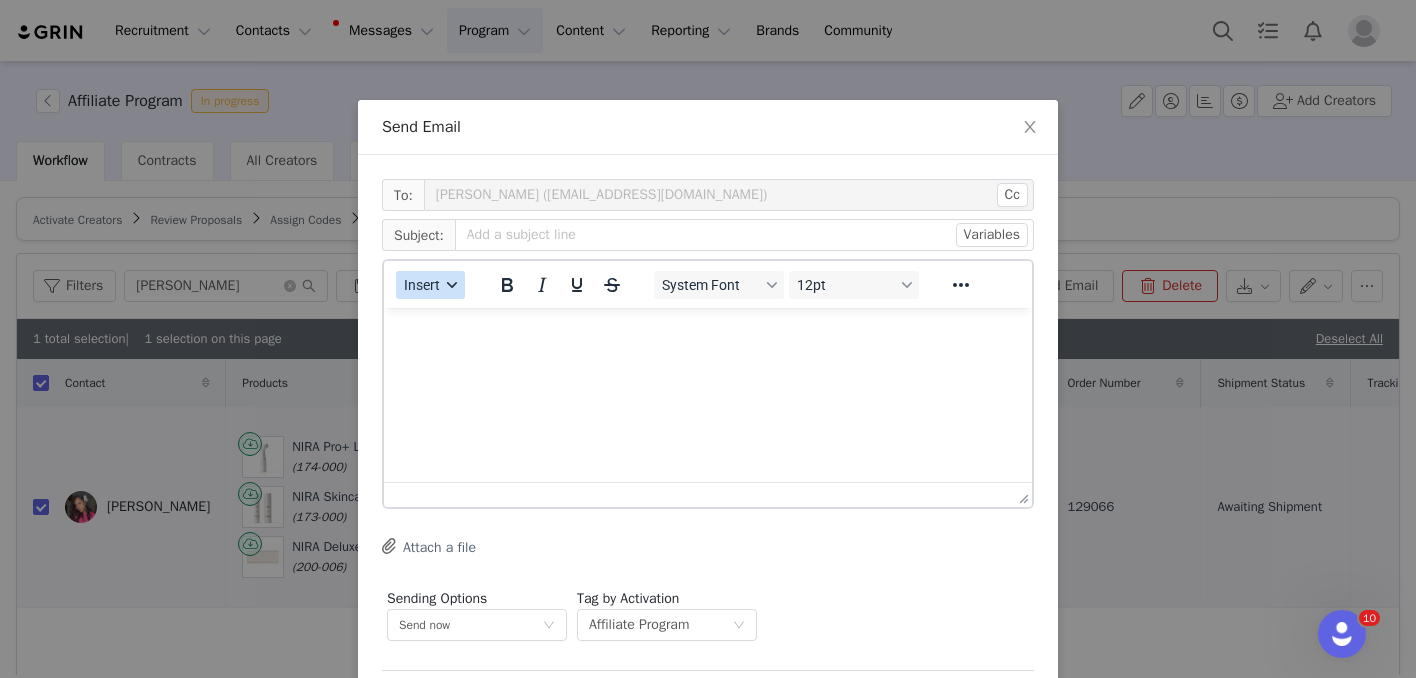 click on "Insert" at bounding box center (422, 285) 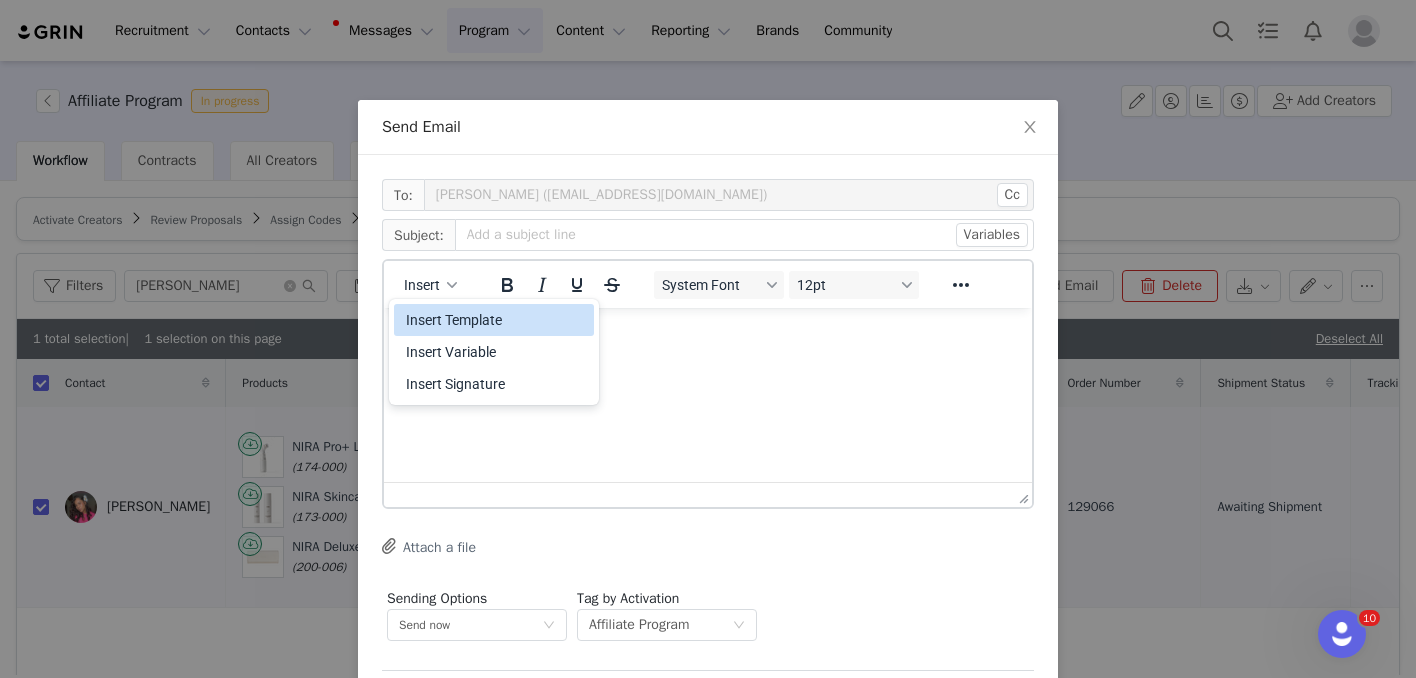 click on "Insert Template" at bounding box center [496, 320] 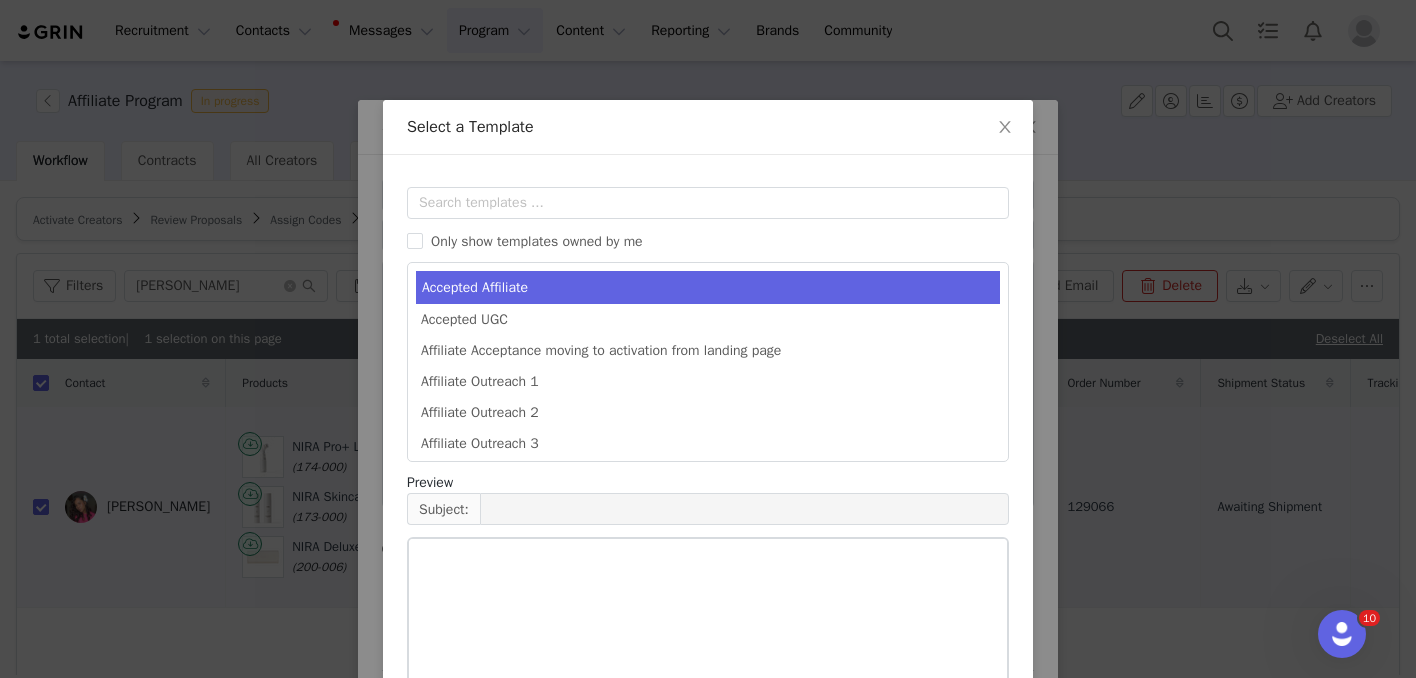 click on "AFTER ACCEPTING PROPOSAL" at bounding box center [708, 537] 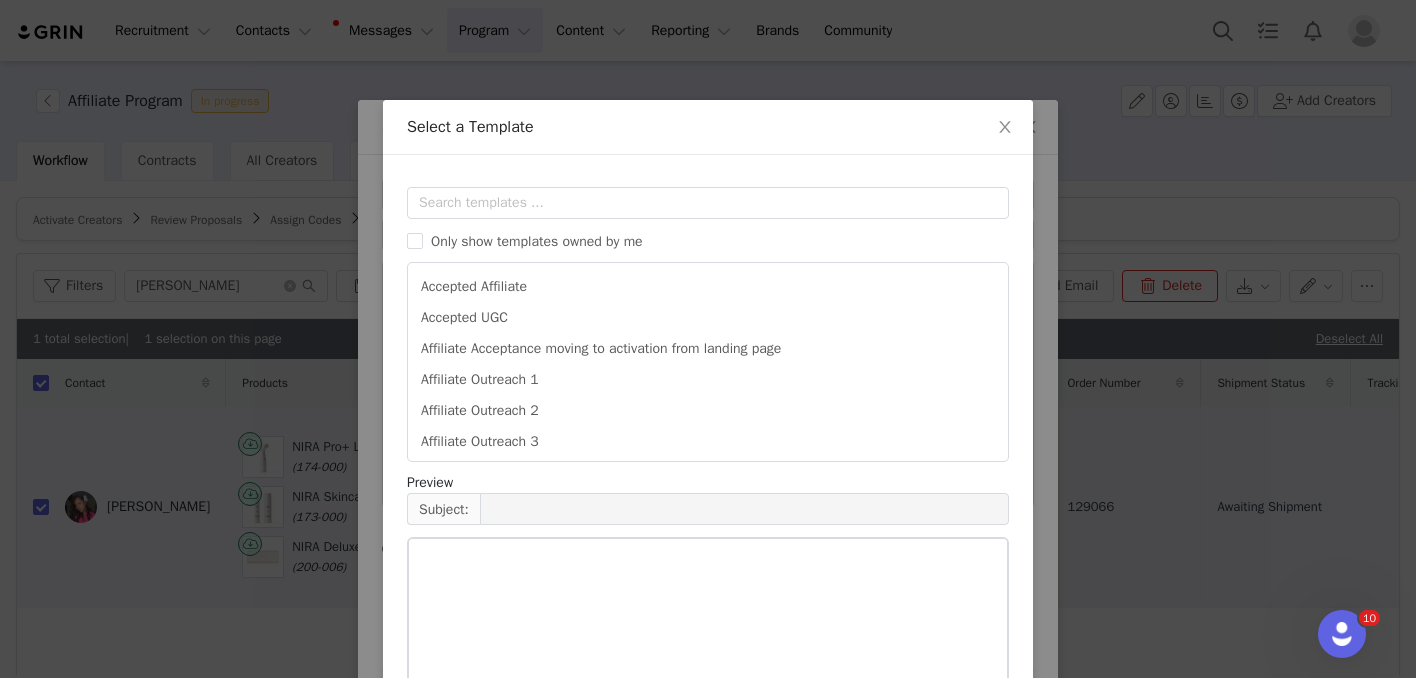 type on "NIRA AFFILIATE PROGRAM CODE + LINKS" 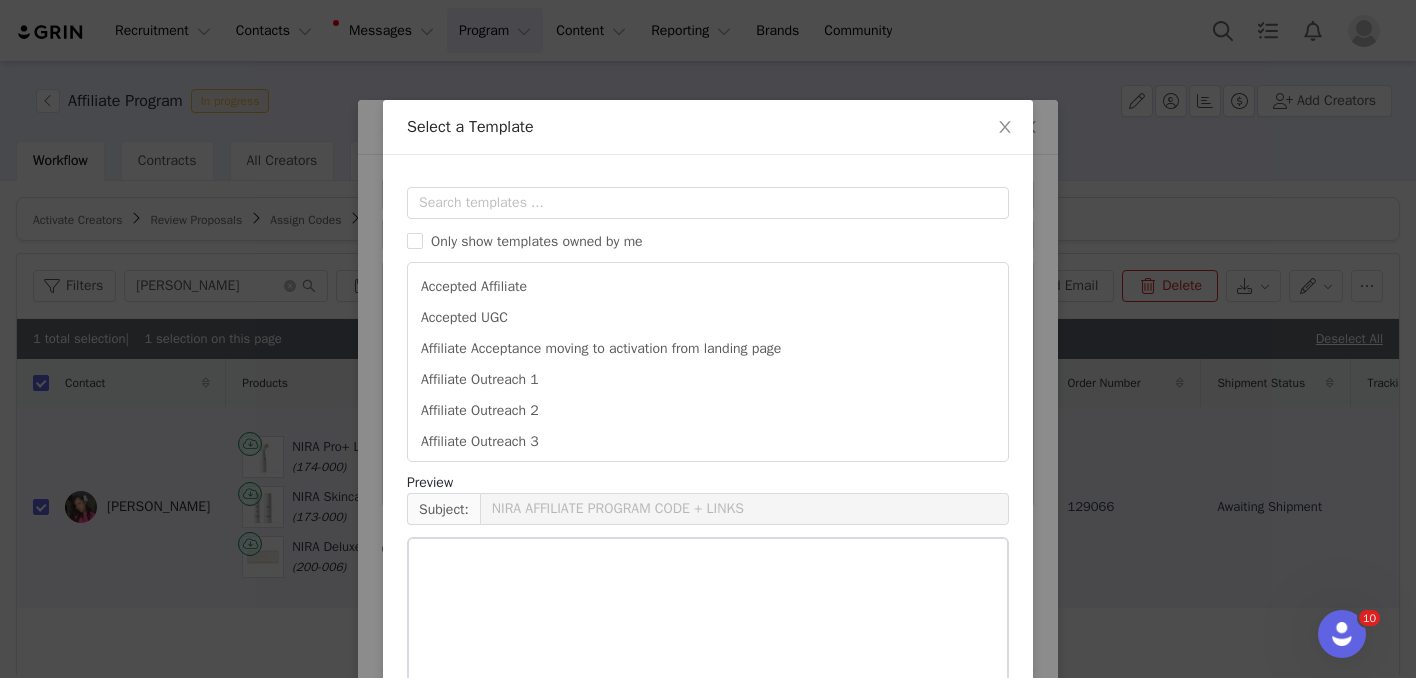 scroll, scrollTop: 128, scrollLeft: 0, axis: vertical 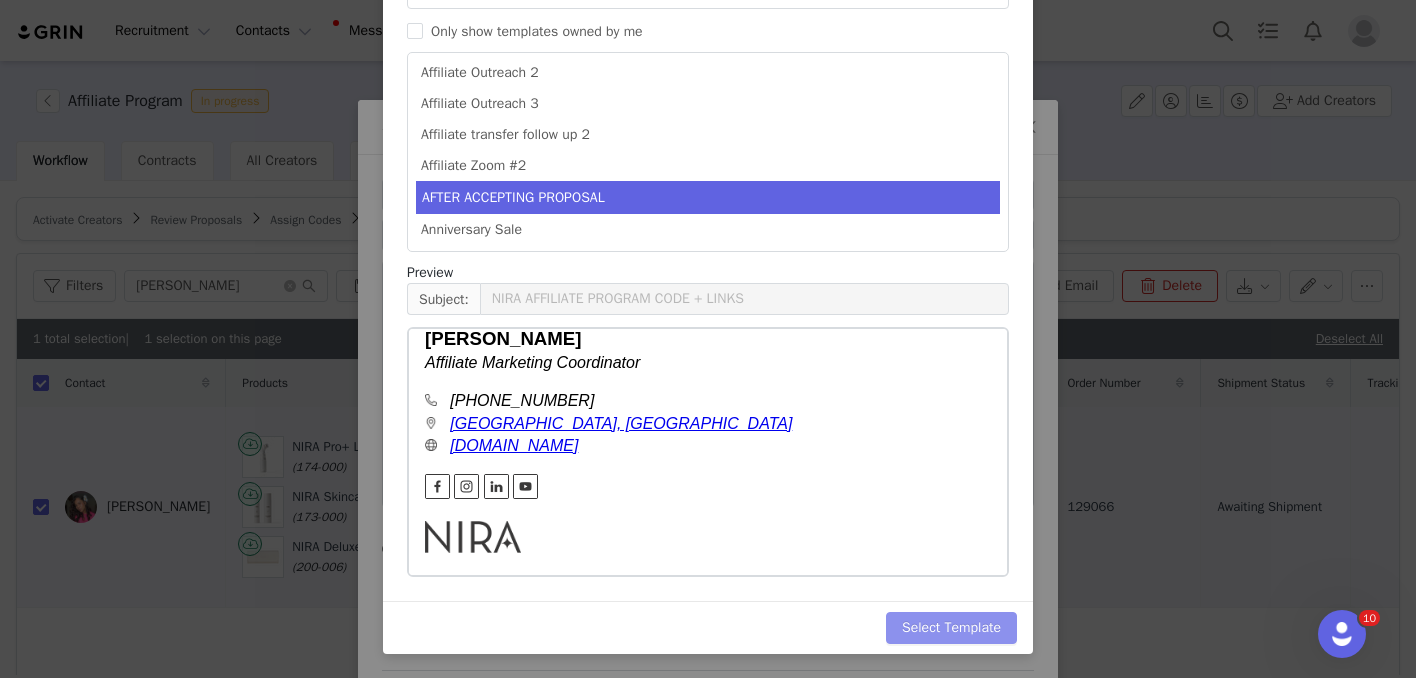 click on "Select Template" at bounding box center [951, 628] 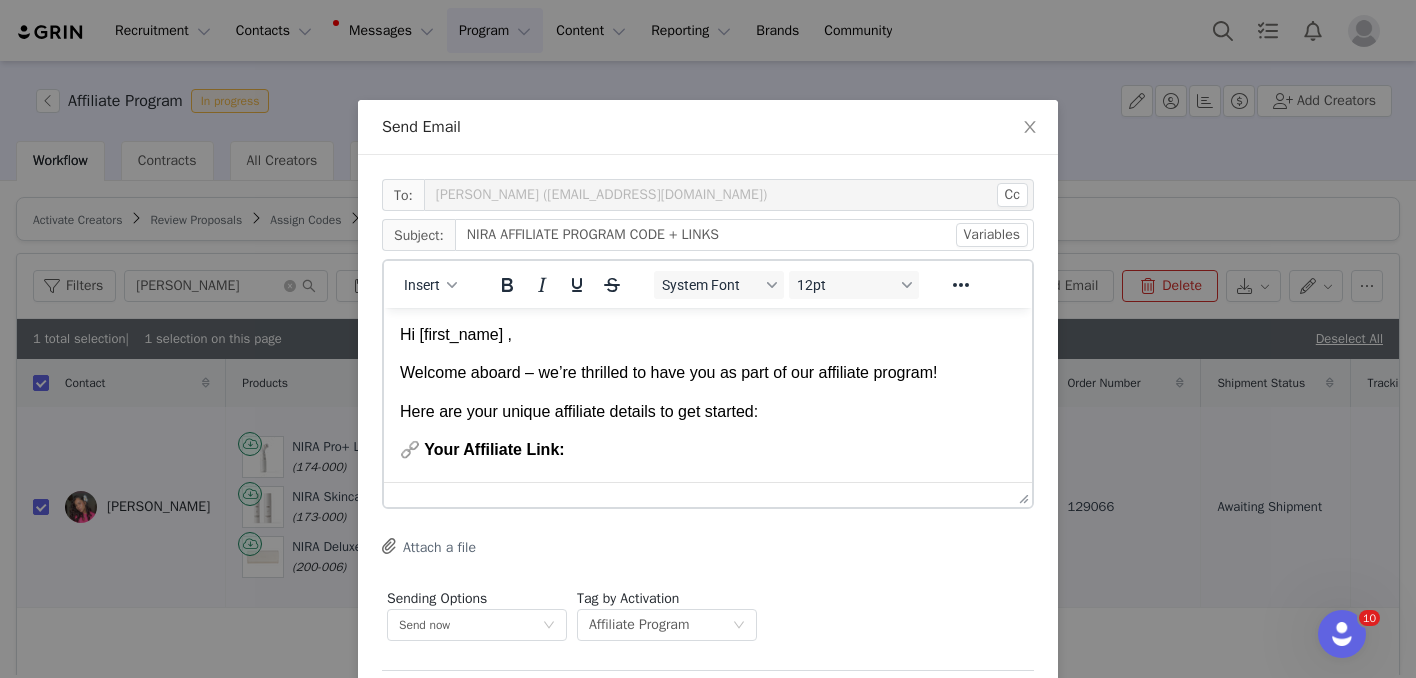 scroll, scrollTop: 0, scrollLeft: 0, axis: both 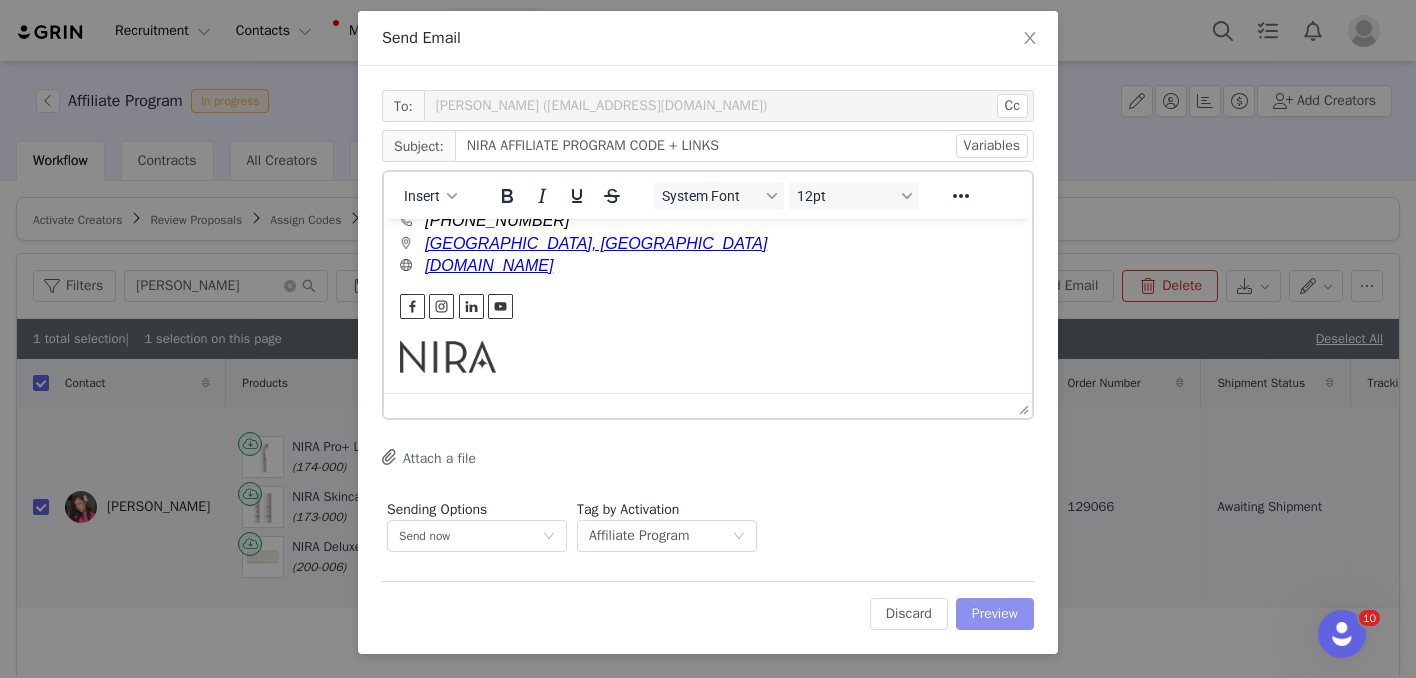 click on "Preview" at bounding box center [995, 614] 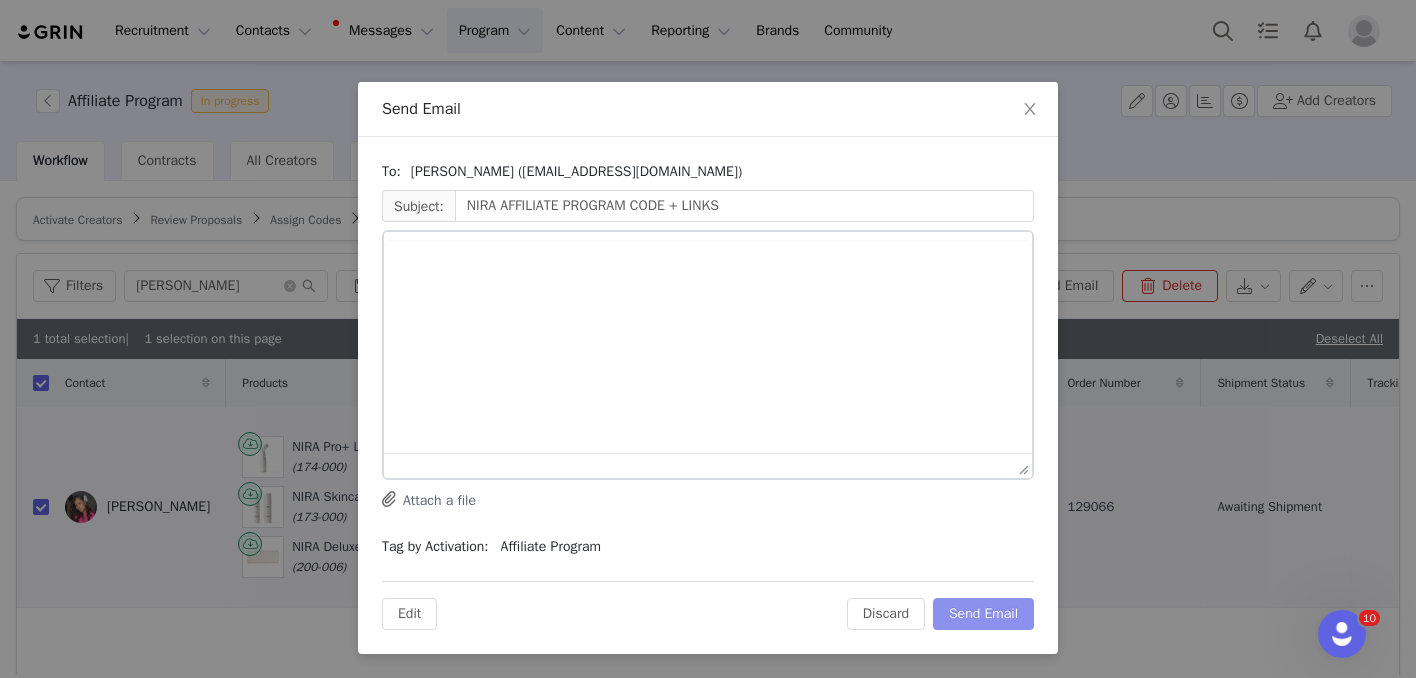 scroll, scrollTop: 0, scrollLeft: 0, axis: both 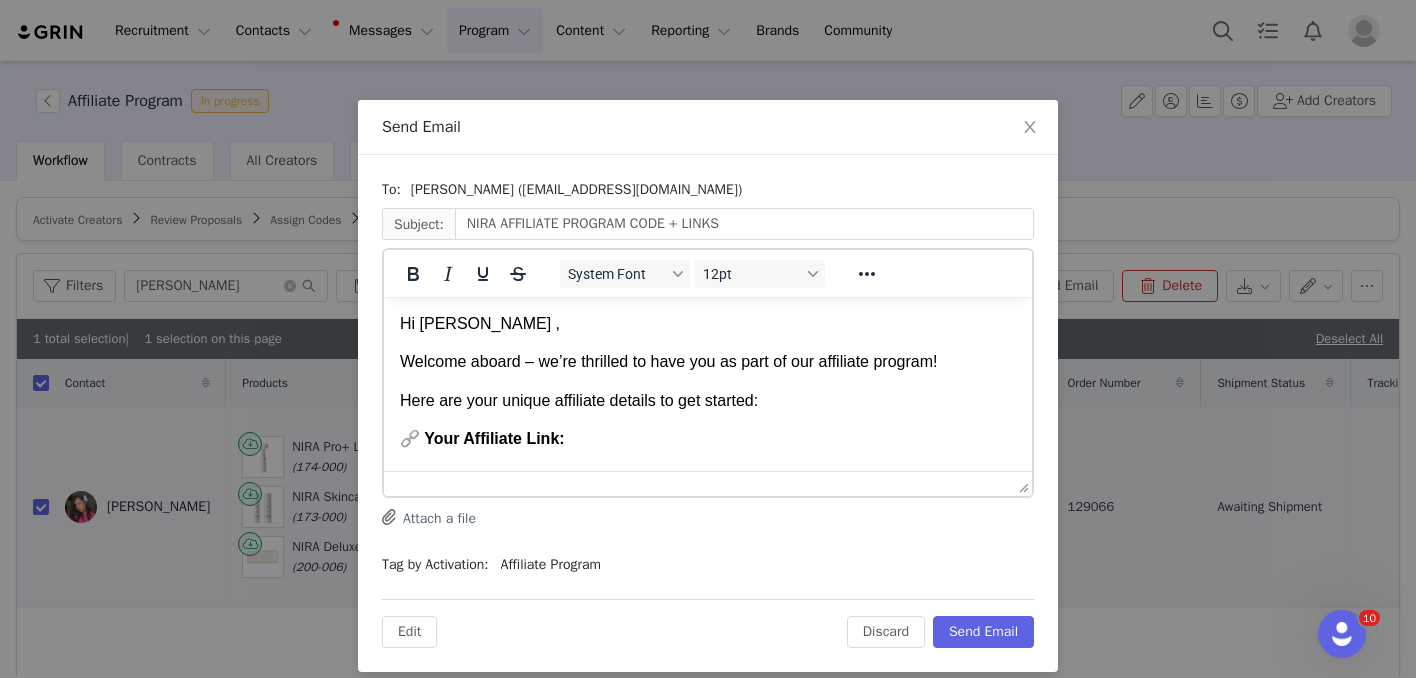 click on "Welcome aboard – we’re thrilled to have you as part of our affiliate program!" at bounding box center (708, 362) 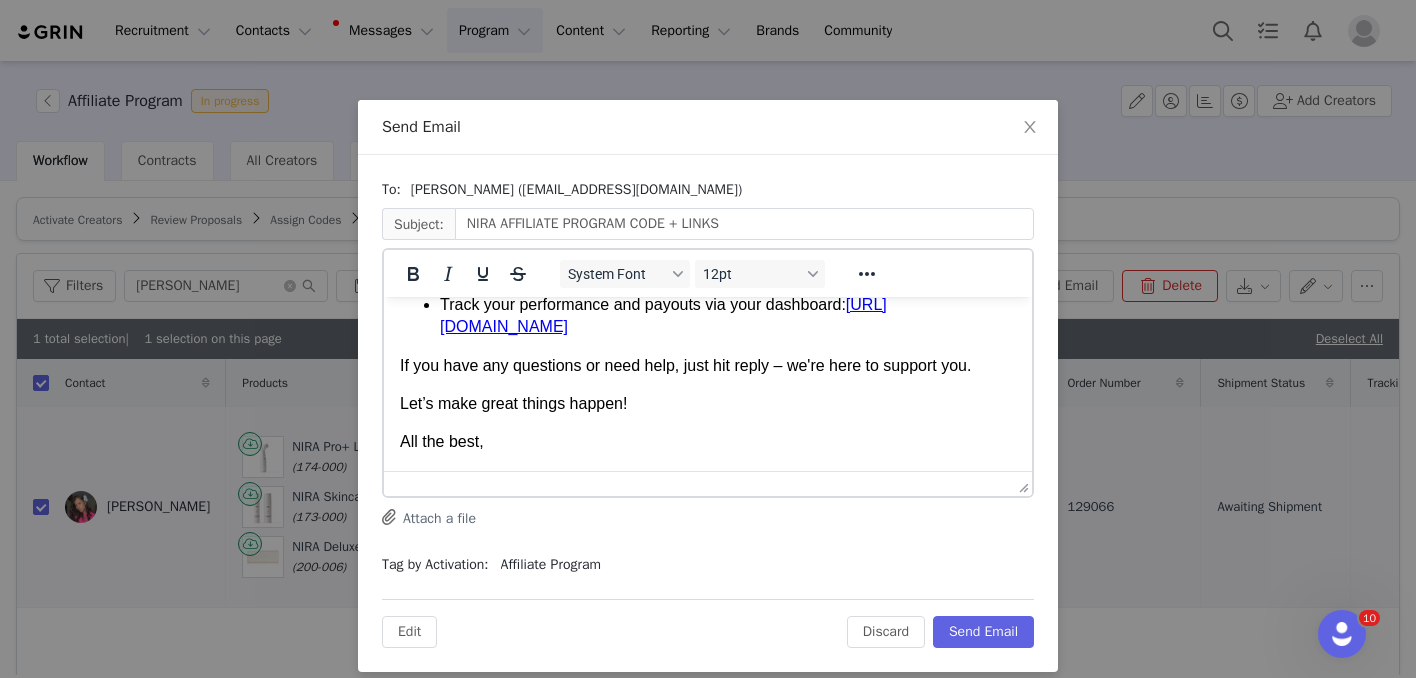 scroll, scrollTop: 385, scrollLeft: 0, axis: vertical 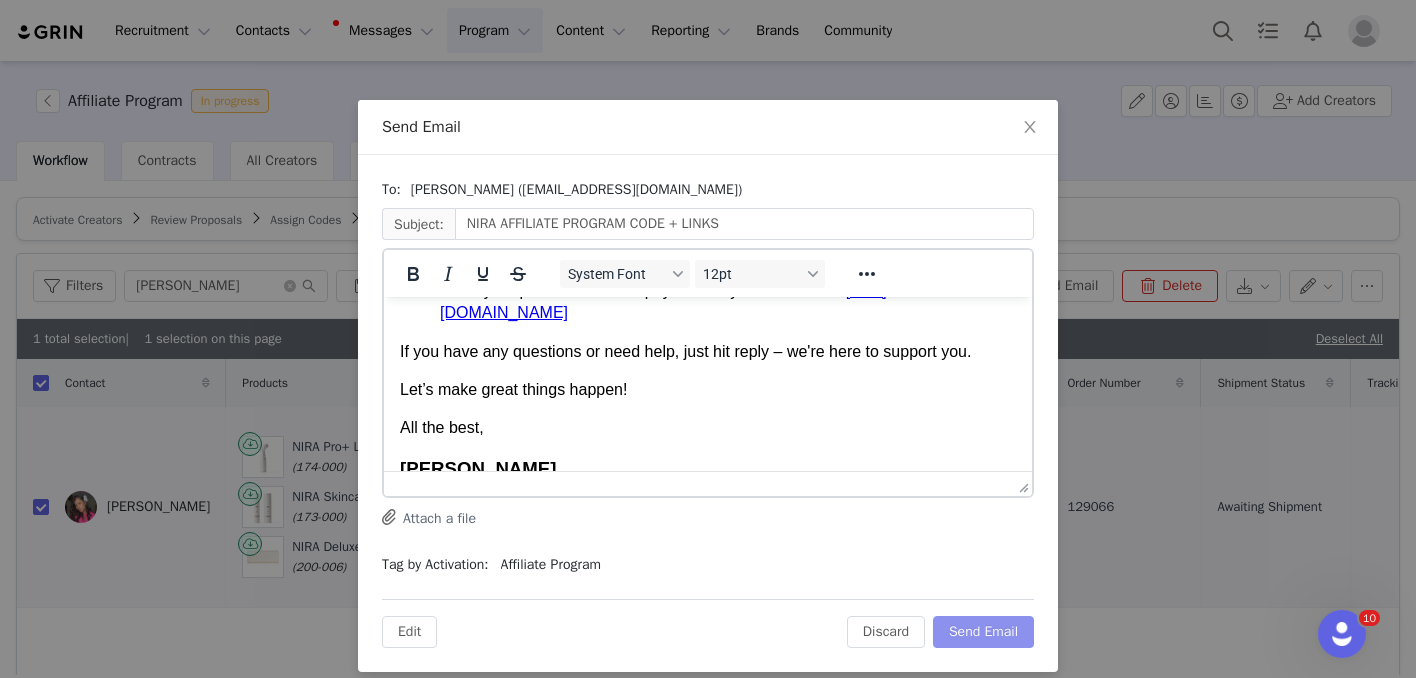 click on "Send Email" at bounding box center [983, 632] 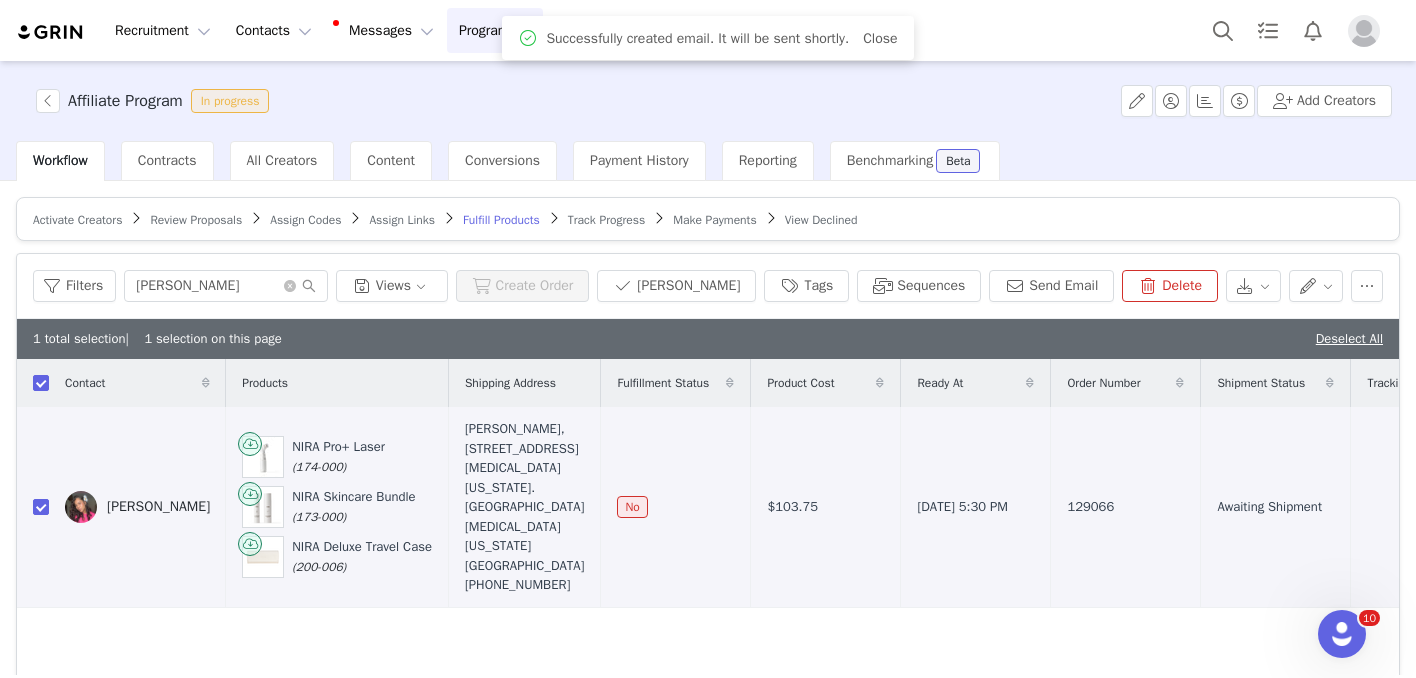 click on "Review Proposals" at bounding box center [196, 220] 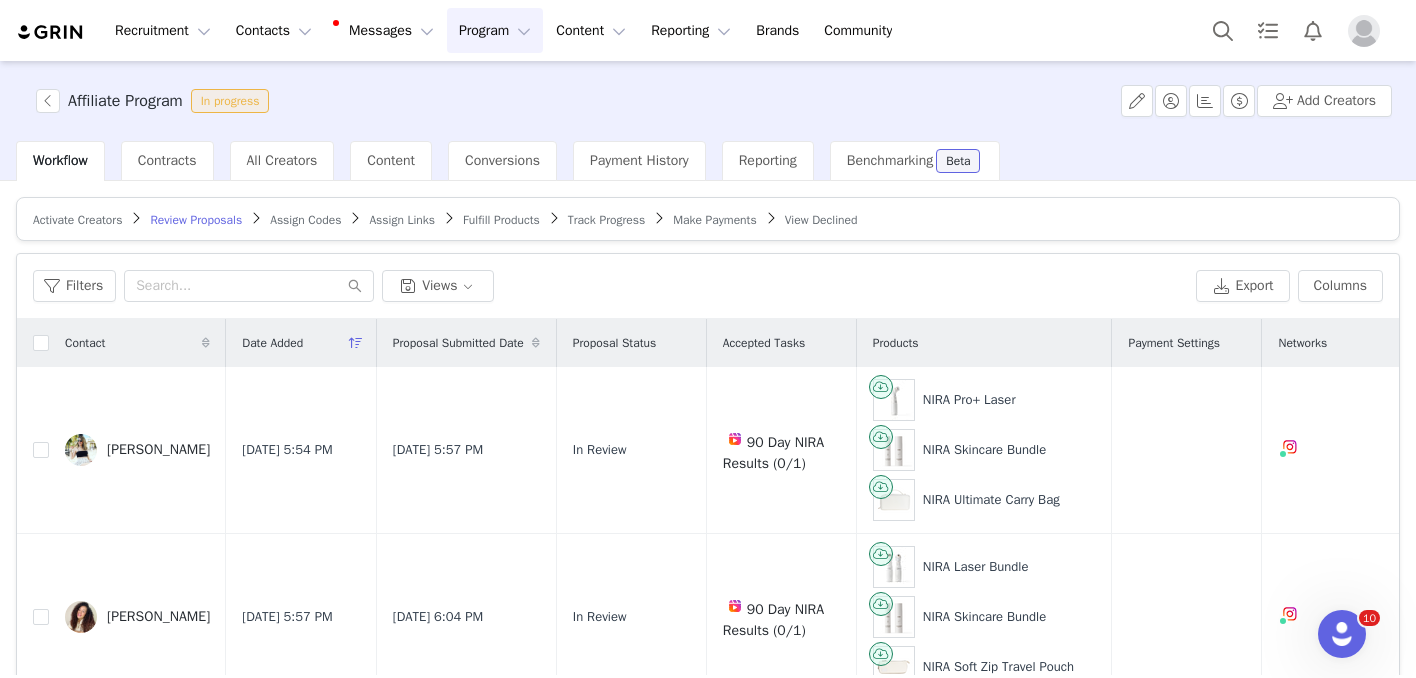 scroll, scrollTop: 612, scrollLeft: 0, axis: vertical 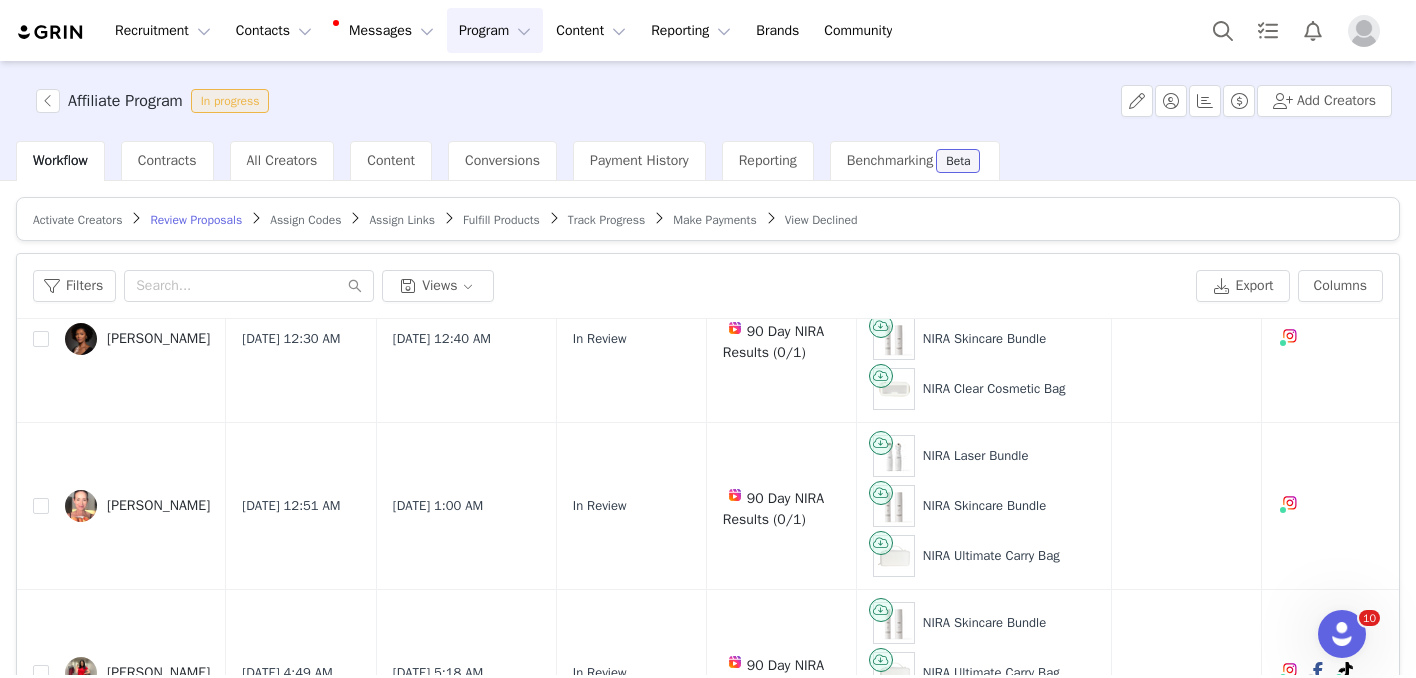 click on "@heydume" at bounding box center (1297, -122) 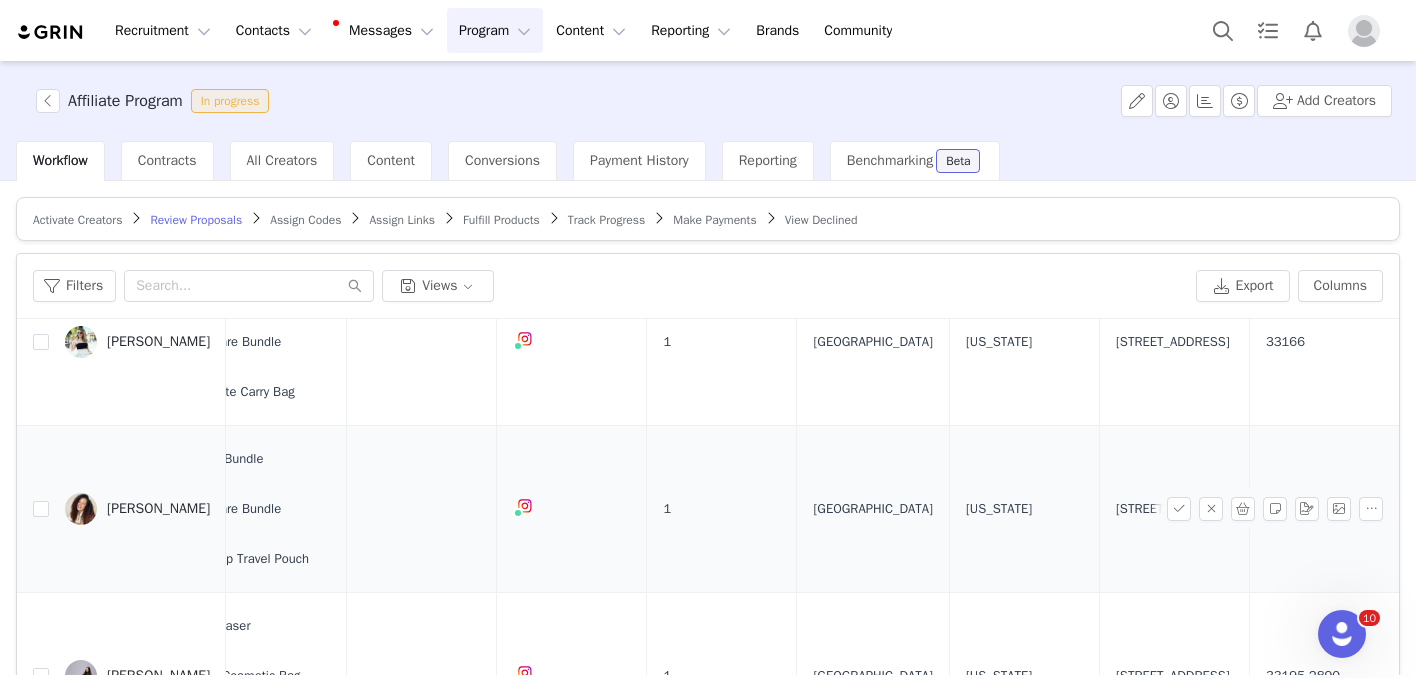 scroll, scrollTop: 0, scrollLeft: 814, axis: horizontal 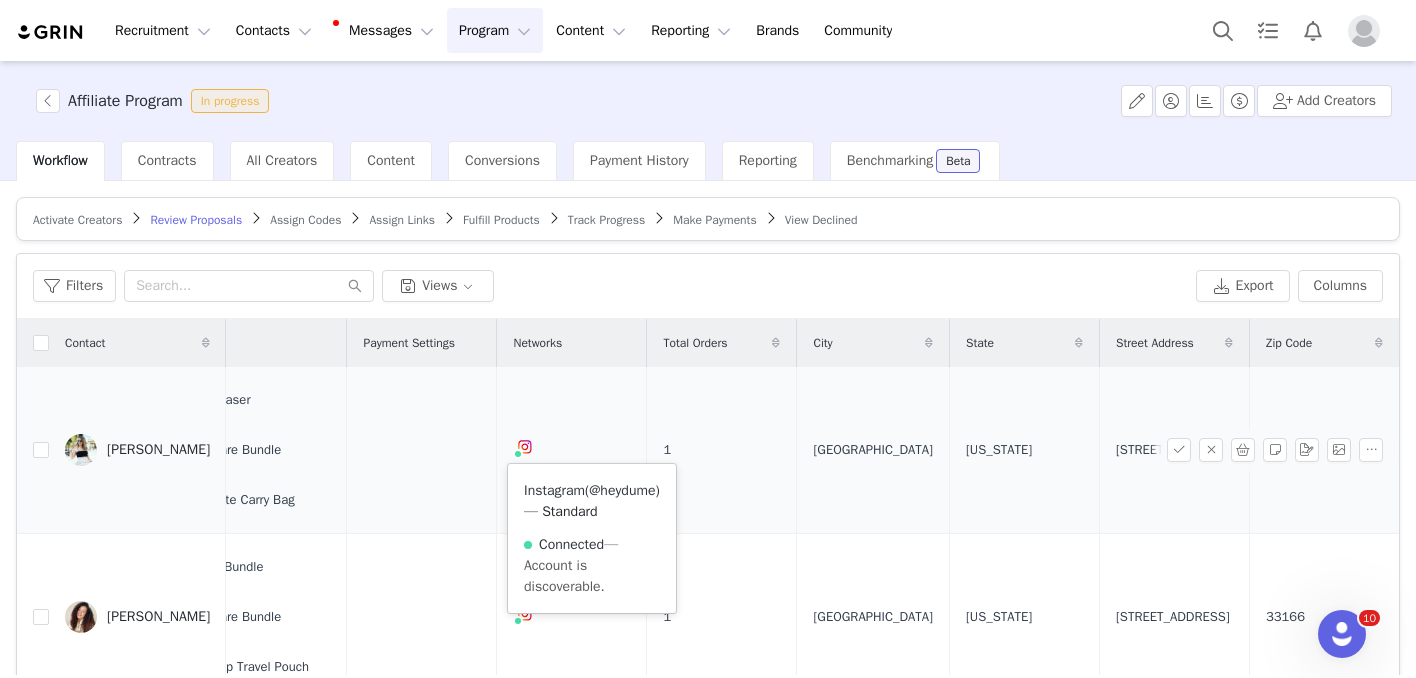 click on "@heydume" at bounding box center [622, 490] 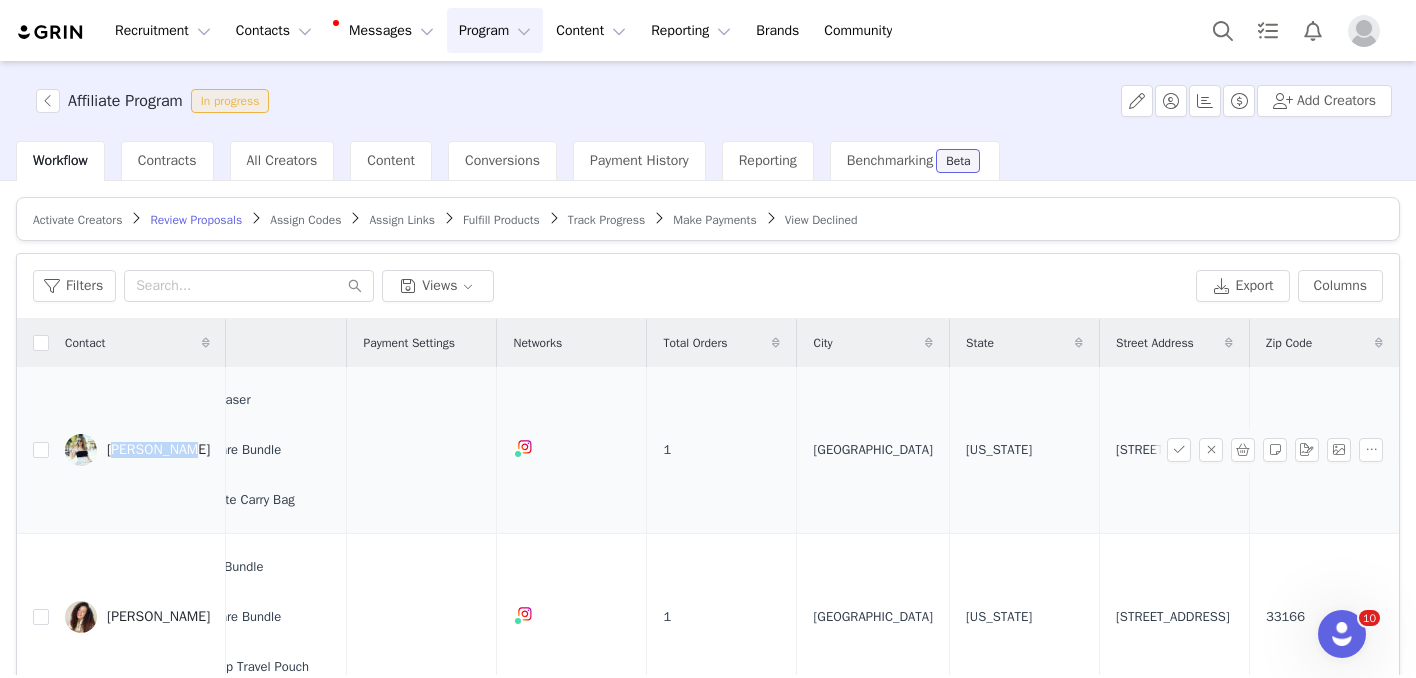 drag, startPoint x: 221, startPoint y: 472, endPoint x: 108, endPoint y: 439, distance: 117.72001 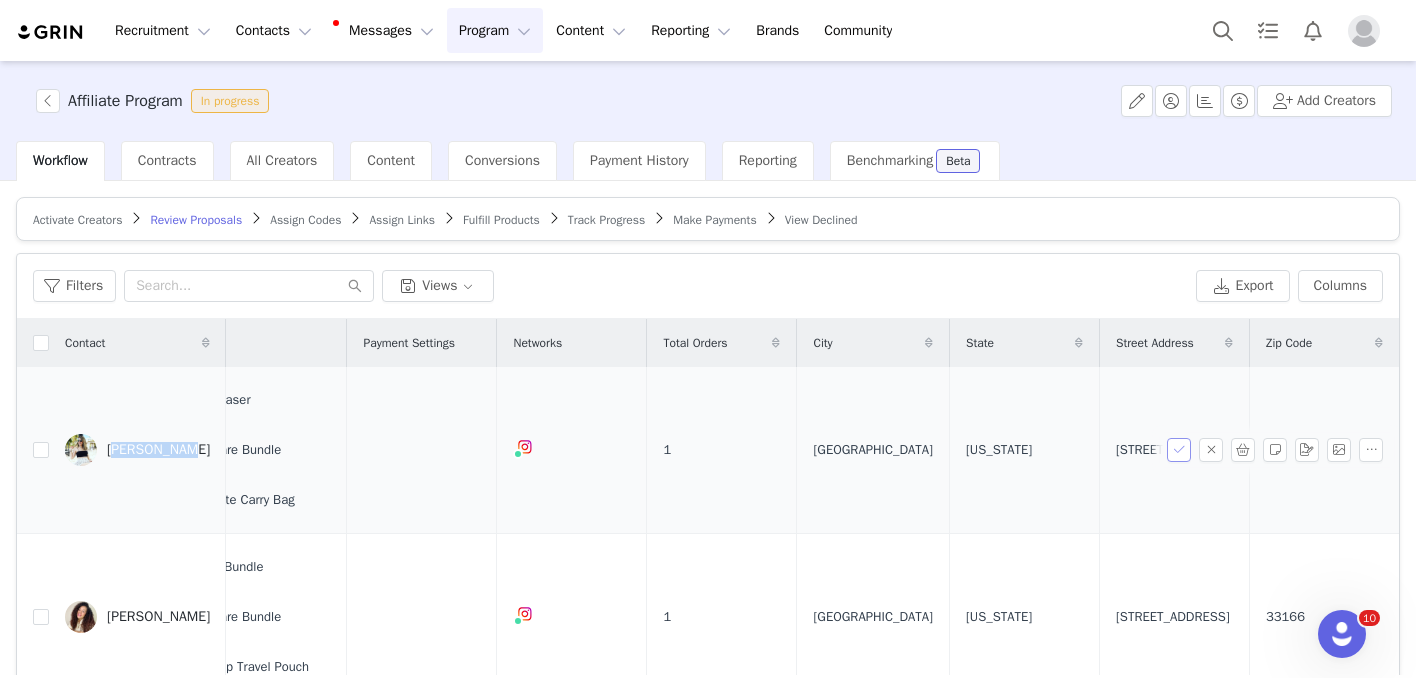 click at bounding box center (1179, 450) 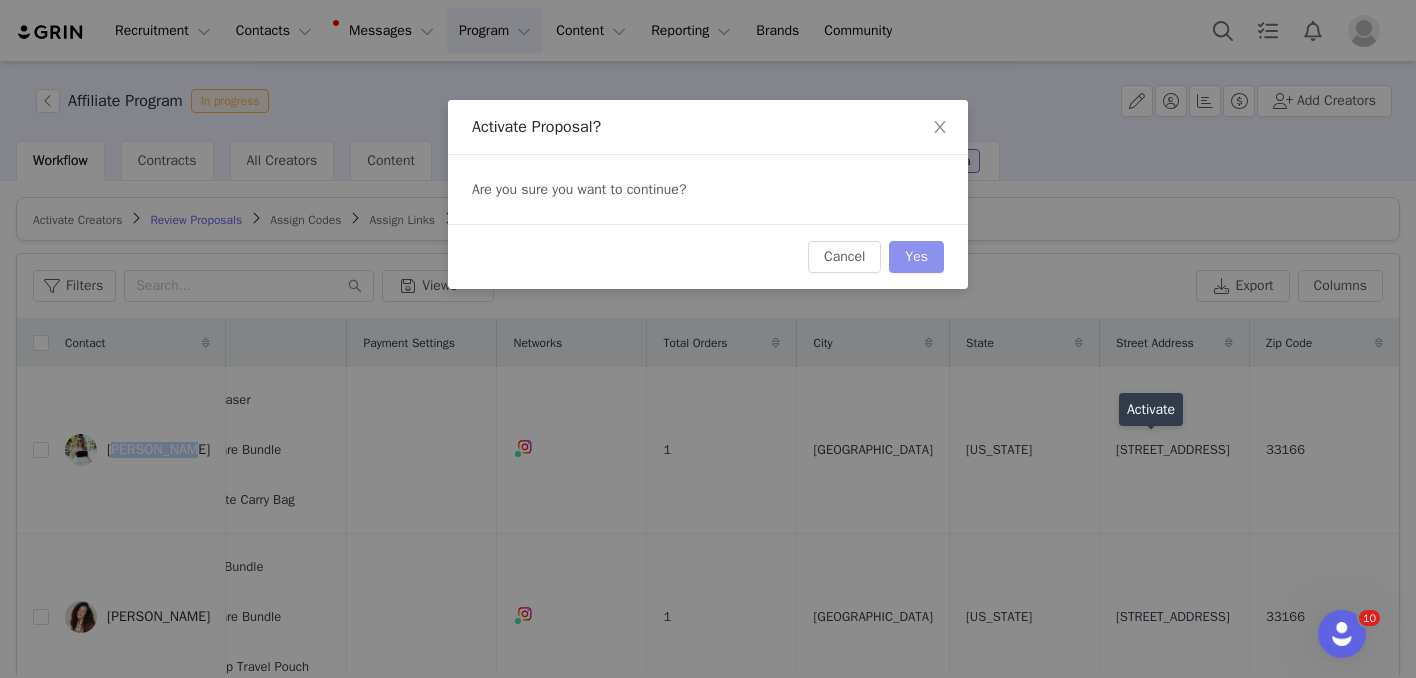 click on "Yes" at bounding box center [916, 257] 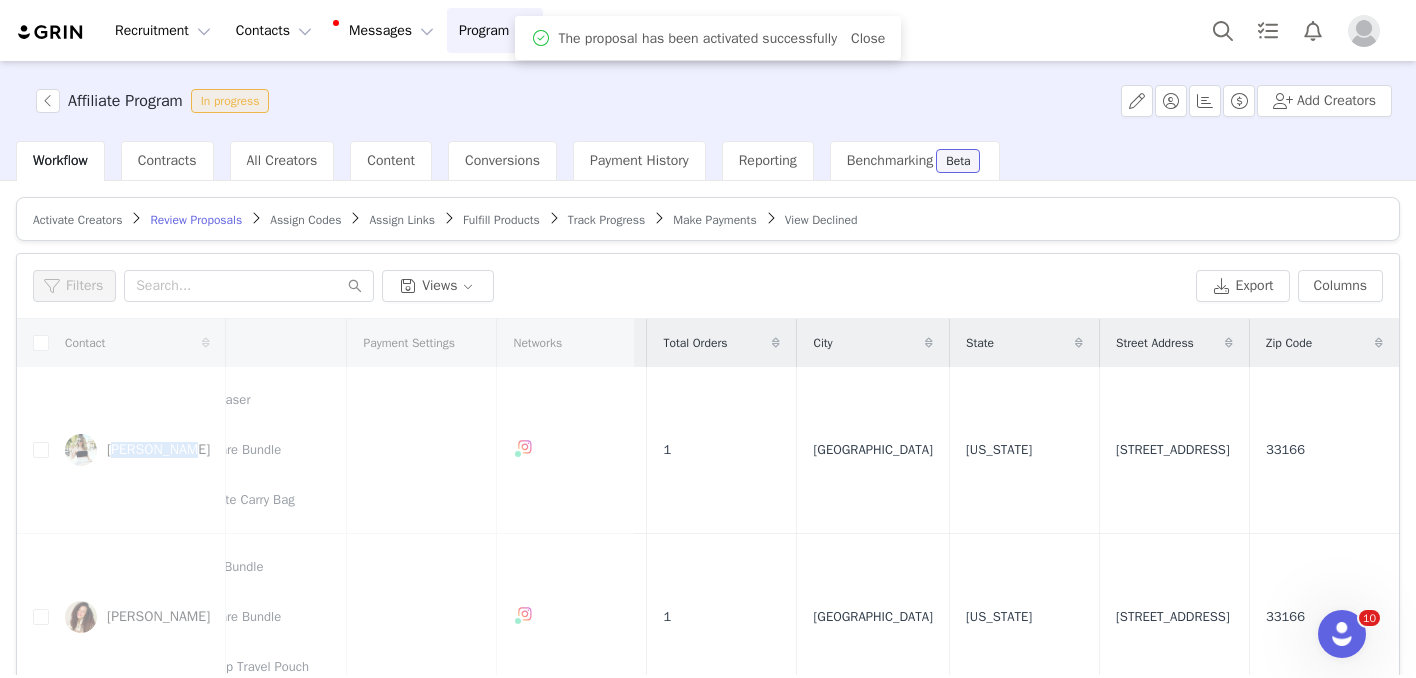 scroll, scrollTop: 0, scrollLeft: 0, axis: both 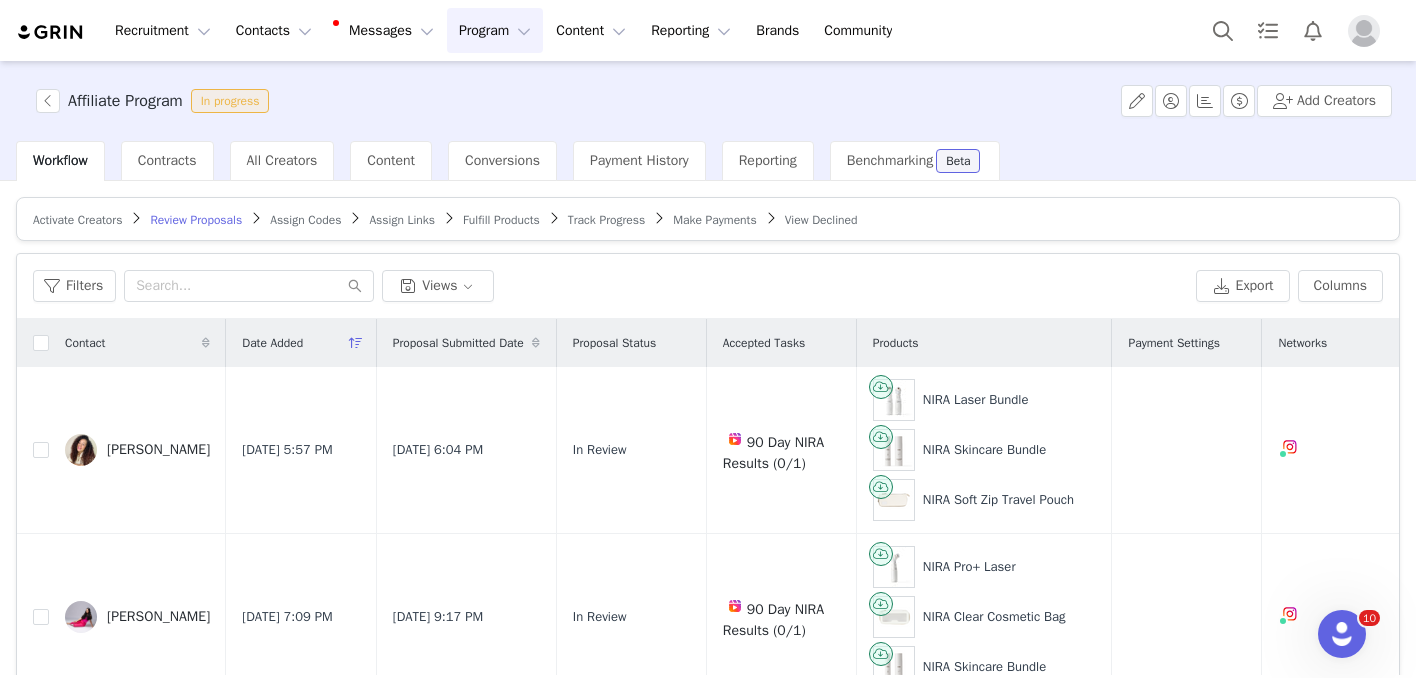 click on "Assign Codes" at bounding box center [305, 220] 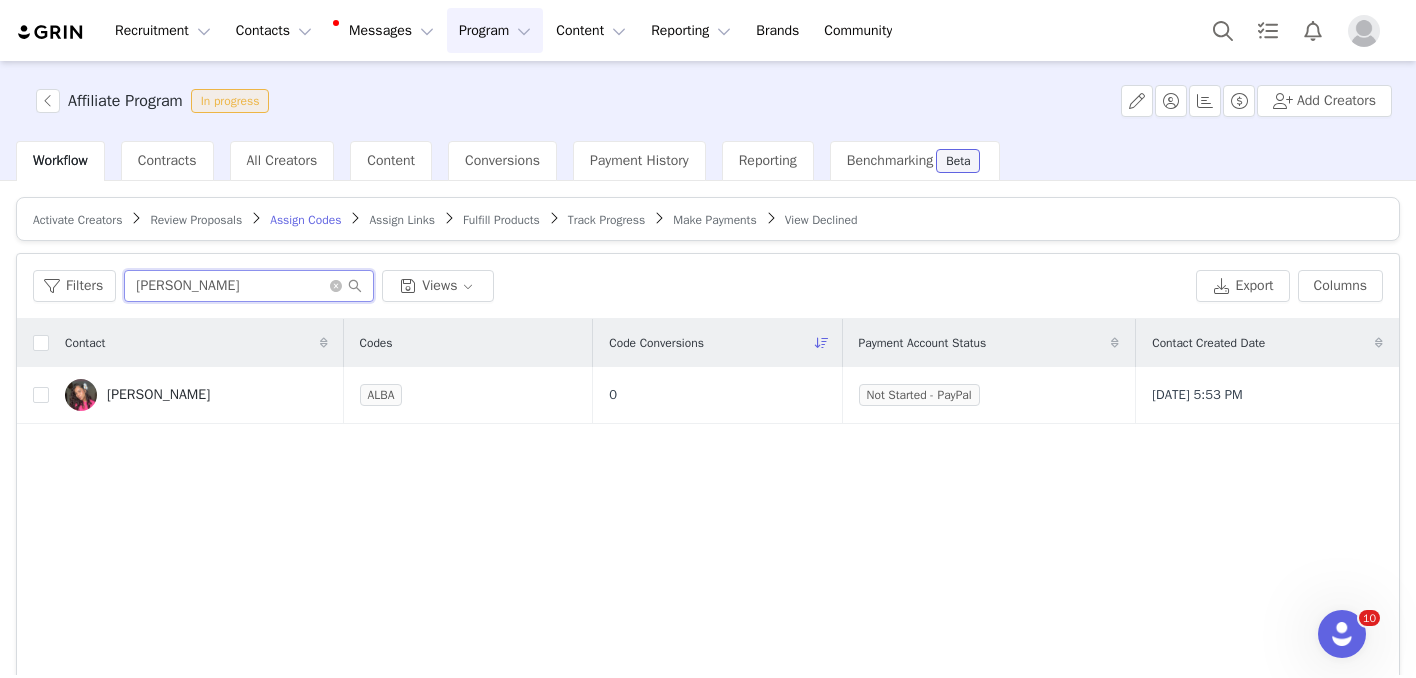 click on "[PERSON_NAME]" at bounding box center (249, 286) 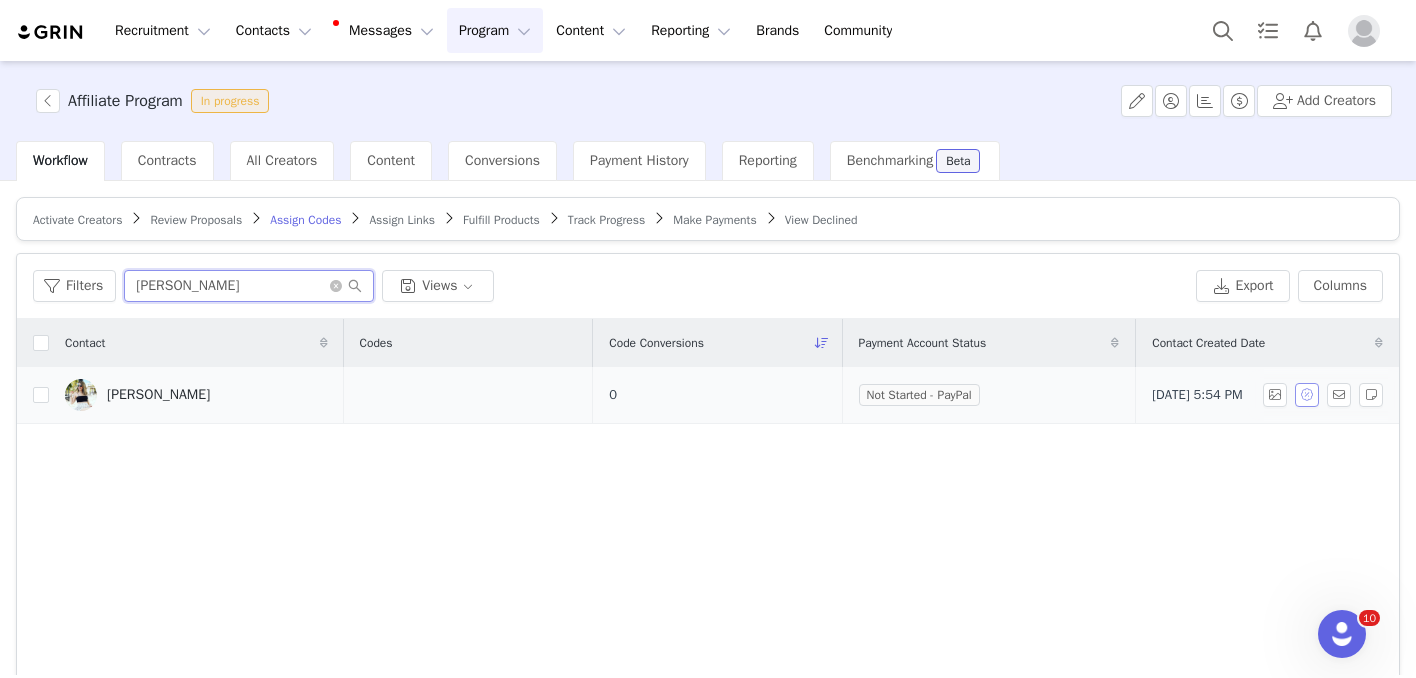 type on "[PERSON_NAME]" 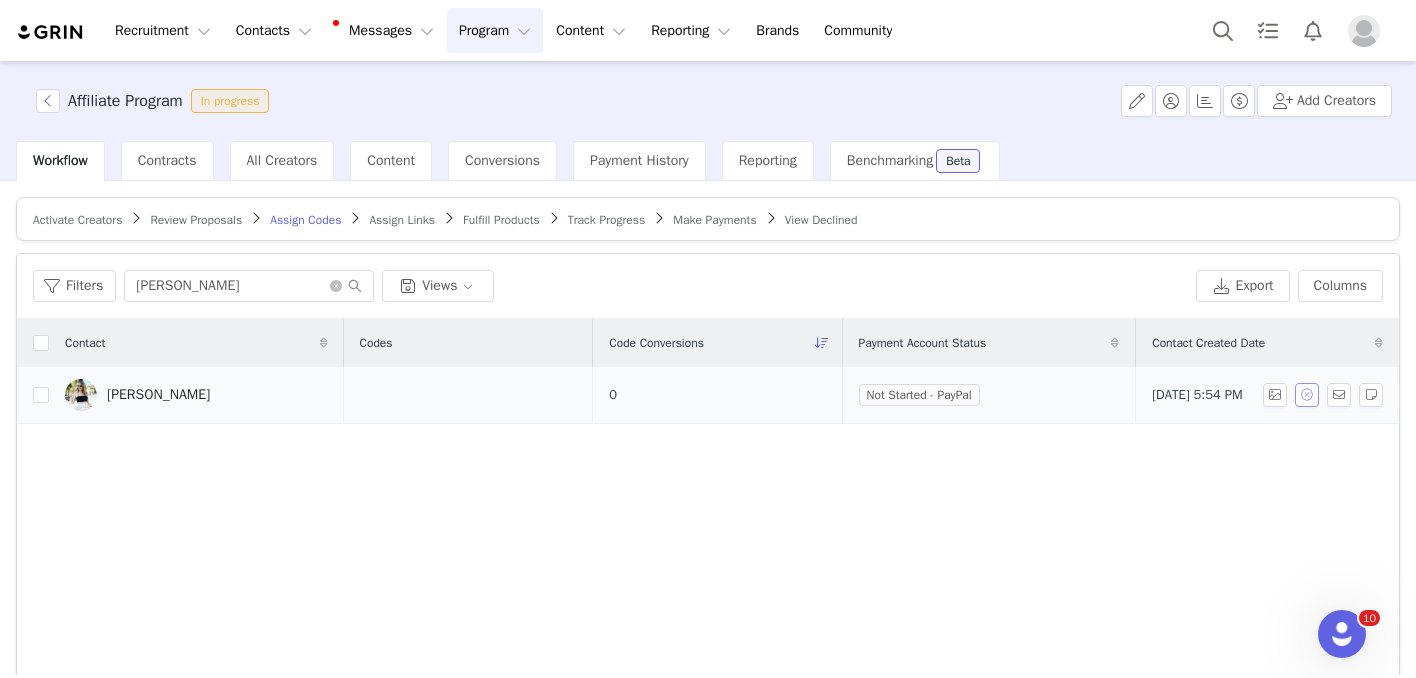 click at bounding box center (1307, 395) 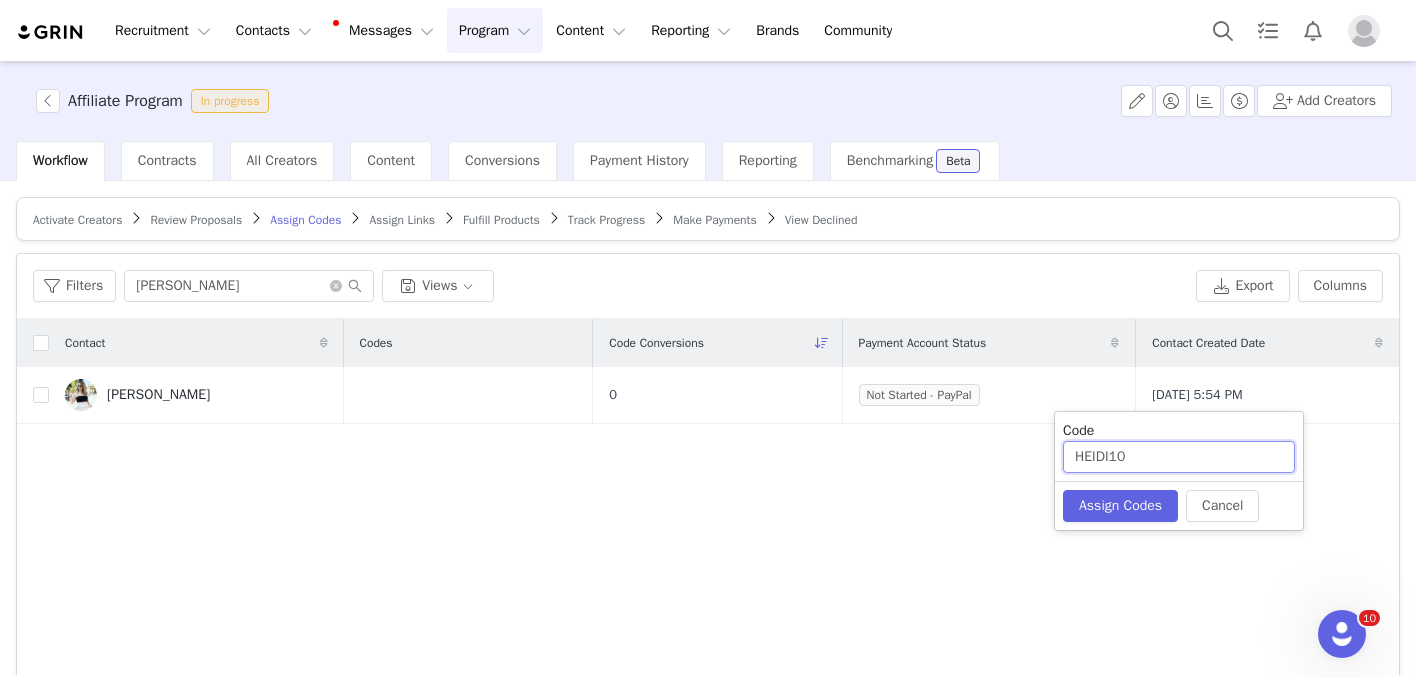 click on "HEIDI10" at bounding box center [1179, 457] 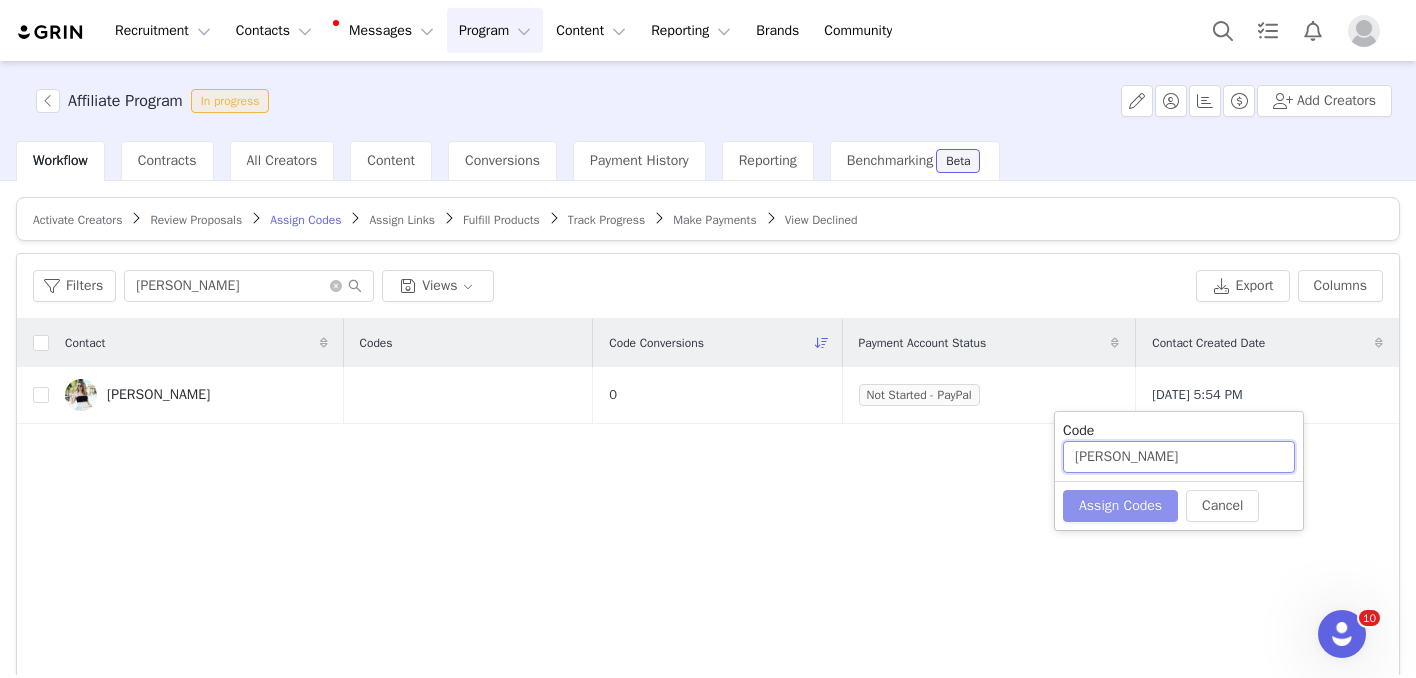 type on "[PERSON_NAME]" 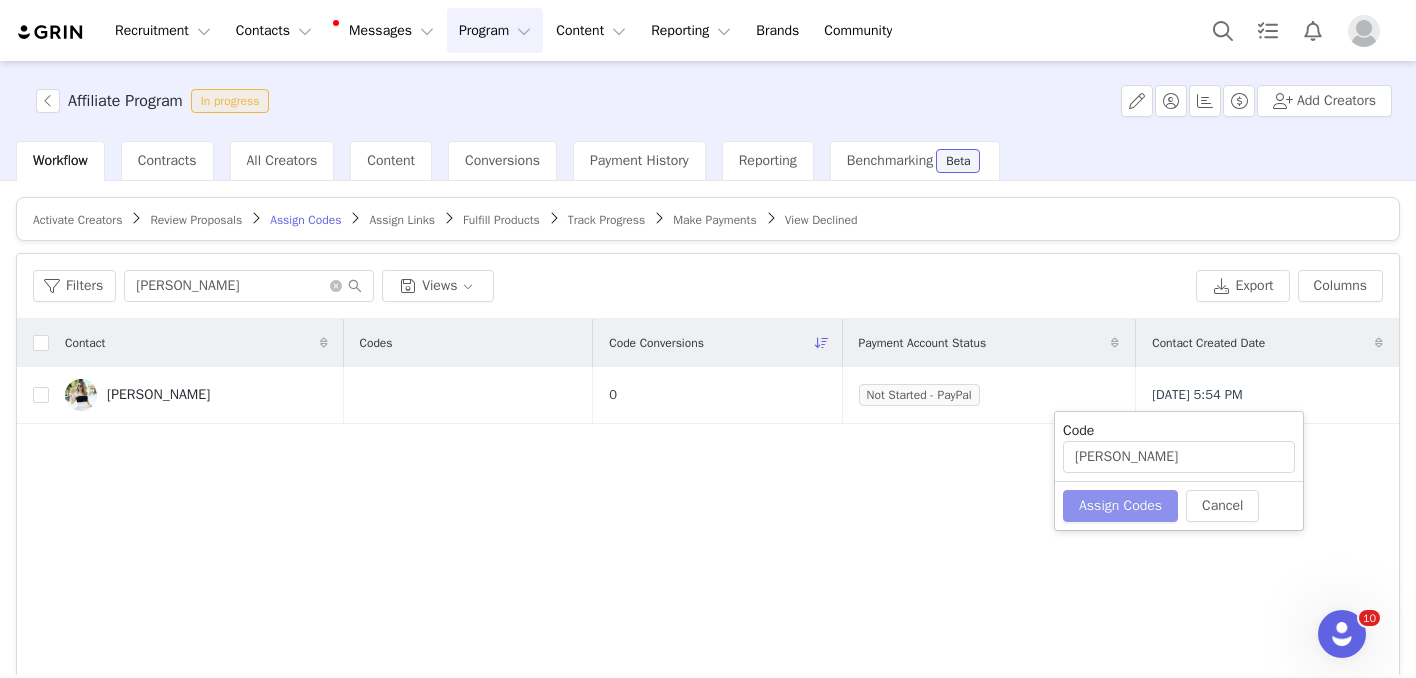 click on "Assign Codes" at bounding box center (1120, 506) 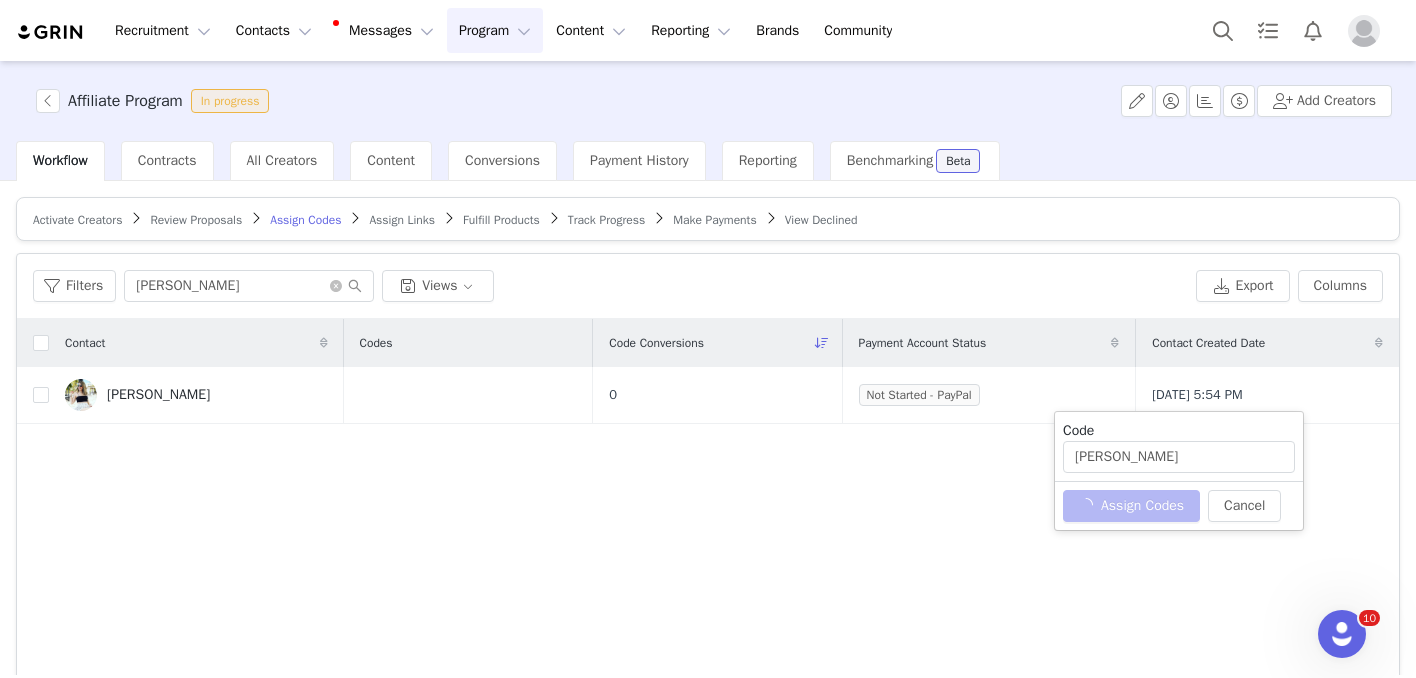 type 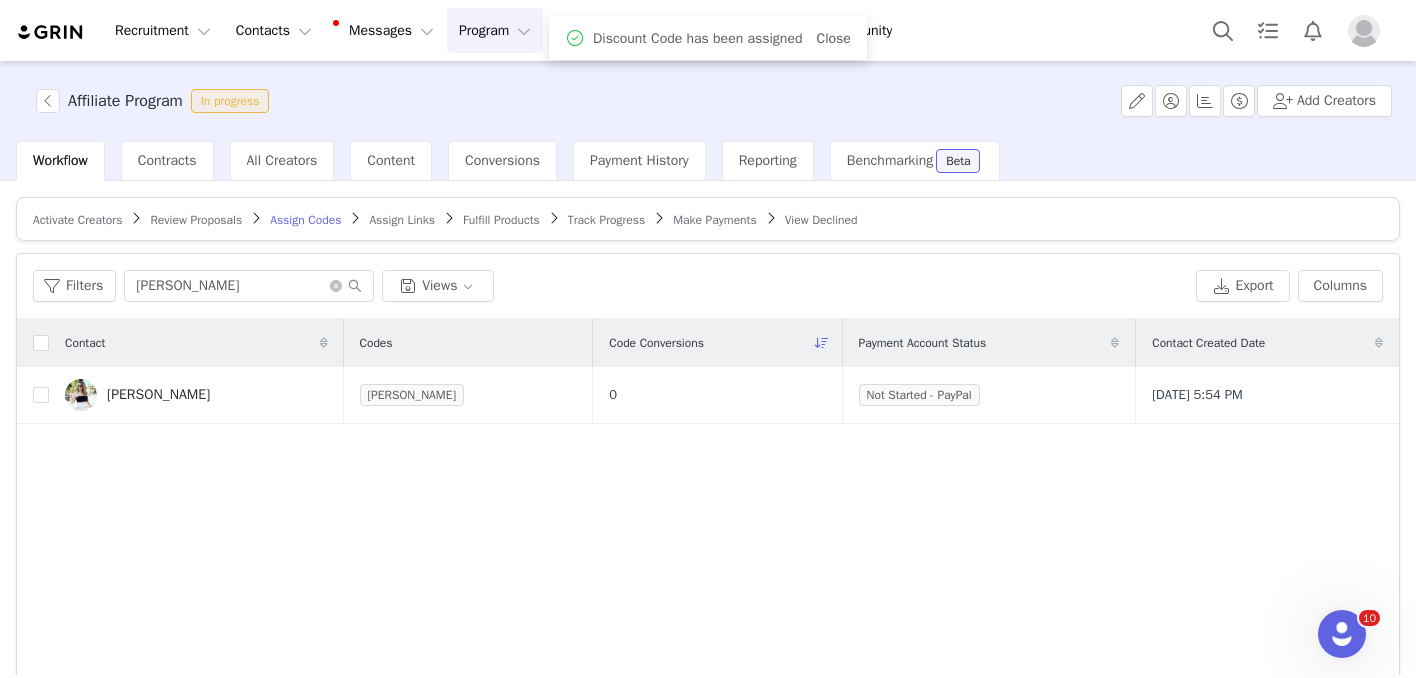 click on "Assign Links" at bounding box center [402, 220] 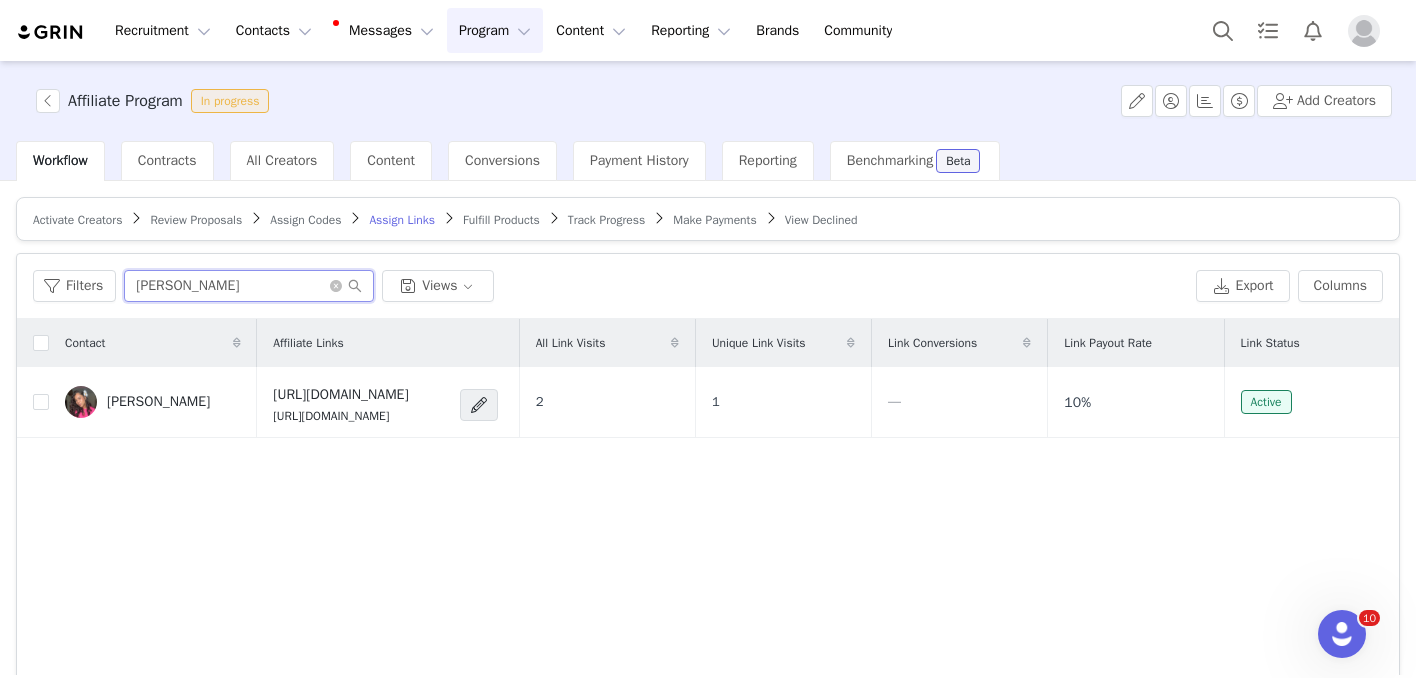 click on "[PERSON_NAME]" at bounding box center (249, 286) 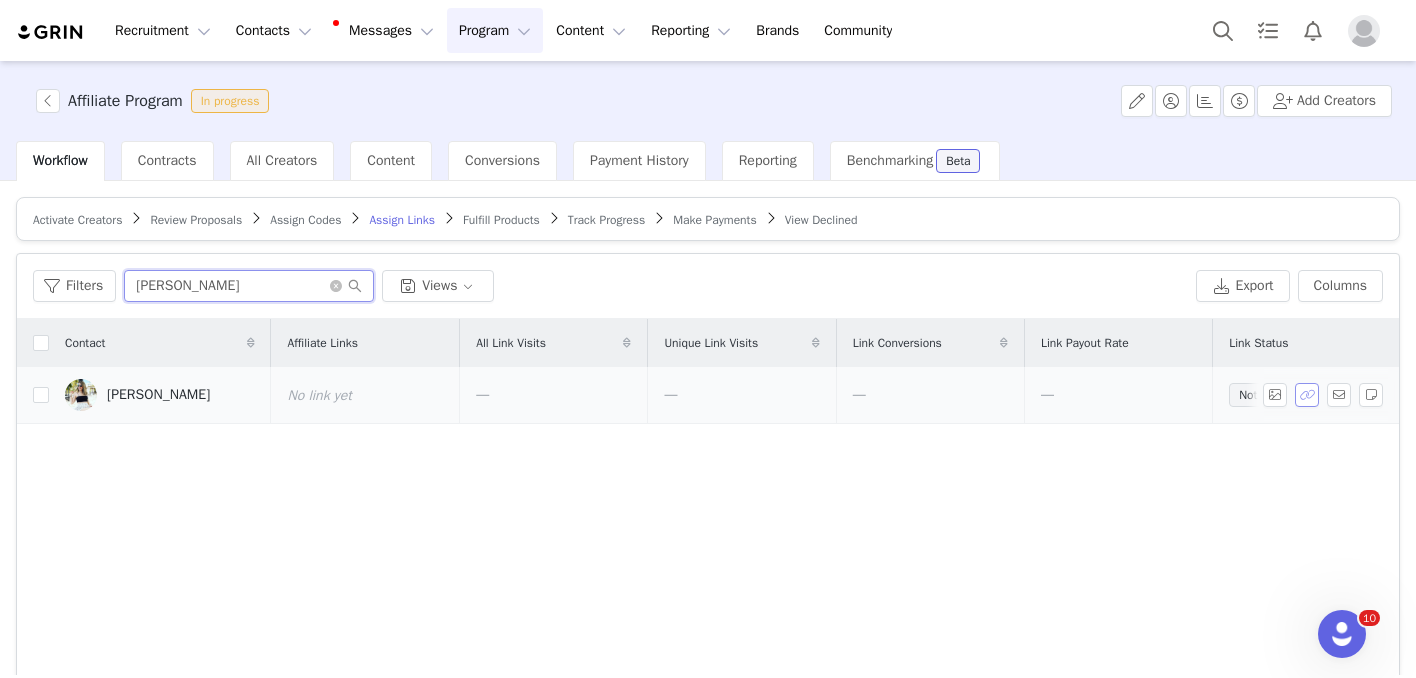 type on "[PERSON_NAME]" 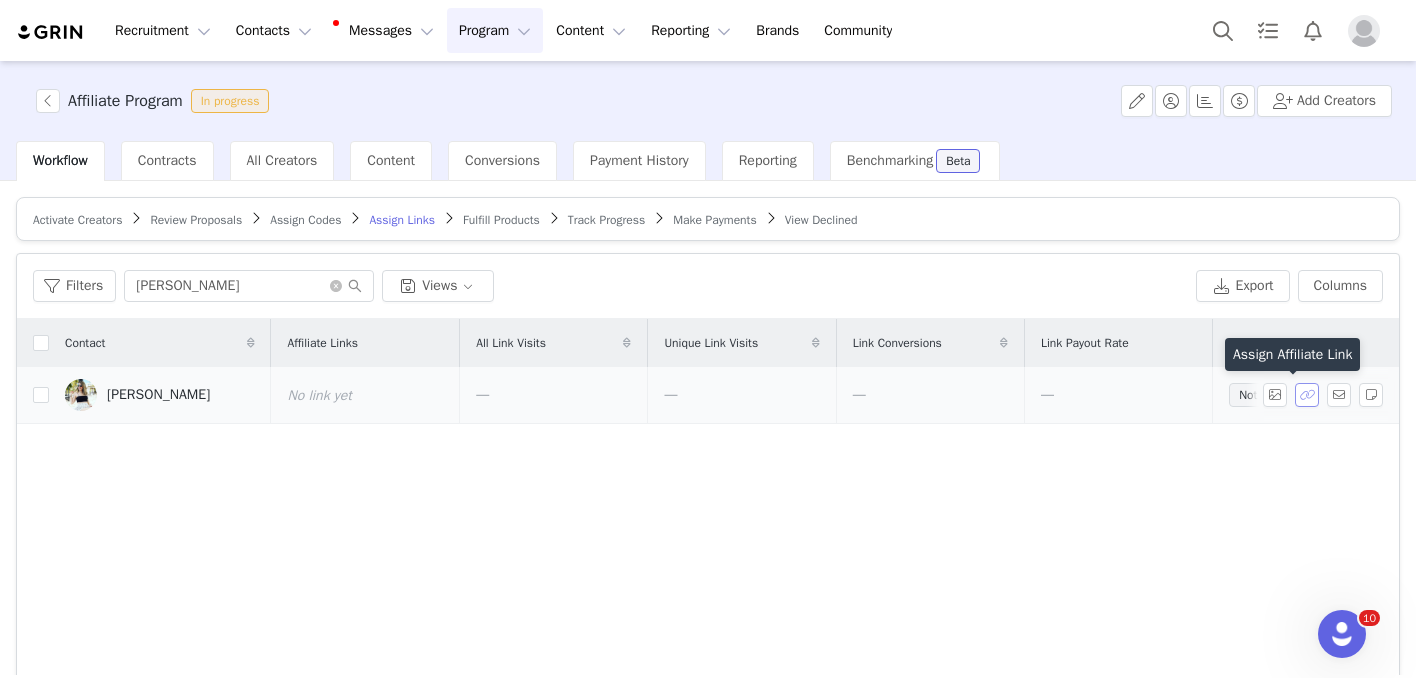 click at bounding box center (1307, 395) 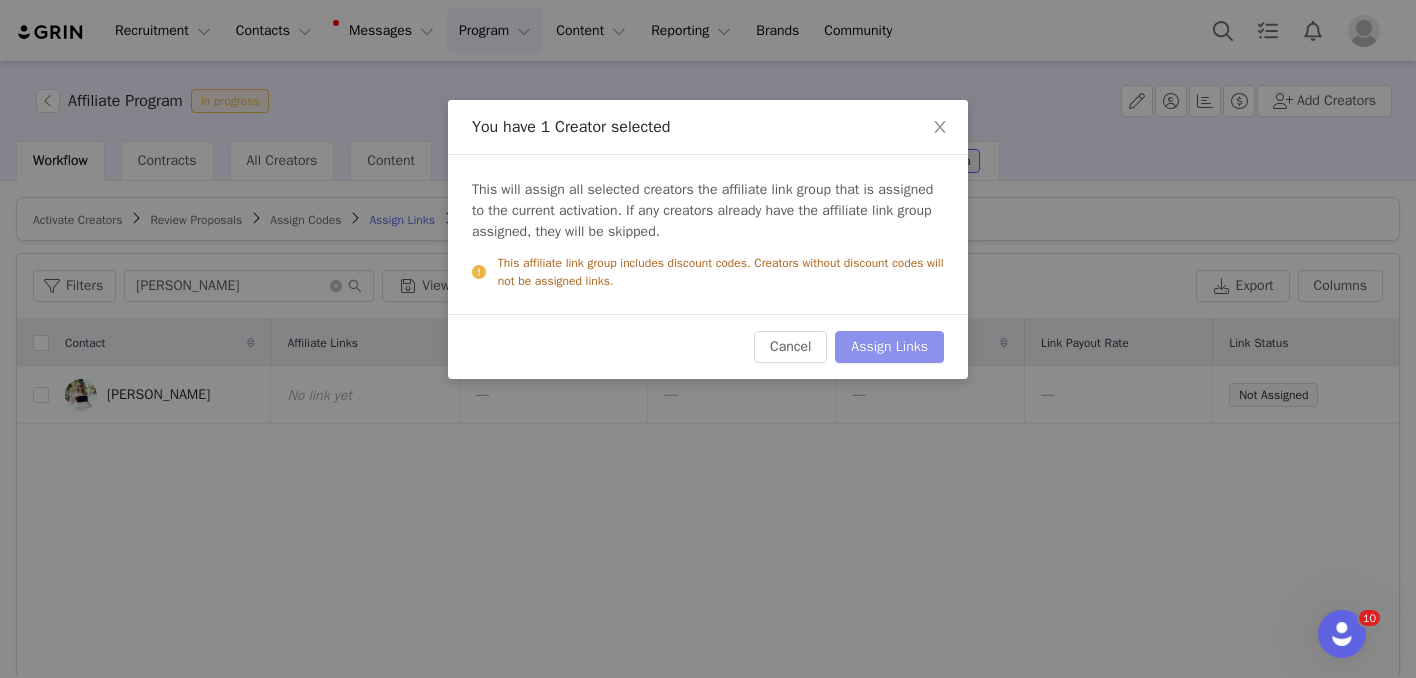 click on "Assign Links" at bounding box center [889, 347] 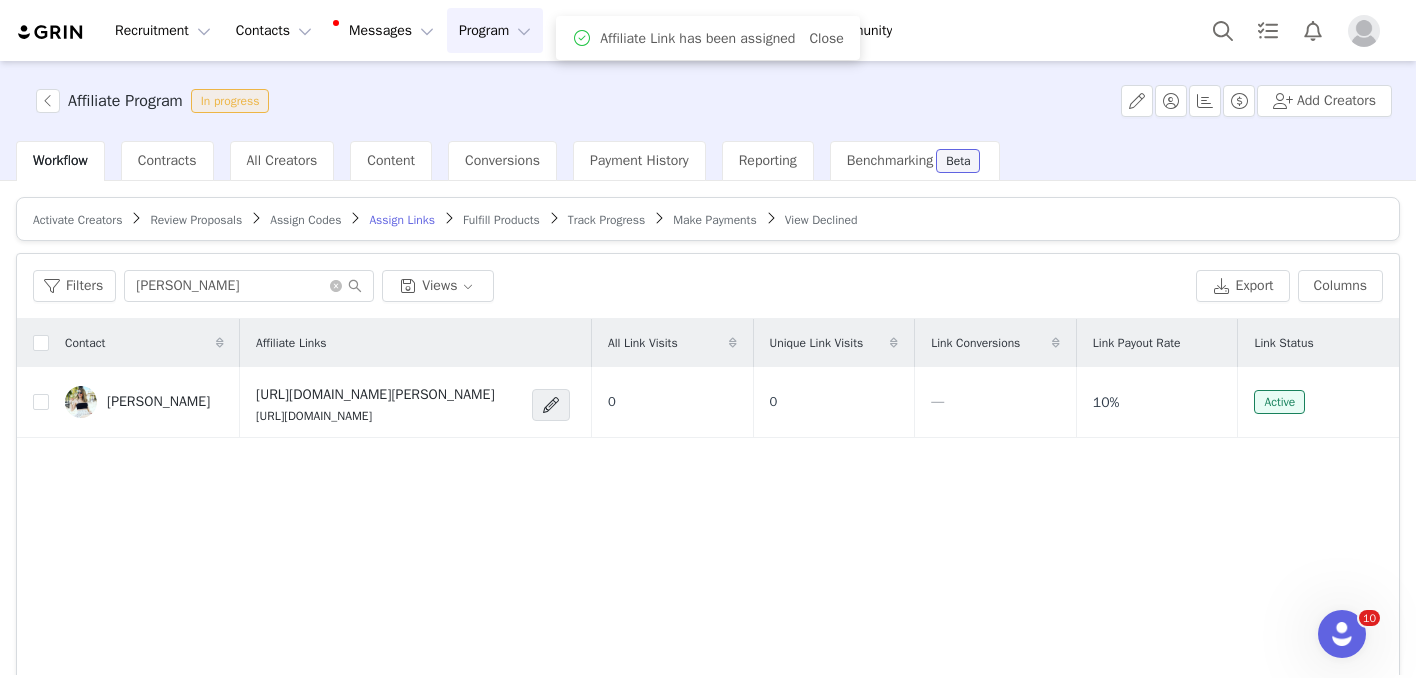 click on "Activate Creators Review Proposals Assign Codes Assign Links Fulfill Products Track Progress Make Payments View Declined" at bounding box center (708, 219) 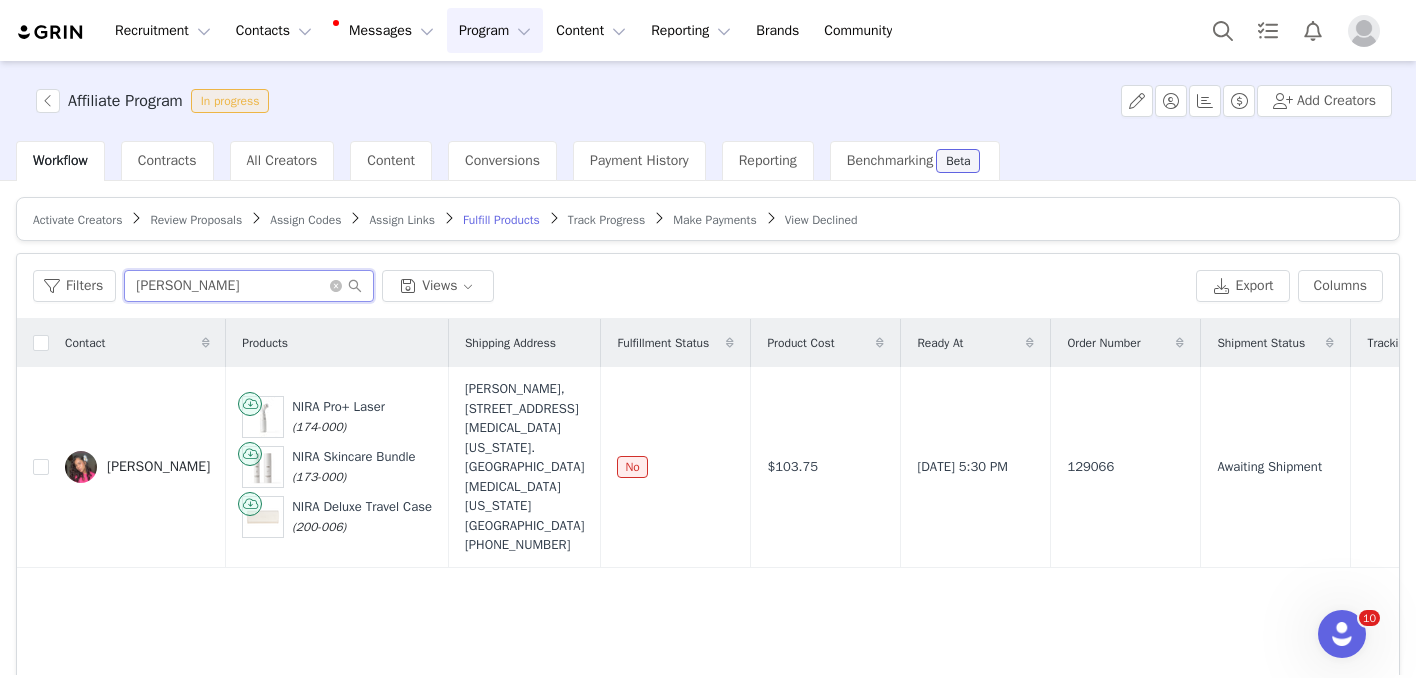 click on "[PERSON_NAME]" at bounding box center (249, 286) 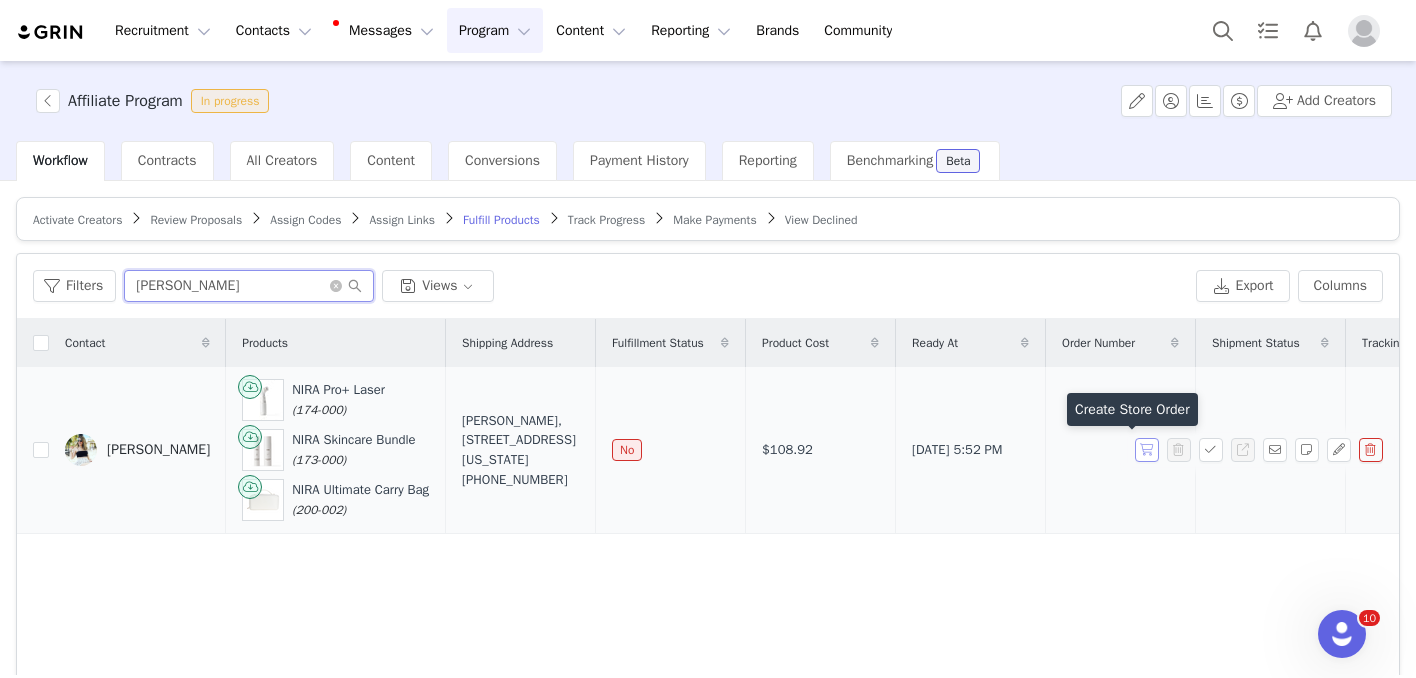 type on "[PERSON_NAME]" 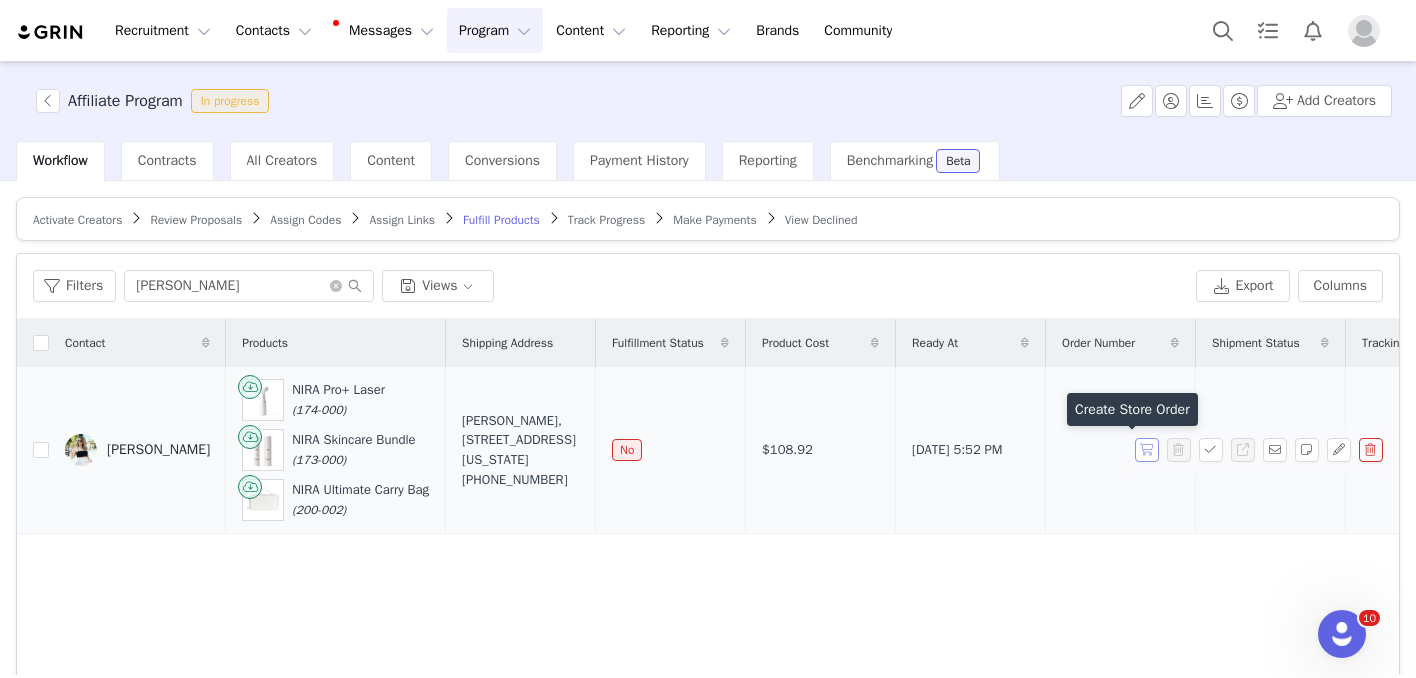 click at bounding box center [1147, 450] 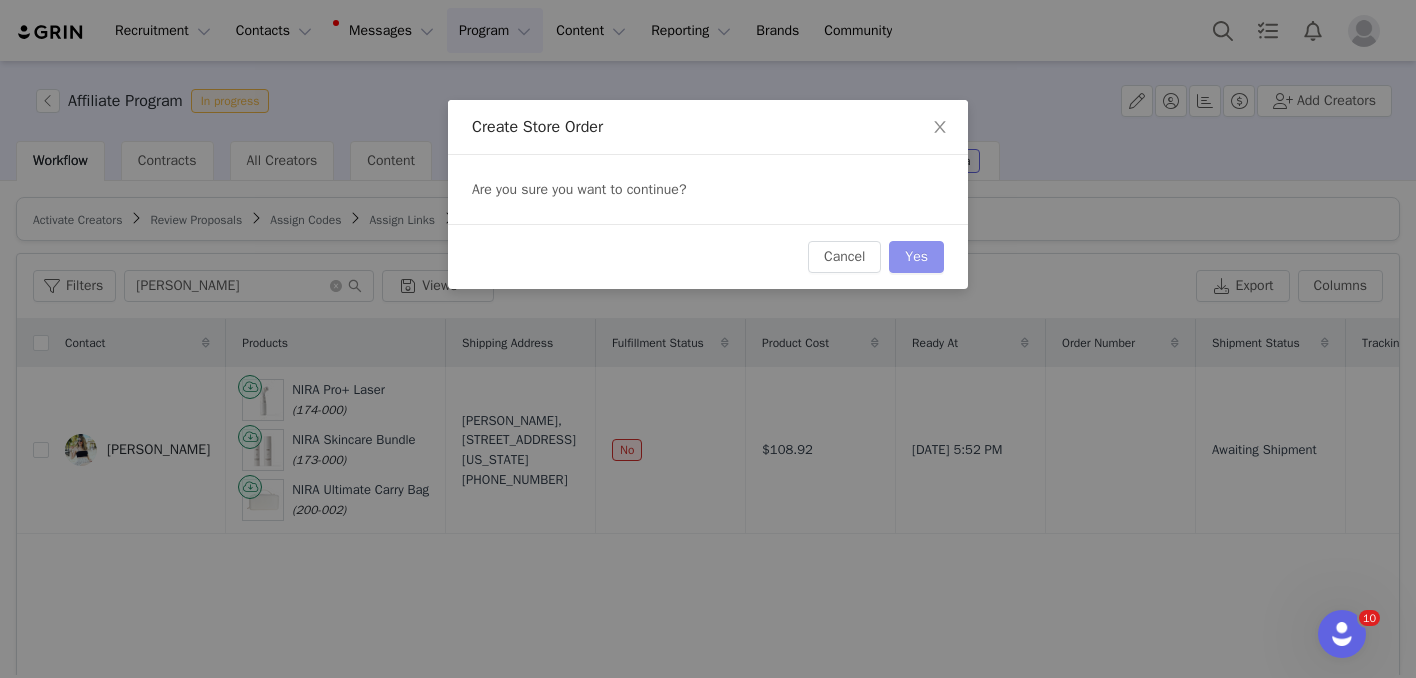 click on "Yes" at bounding box center [916, 257] 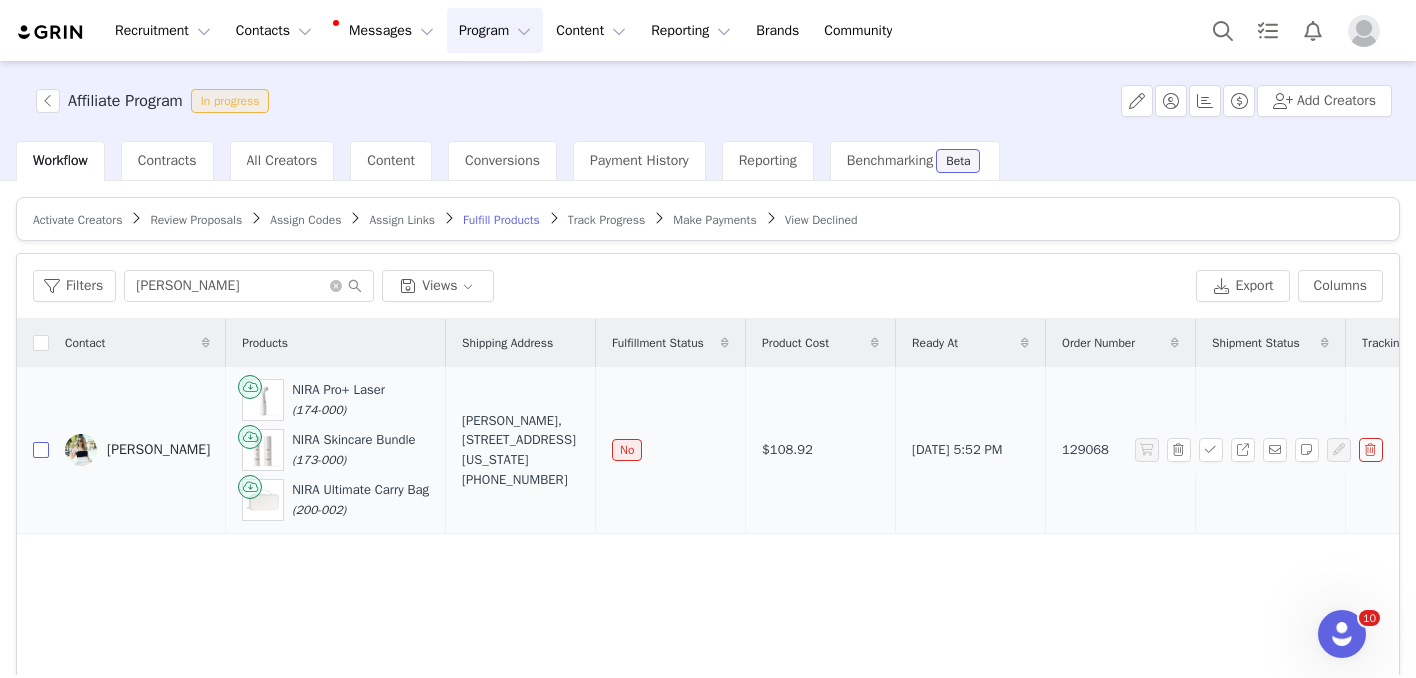 click at bounding box center (41, 450) 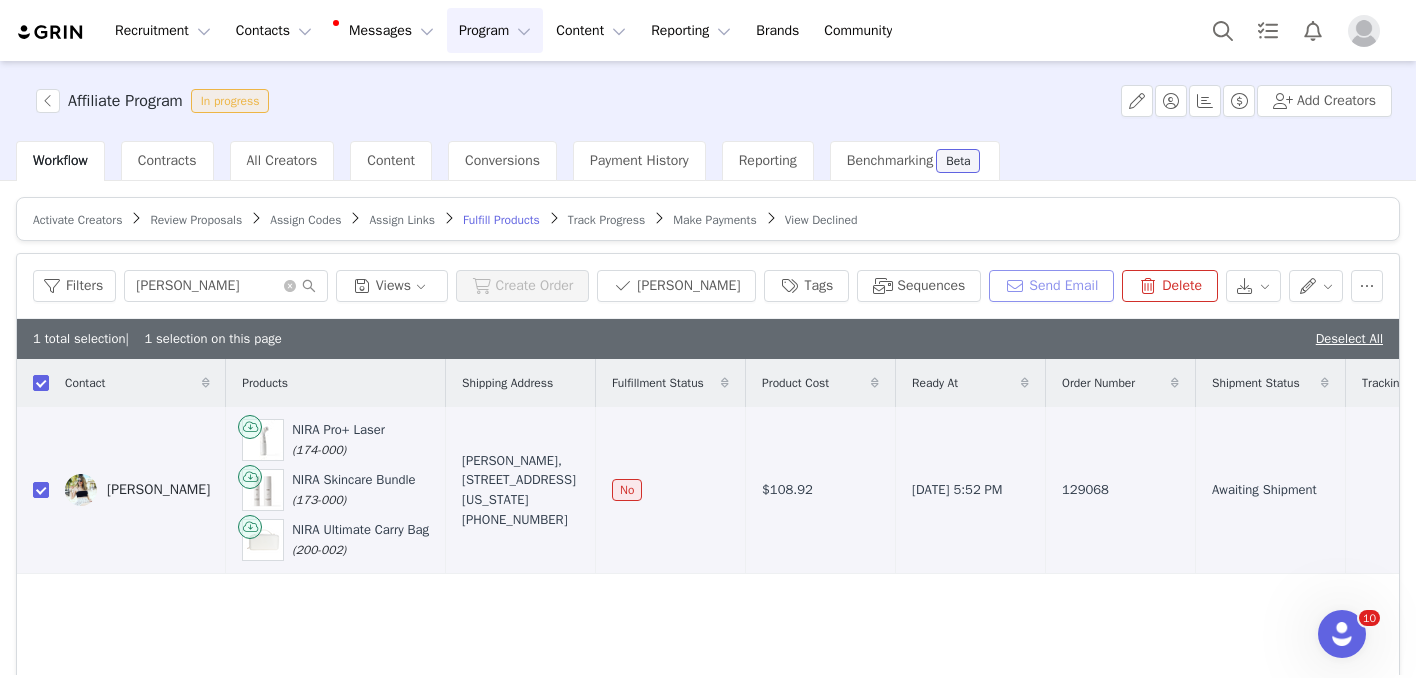click on "Send Email" at bounding box center (1051, 286) 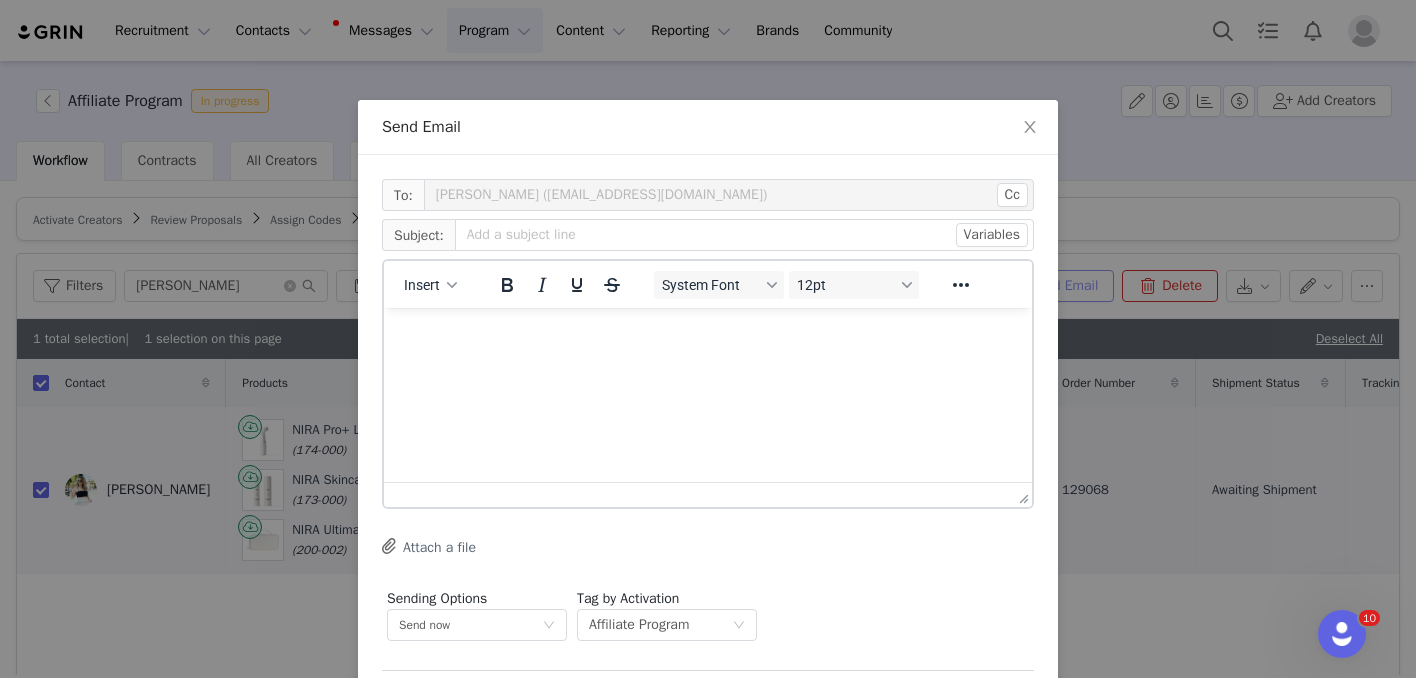 scroll, scrollTop: 0, scrollLeft: 0, axis: both 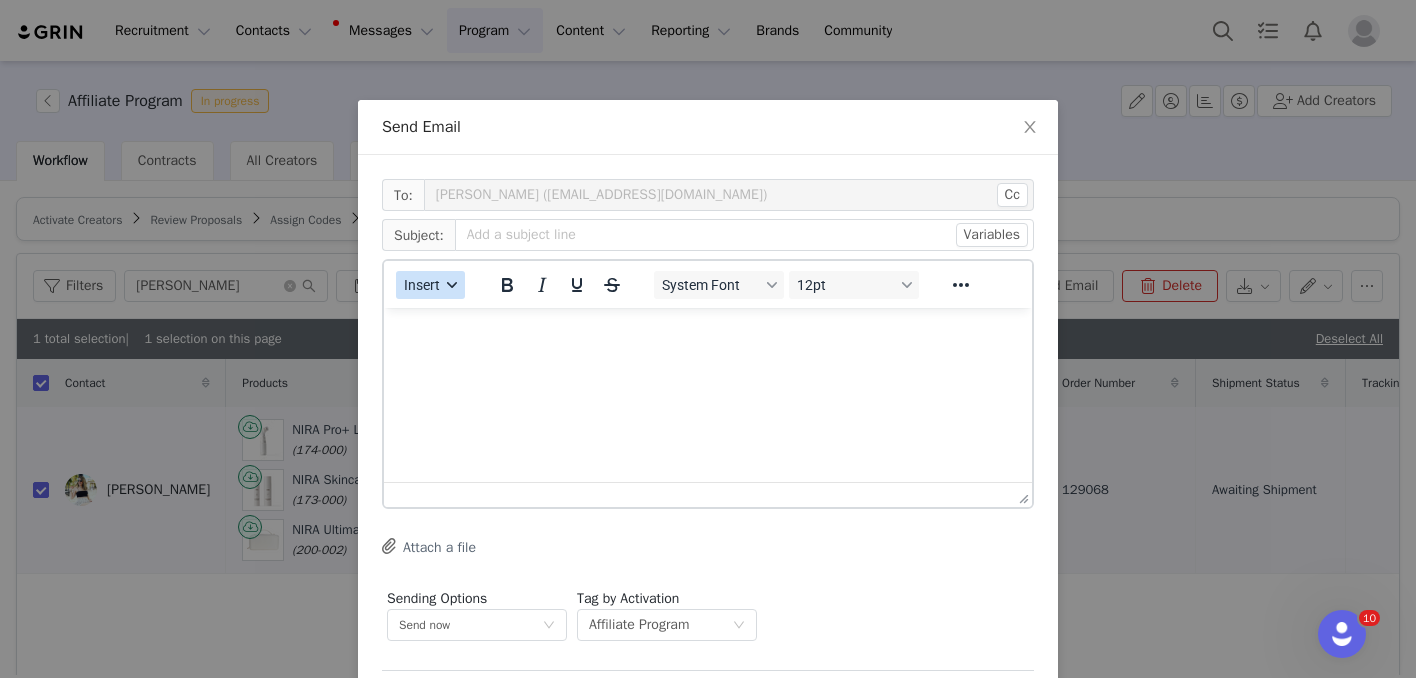click at bounding box center (452, 285) 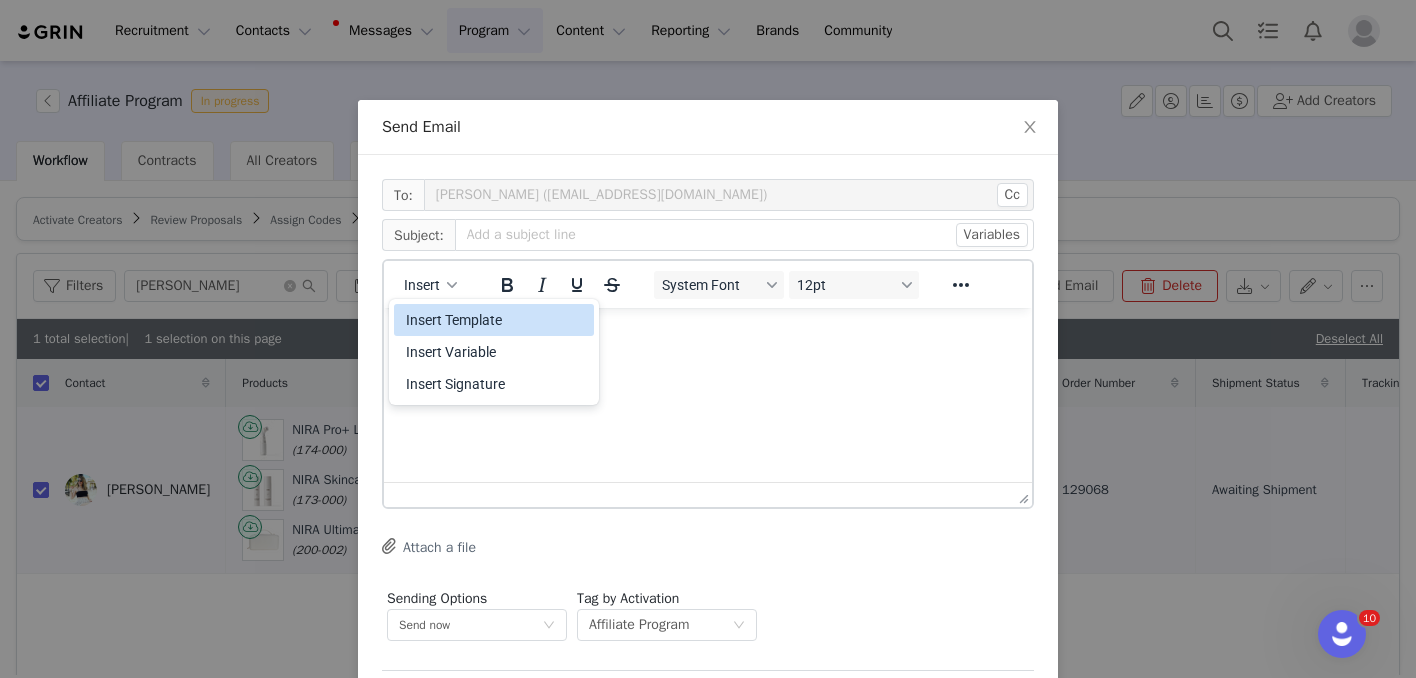 click on "Insert Template" at bounding box center [496, 320] 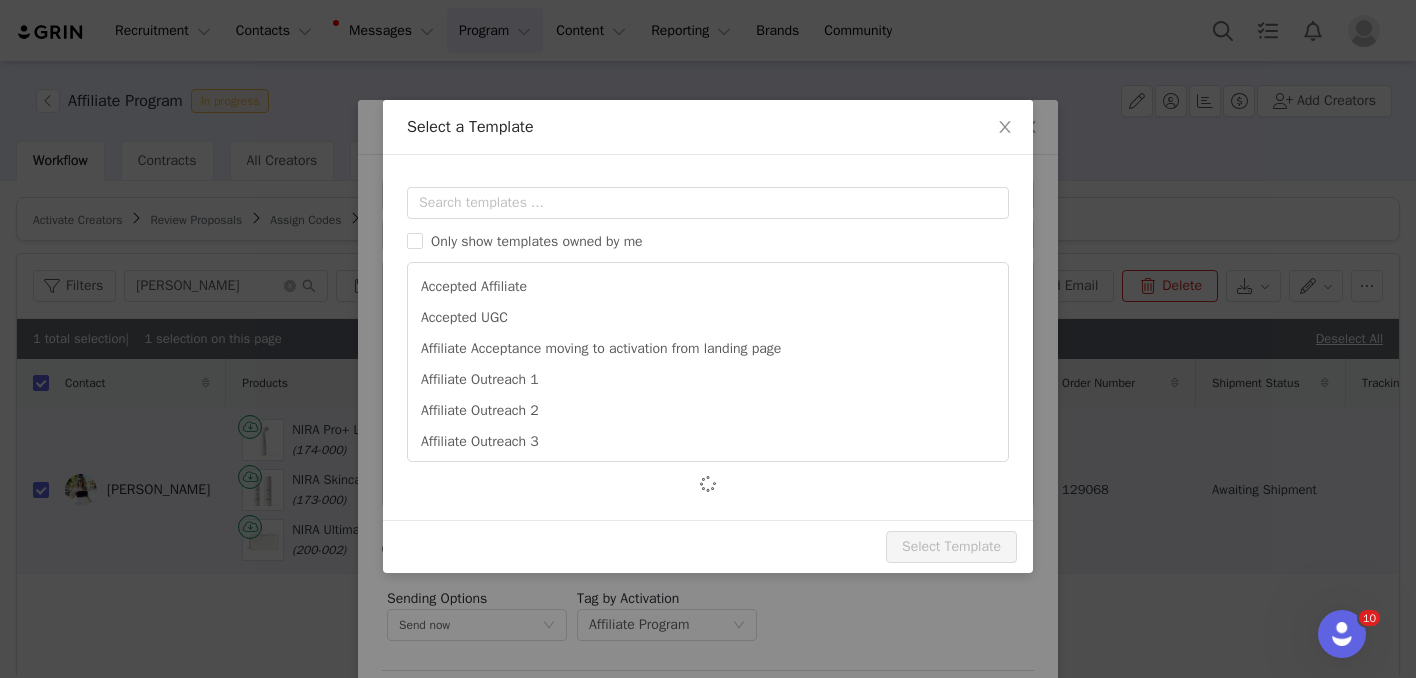 scroll, scrollTop: 130, scrollLeft: 0, axis: vertical 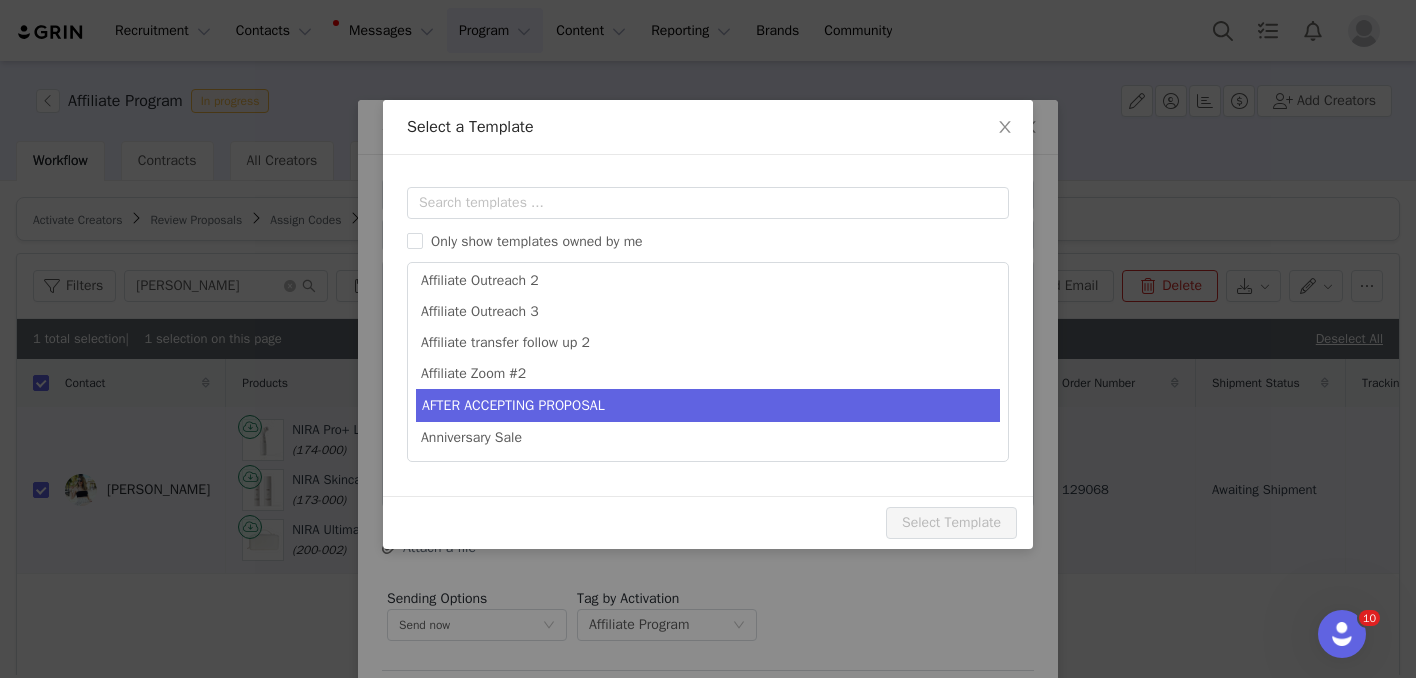 click on "AFTER ACCEPTING PROPOSAL" at bounding box center [708, 405] 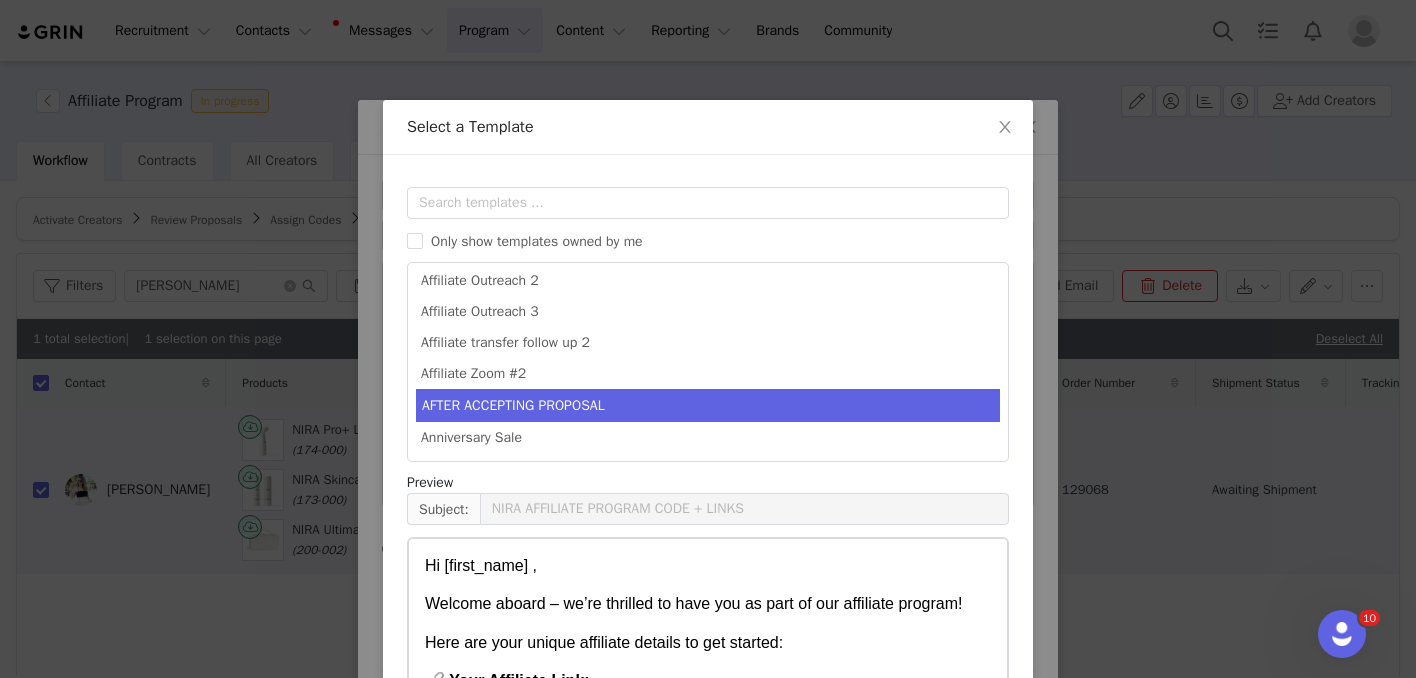 scroll, scrollTop: 130, scrollLeft: 0, axis: vertical 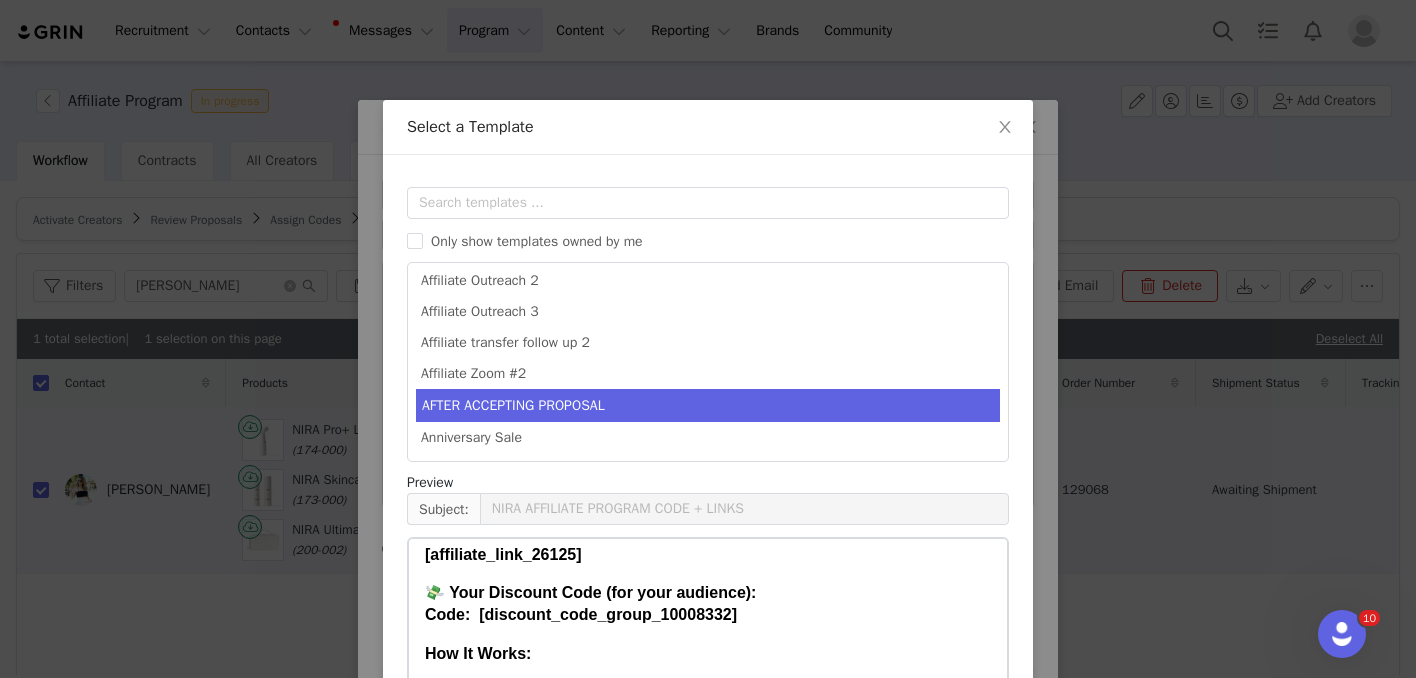 click on "[discount_code_group_10008332]" at bounding box center [608, 614] 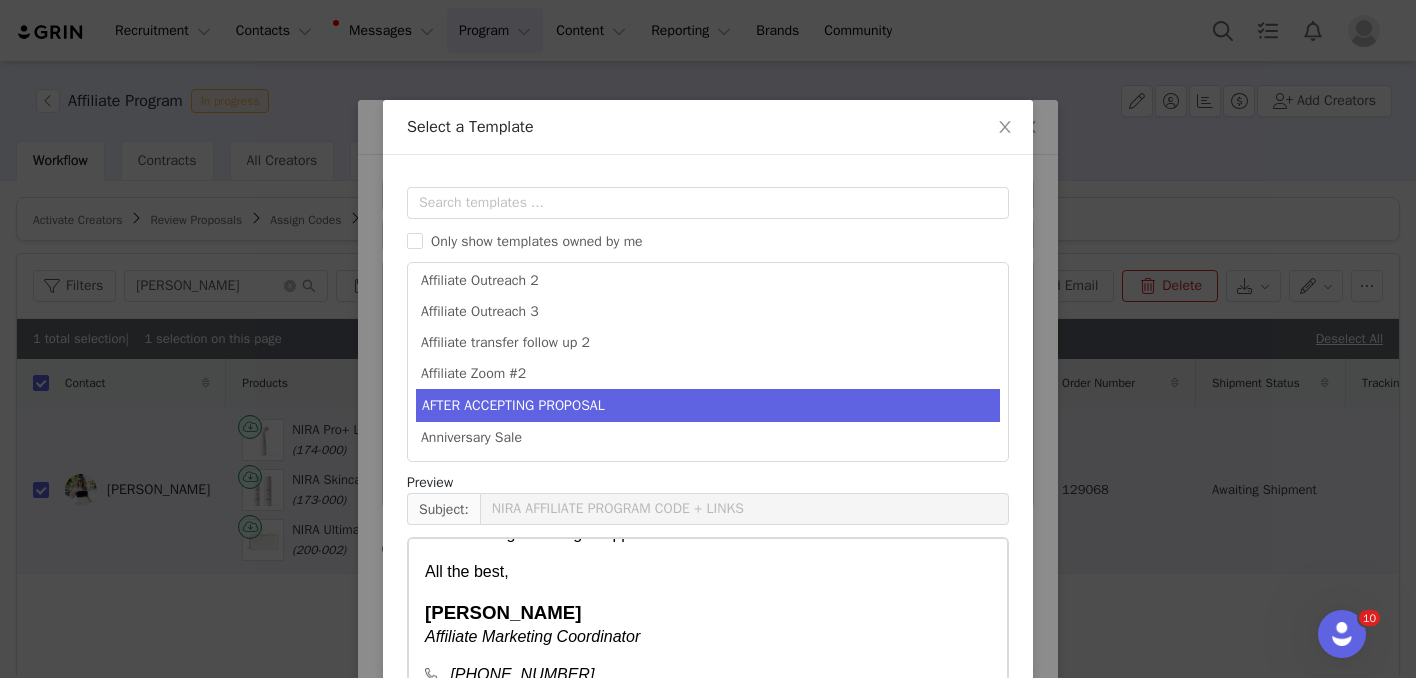 scroll, scrollTop: 568, scrollLeft: 0, axis: vertical 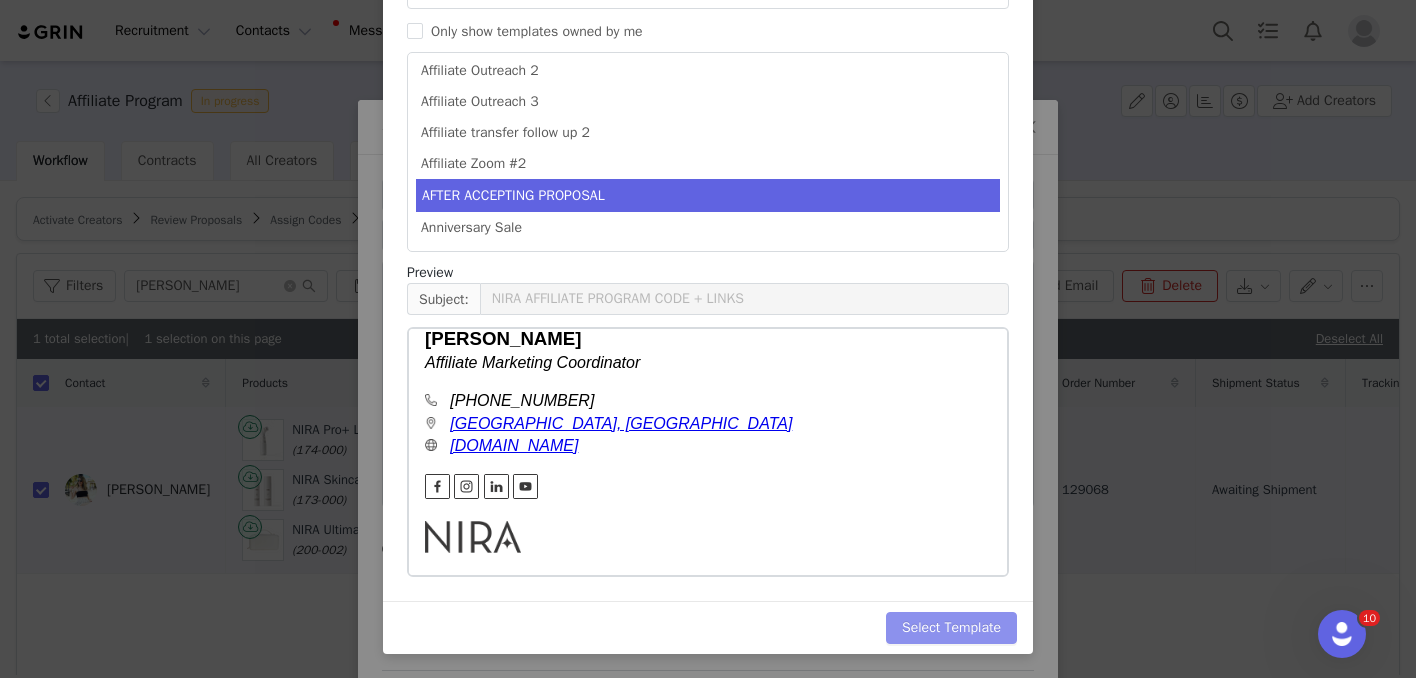 click on "Select Template" at bounding box center [951, 628] 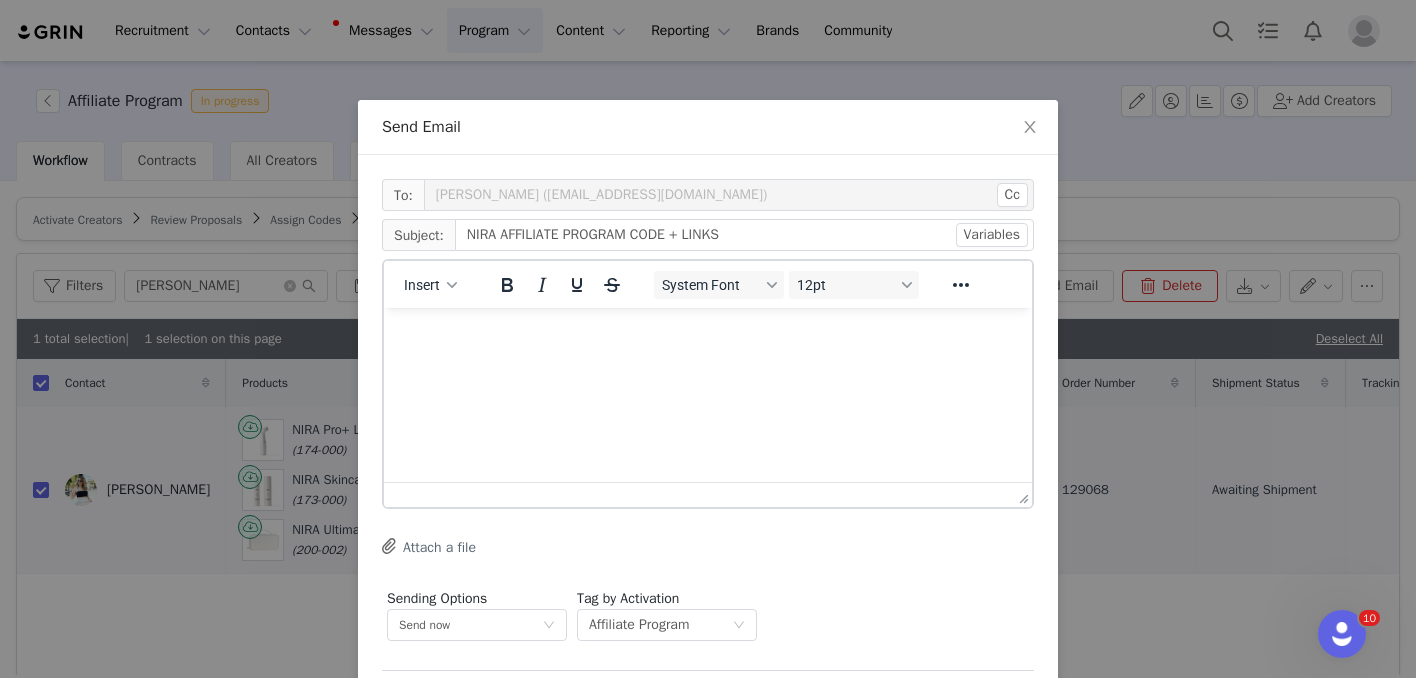 scroll, scrollTop: 0, scrollLeft: 0, axis: both 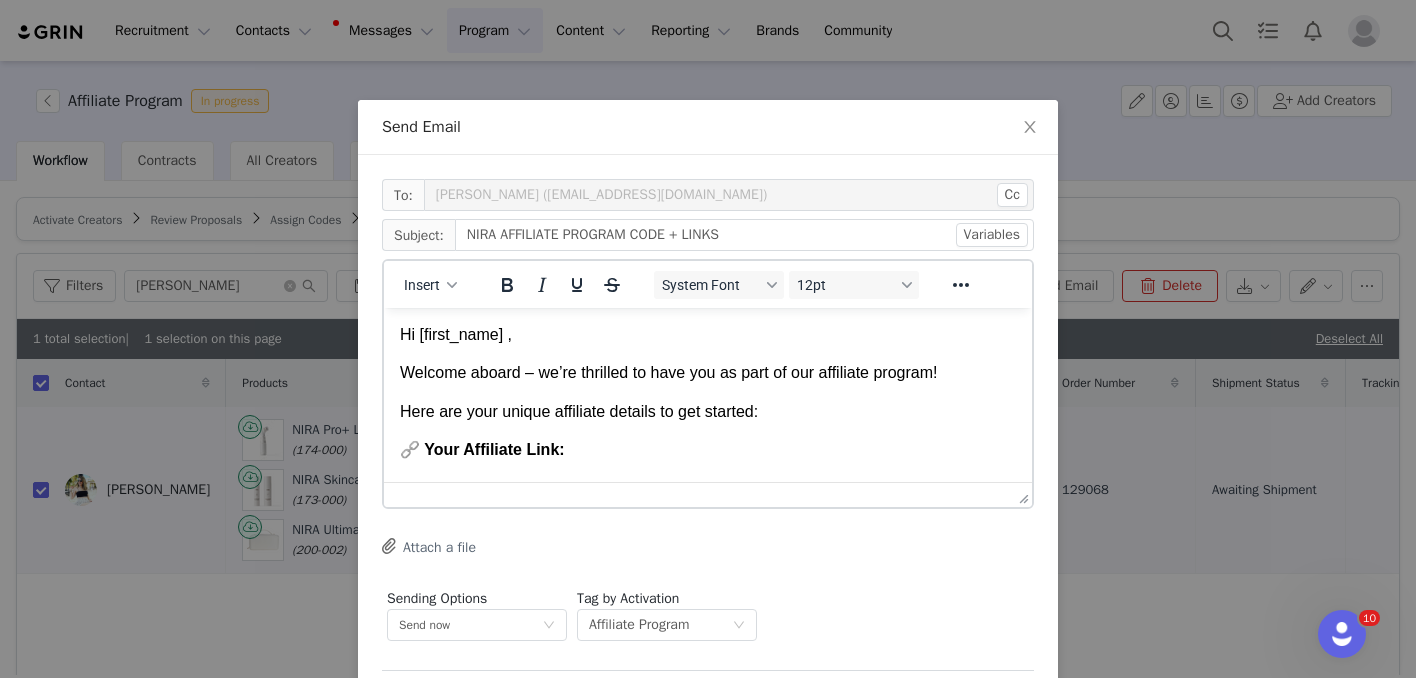 click on "Hi [first_name] , Welcome aboard – we’re thrilled to have you as part of our affiliate program! Here are your unique affiliate details to get started: 🔗 Your Affiliate Link: [affiliate_link_26125] 💸 Your Discount Code (for your audience): Code:    [discount_code_group_10008332] How It Works: Share your link or discount code on your platforms (Instagram, blog, YouTube, etc.). Track your performance and payouts via your dashboard: [live_url_nira]  If you have any questions or need help, just hit reply – we're here to support you. Let’s make great things happen! All the best, [PERSON_NAME] Affiliate Marketing Coordinator     [PHONE_NUMBER]     [GEOGRAPHIC_DATA], [GEOGRAPHIC_DATA]     [DOMAIN_NAME]" at bounding box center [708, 693] 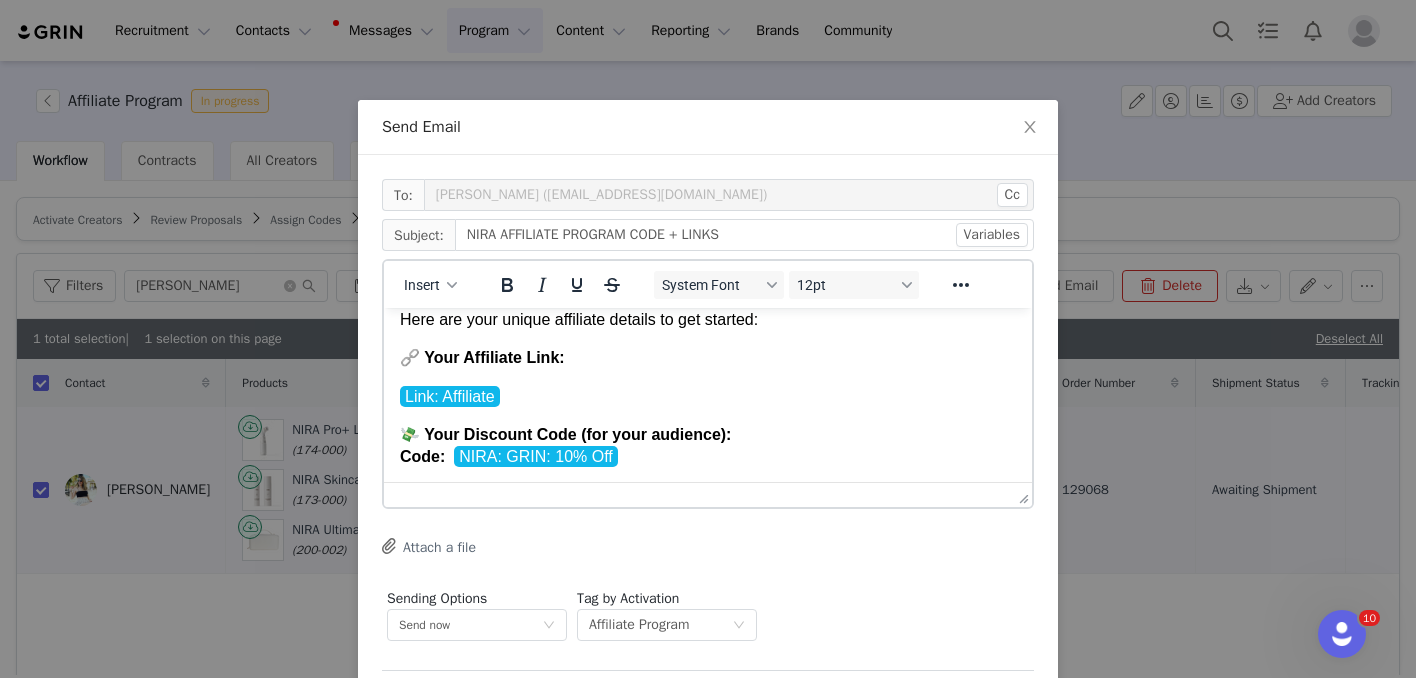 scroll, scrollTop: 617, scrollLeft: 0, axis: vertical 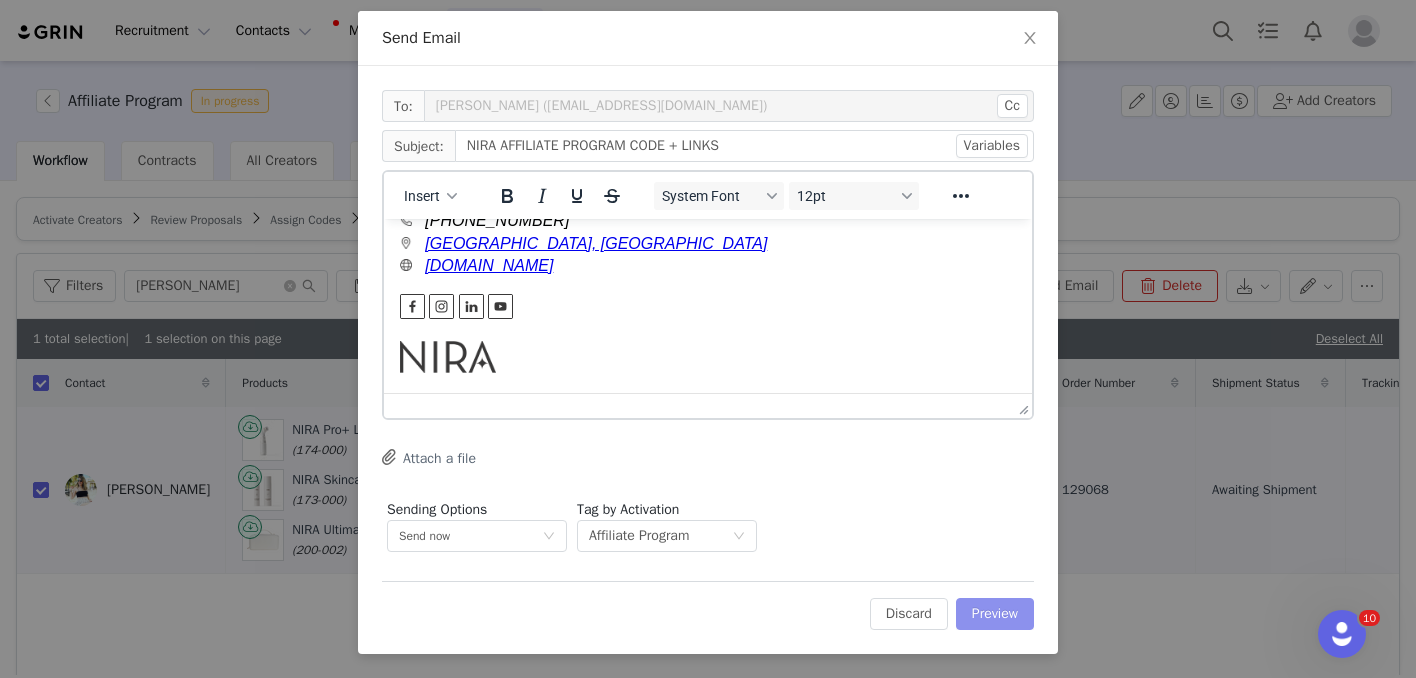 click on "Preview" at bounding box center (995, 614) 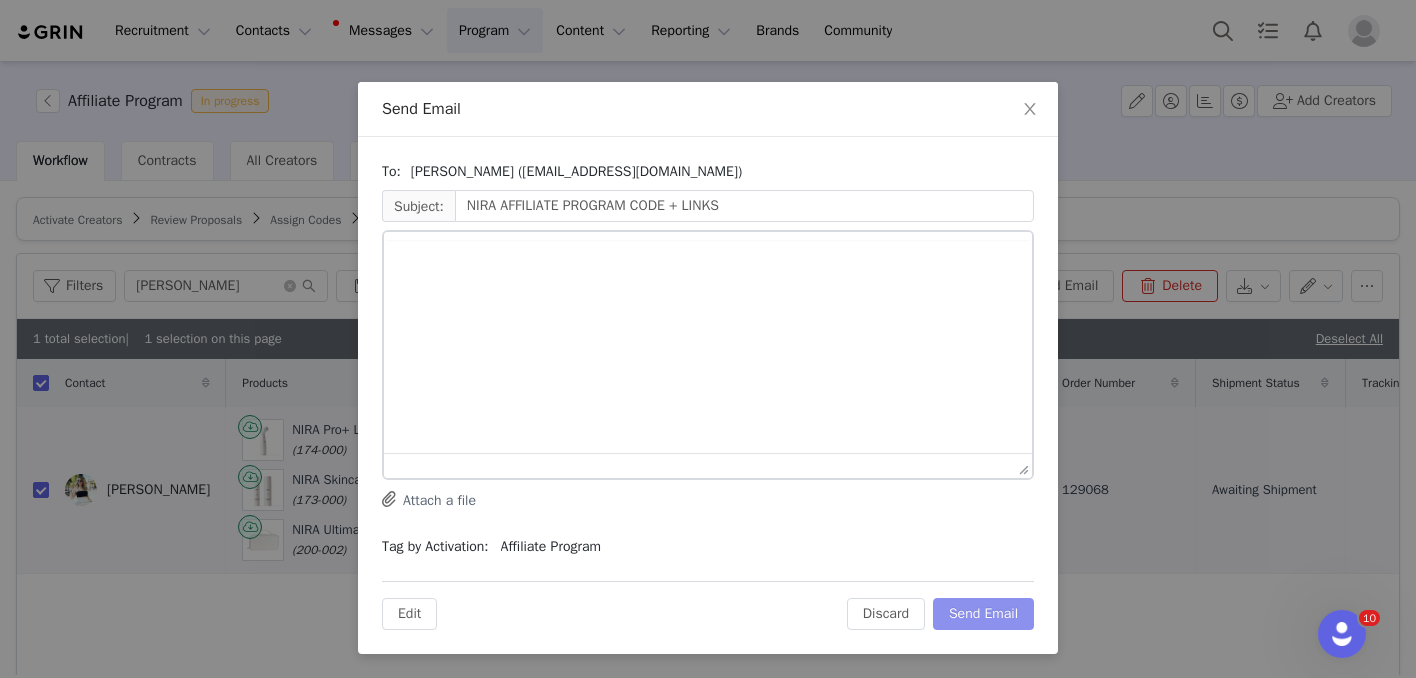 scroll, scrollTop: 0, scrollLeft: 0, axis: both 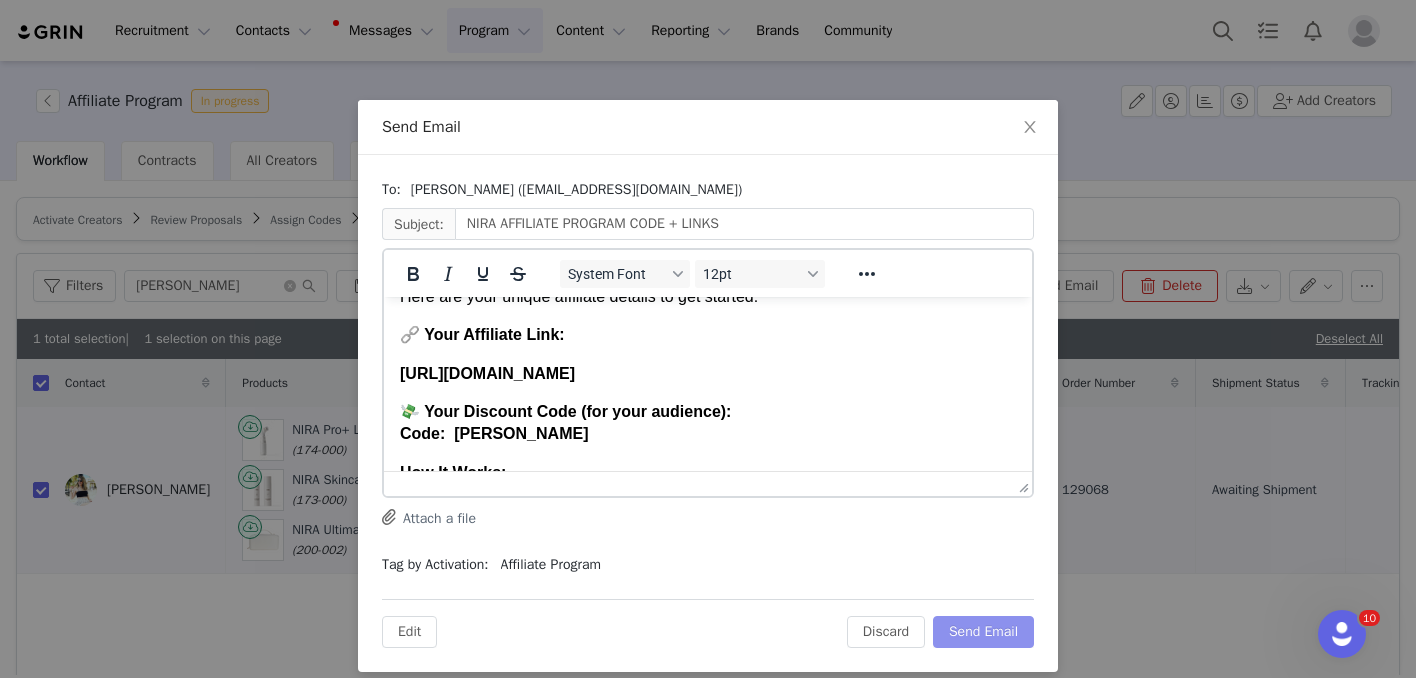 click on "Send Email" at bounding box center [983, 632] 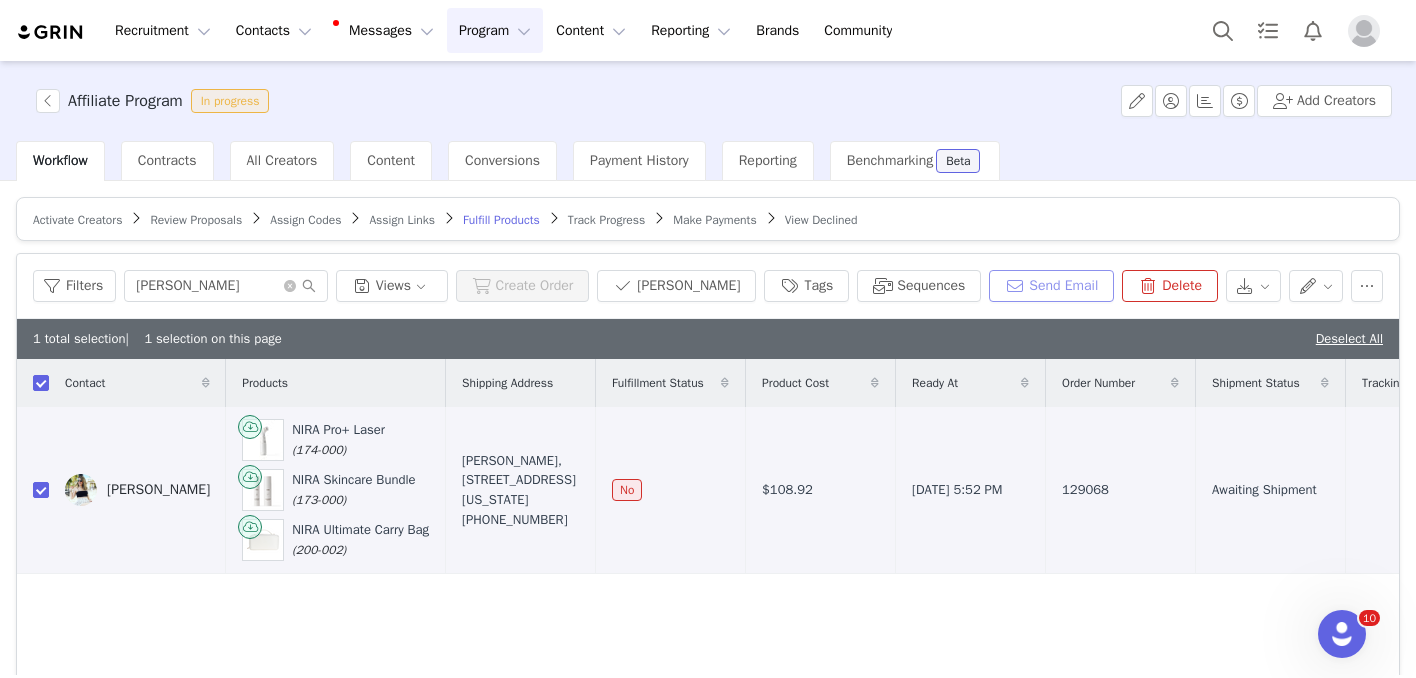 scroll, scrollTop: 0, scrollLeft: 0, axis: both 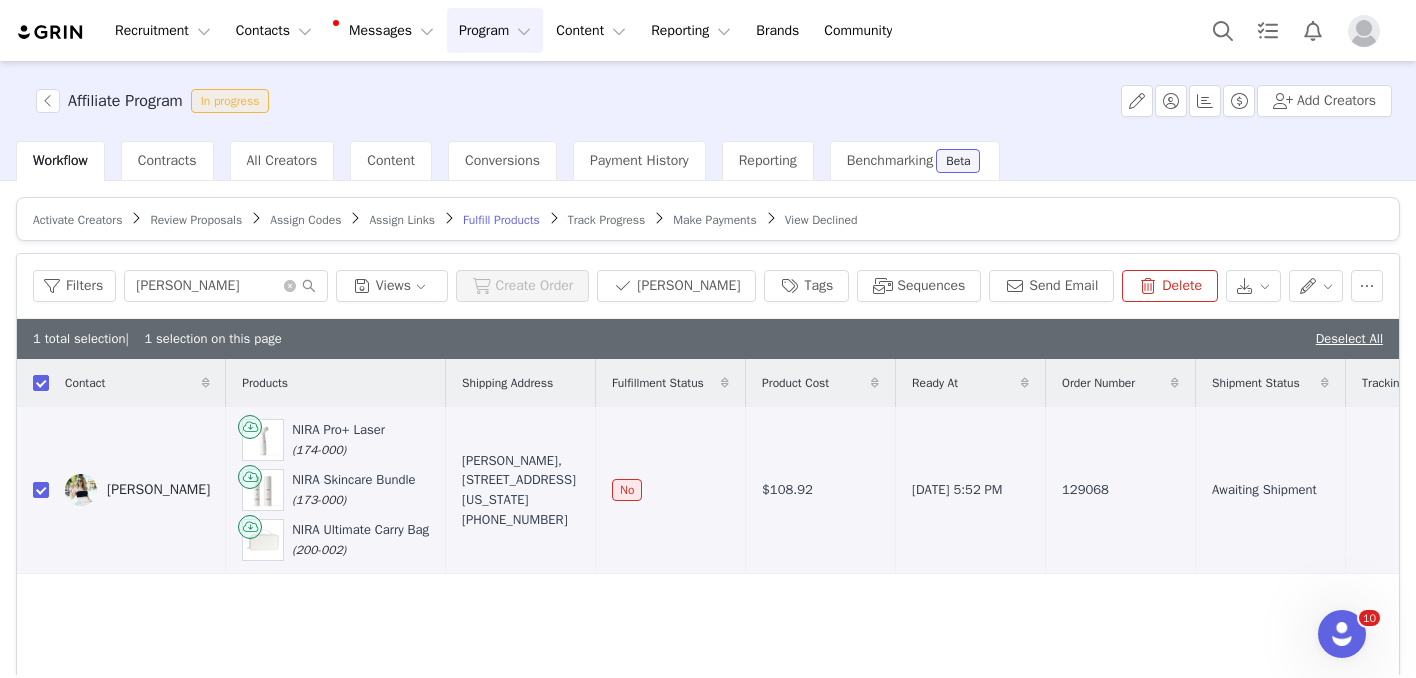 click on "Review Proposals" at bounding box center (196, 220) 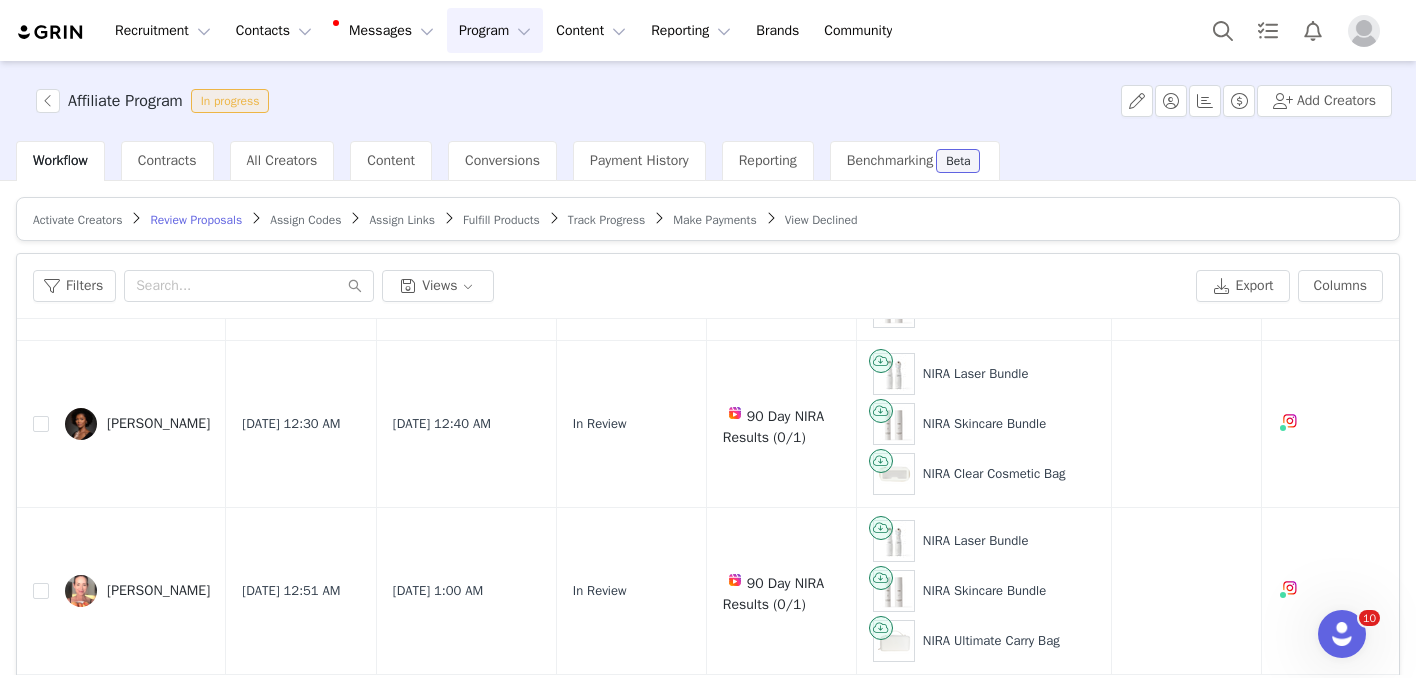 scroll, scrollTop: 588, scrollLeft: 0, axis: vertical 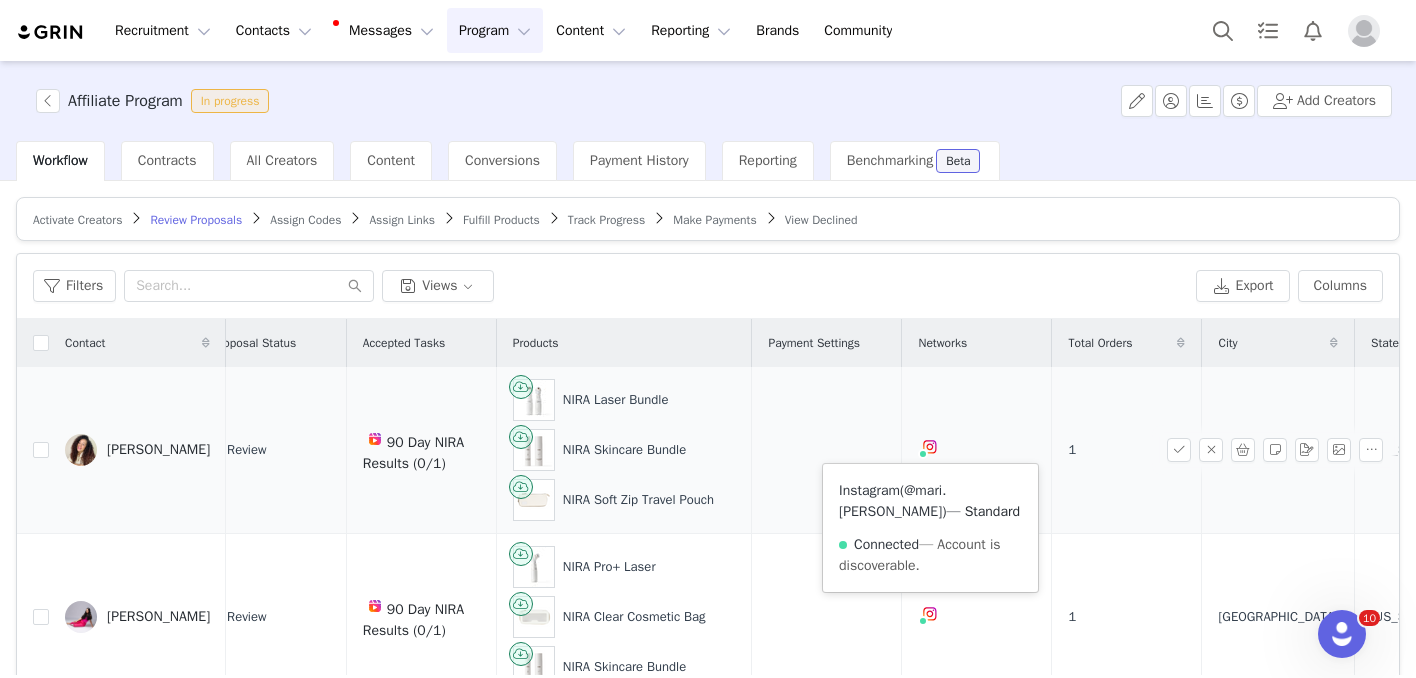 click on "@mari.[PERSON_NAME]" at bounding box center [892, 501] 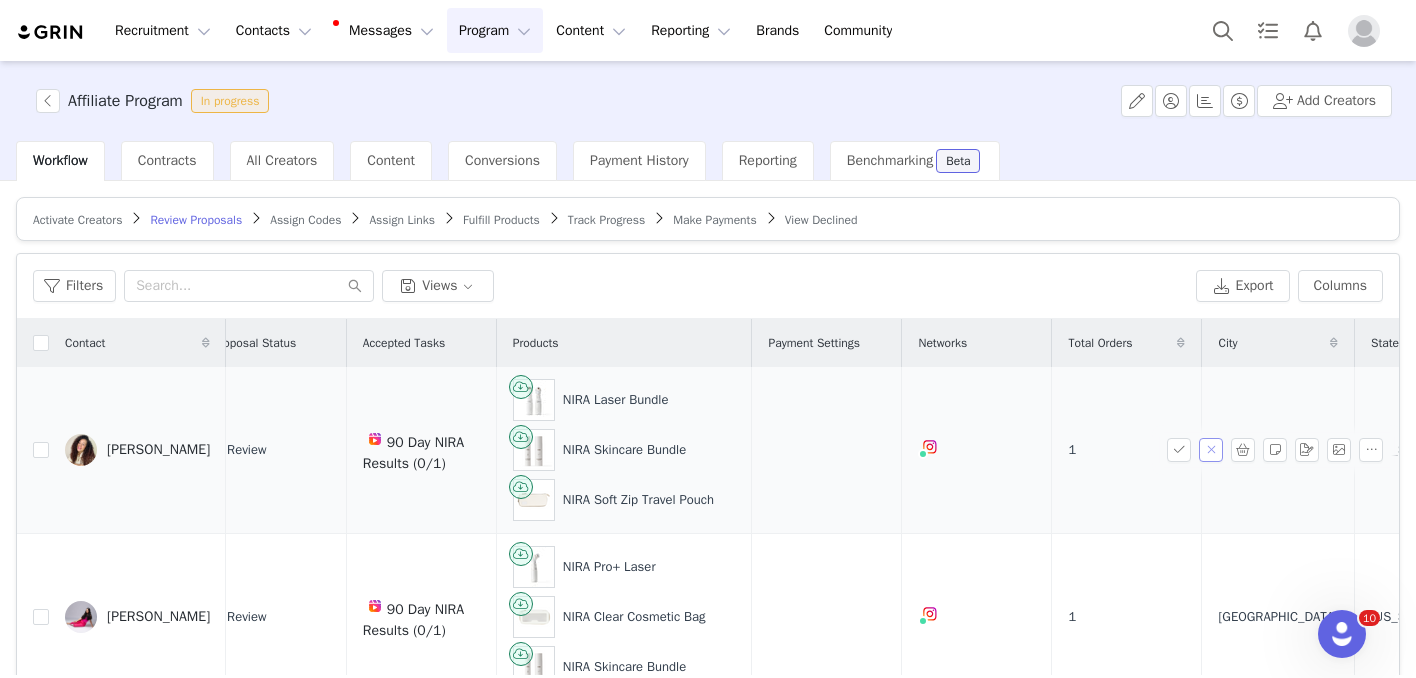 click at bounding box center (1211, 450) 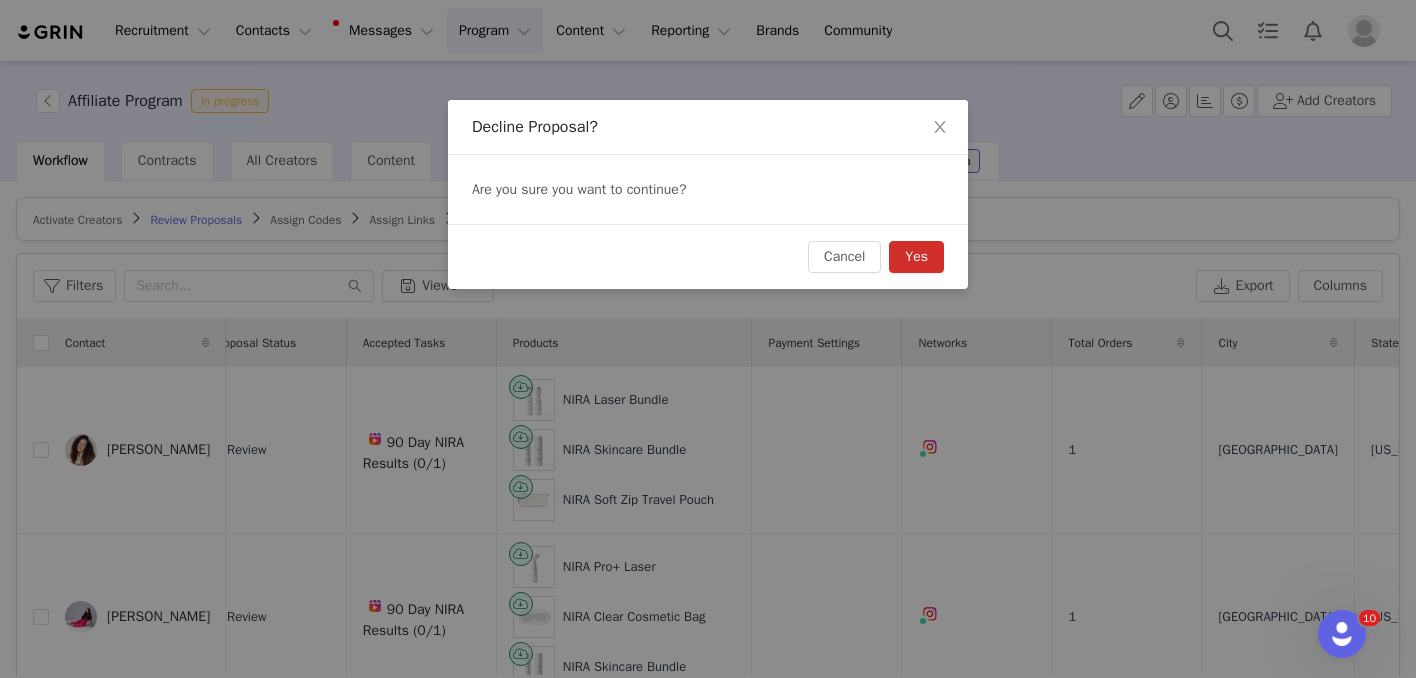 click on "Yes" at bounding box center (916, 257) 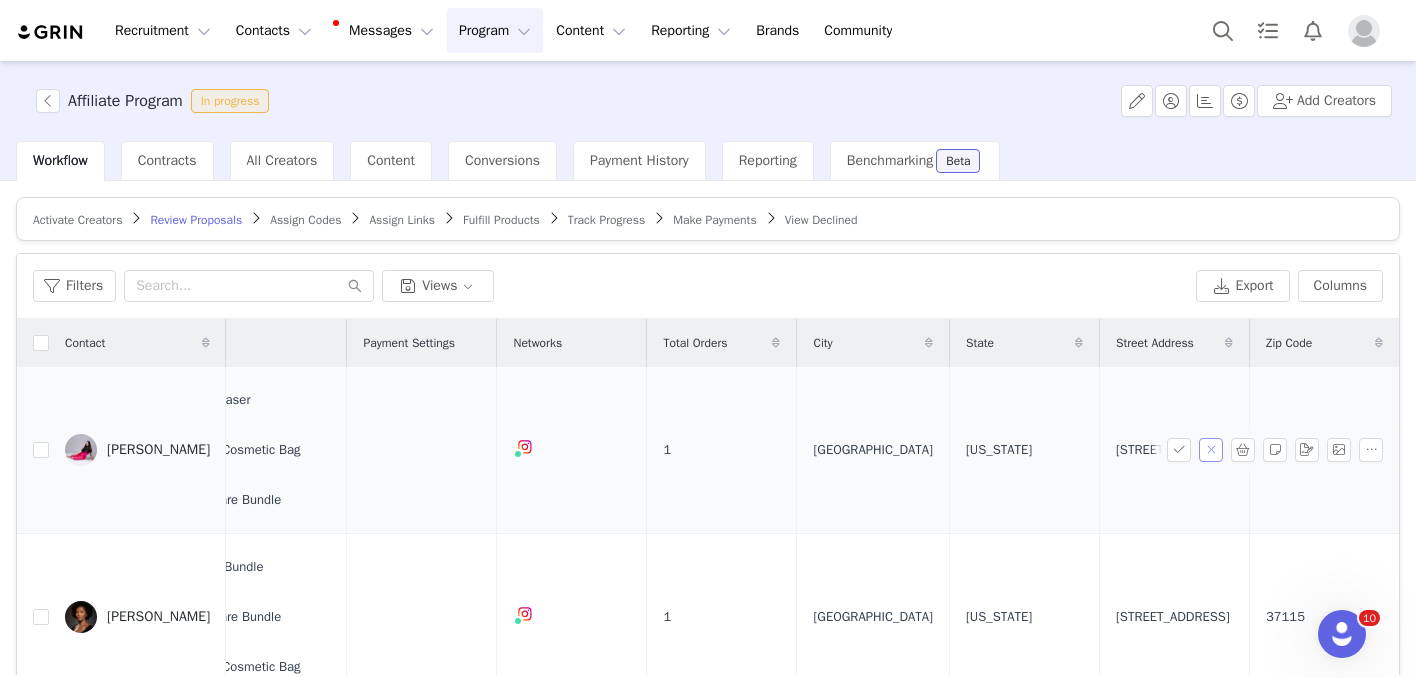 scroll, scrollTop: 0, scrollLeft: 819, axis: horizontal 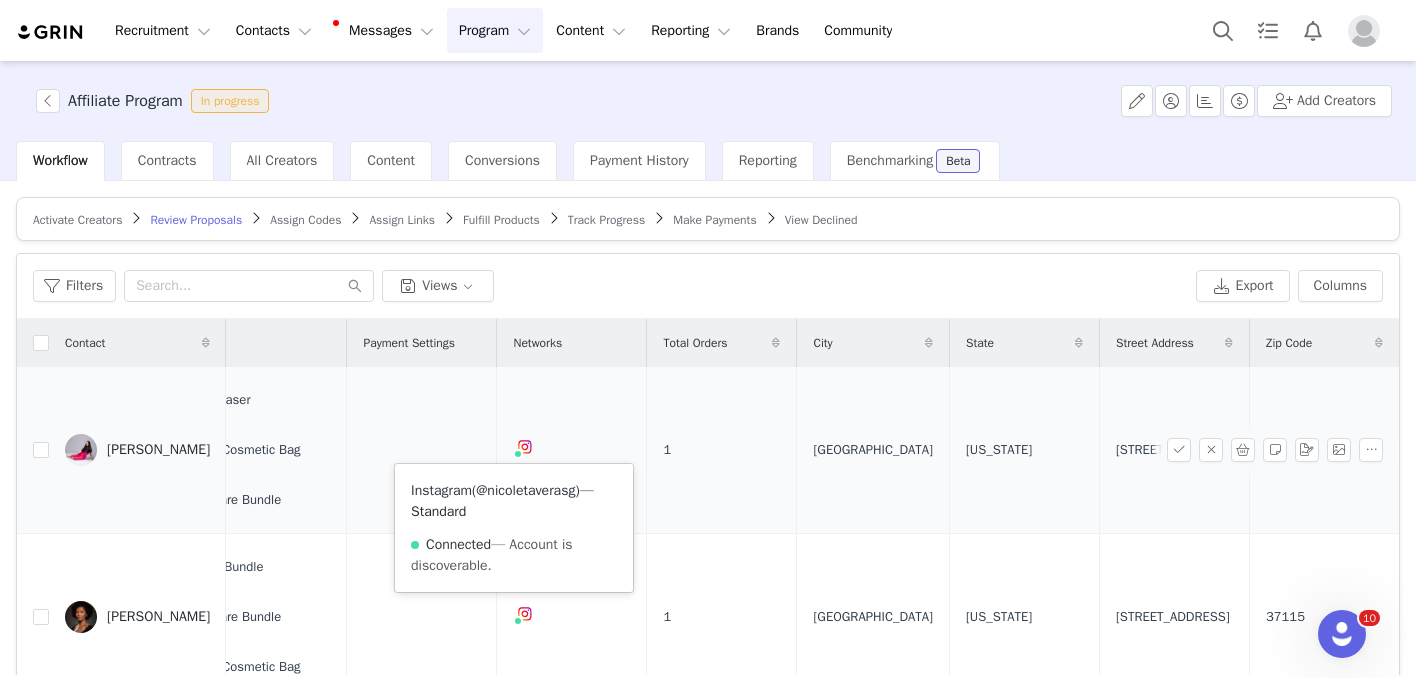 click on "@nicoletaverasg" at bounding box center [525, 490] 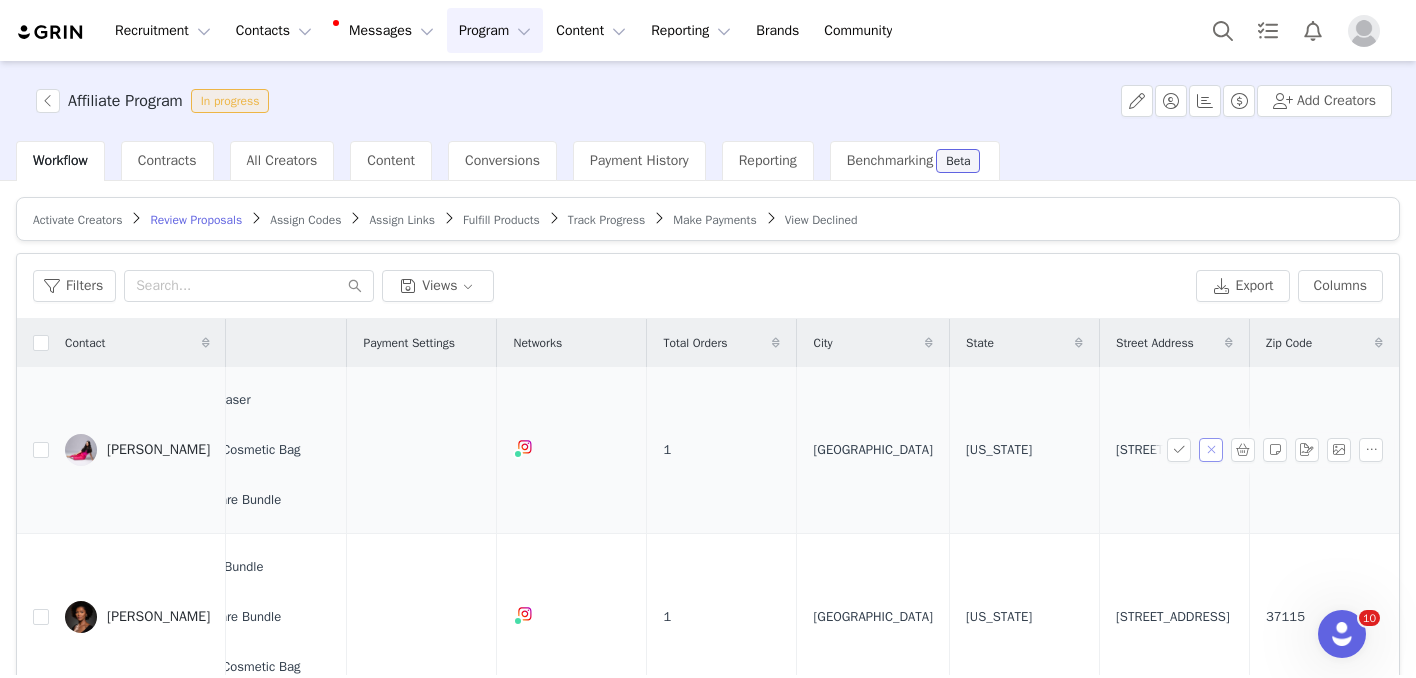 click at bounding box center [1211, 450] 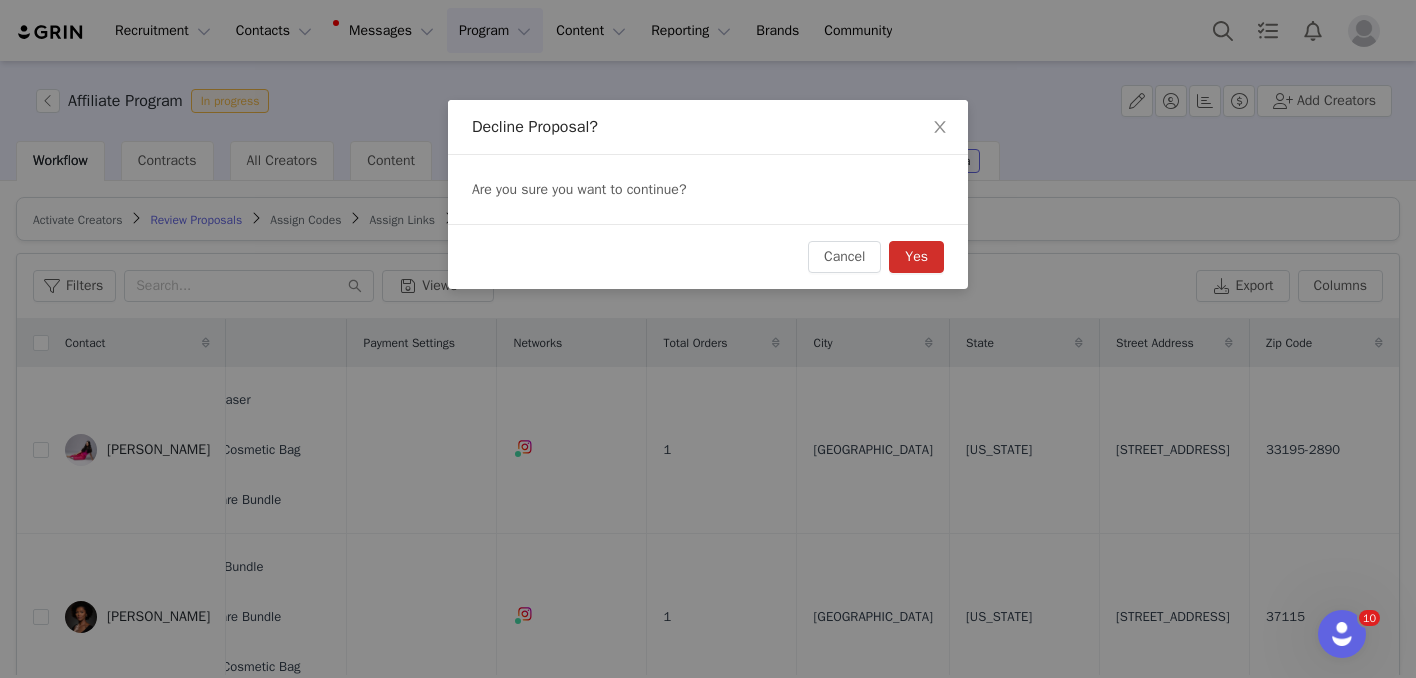 click on "Yes" at bounding box center [916, 257] 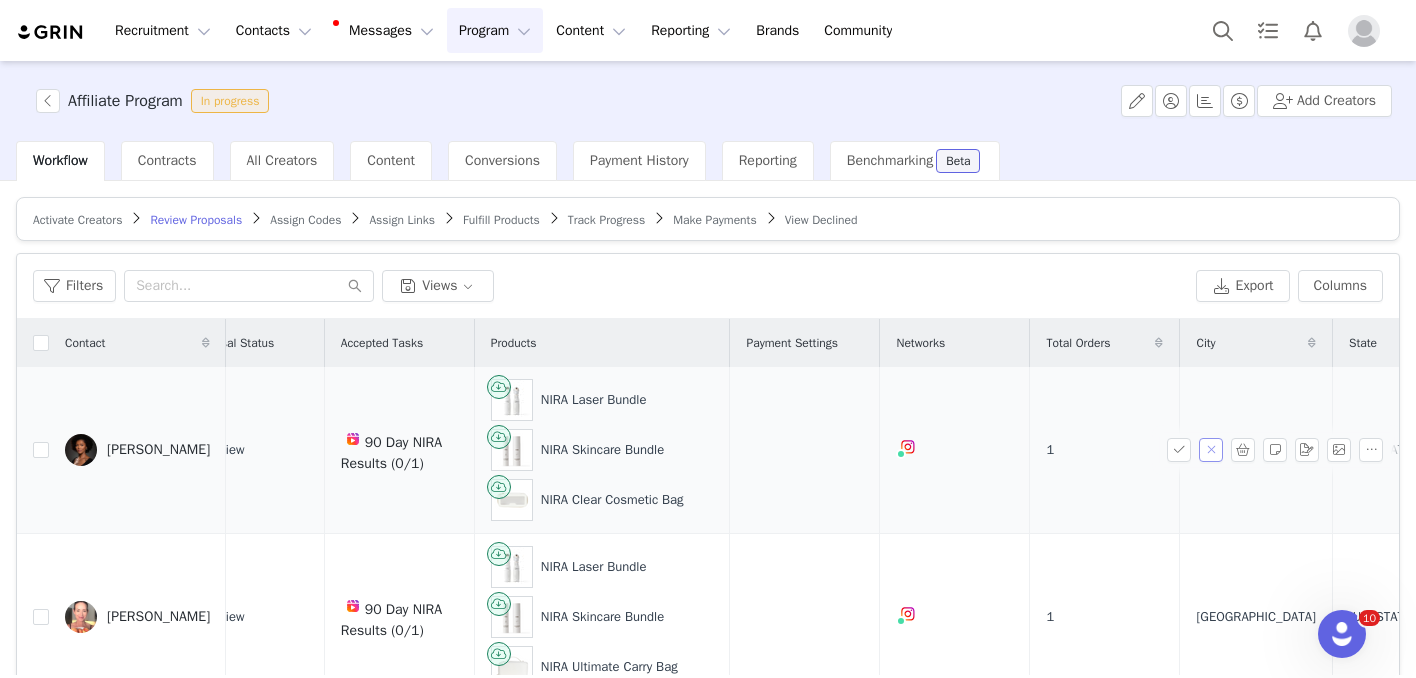 scroll, scrollTop: 0, scrollLeft: 402, axis: horizontal 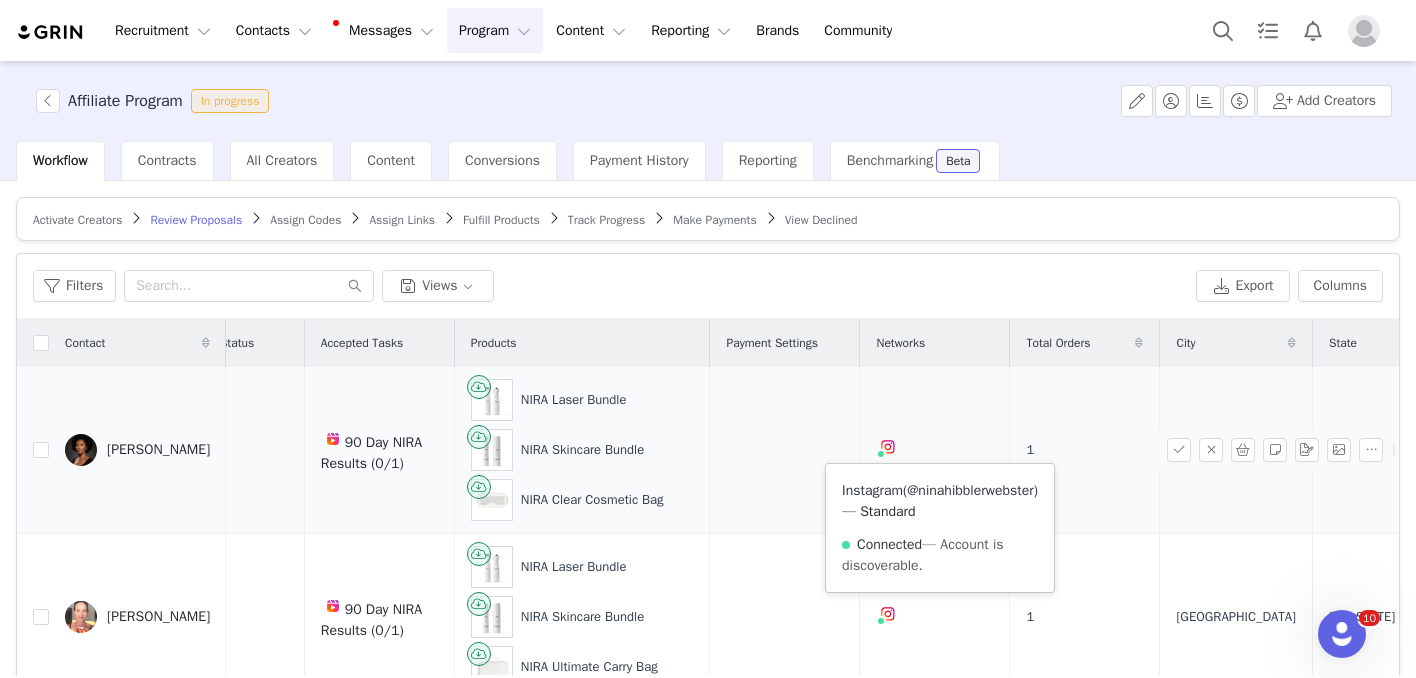 click on "@ninahibblerwebster" at bounding box center (970, 490) 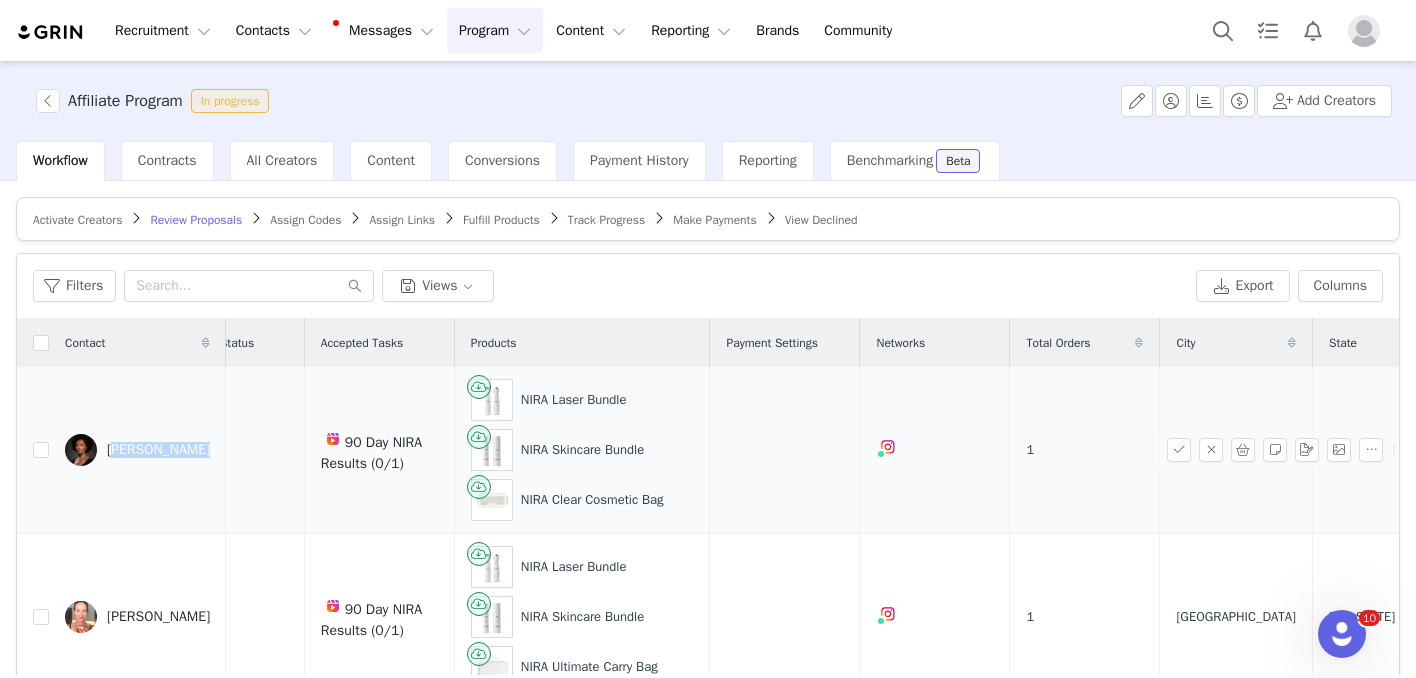 drag, startPoint x: 207, startPoint y: 459, endPoint x: 105, endPoint y: 442, distance: 103.40696 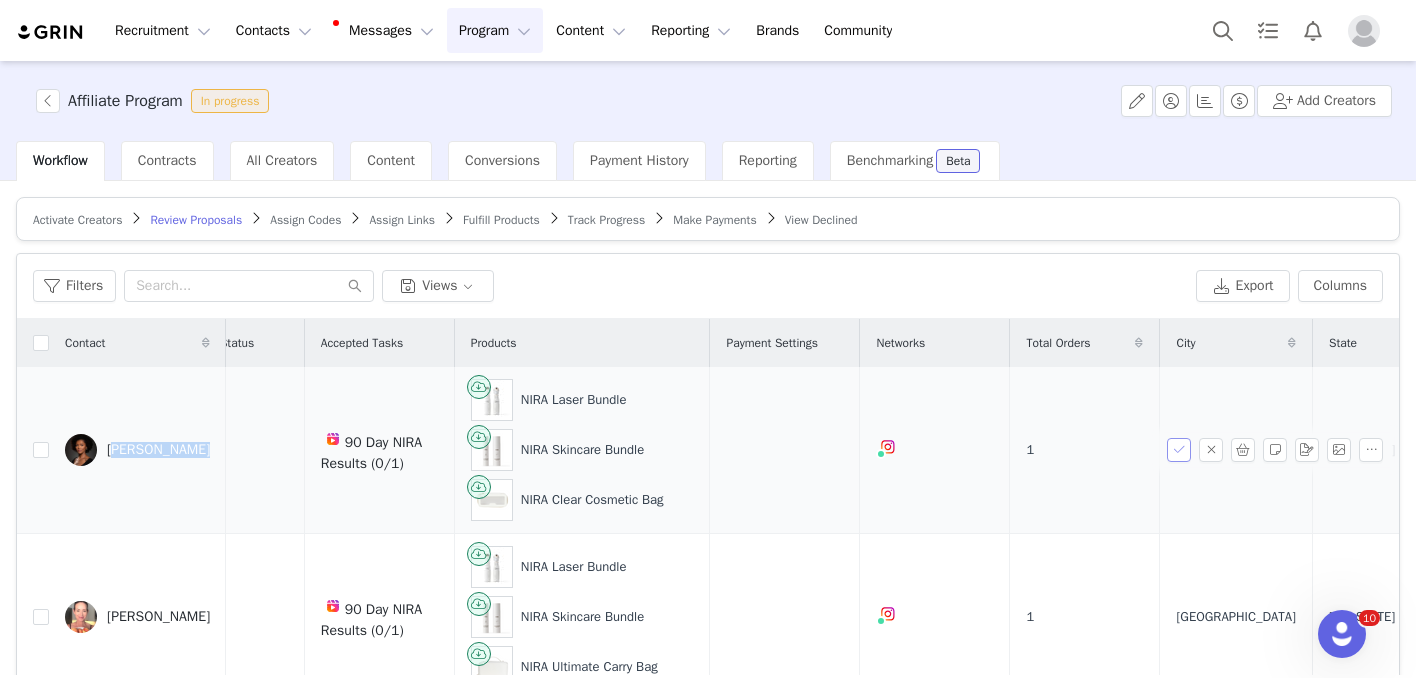 click at bounding box center [1179, 450] 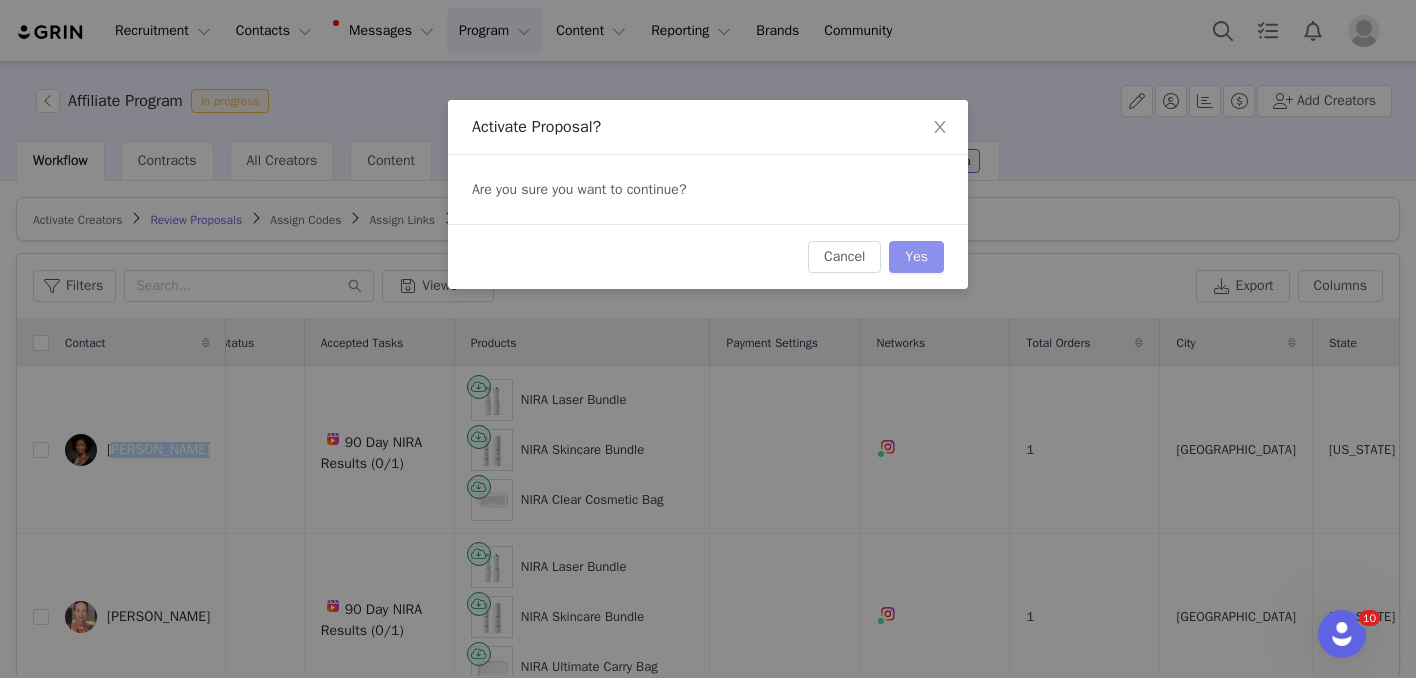 click on "Yes" at bounding box center (916, 257) 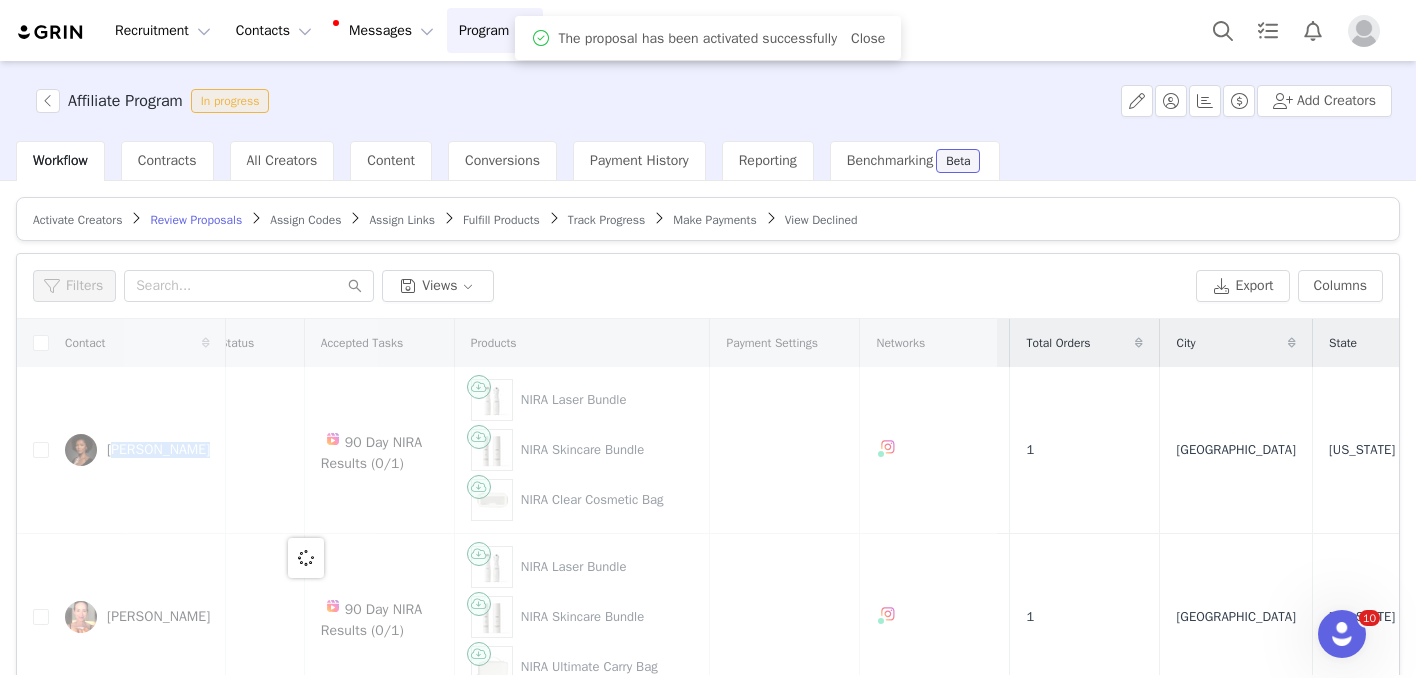 click on "Assign Codes" at bounding box center (305, 220) 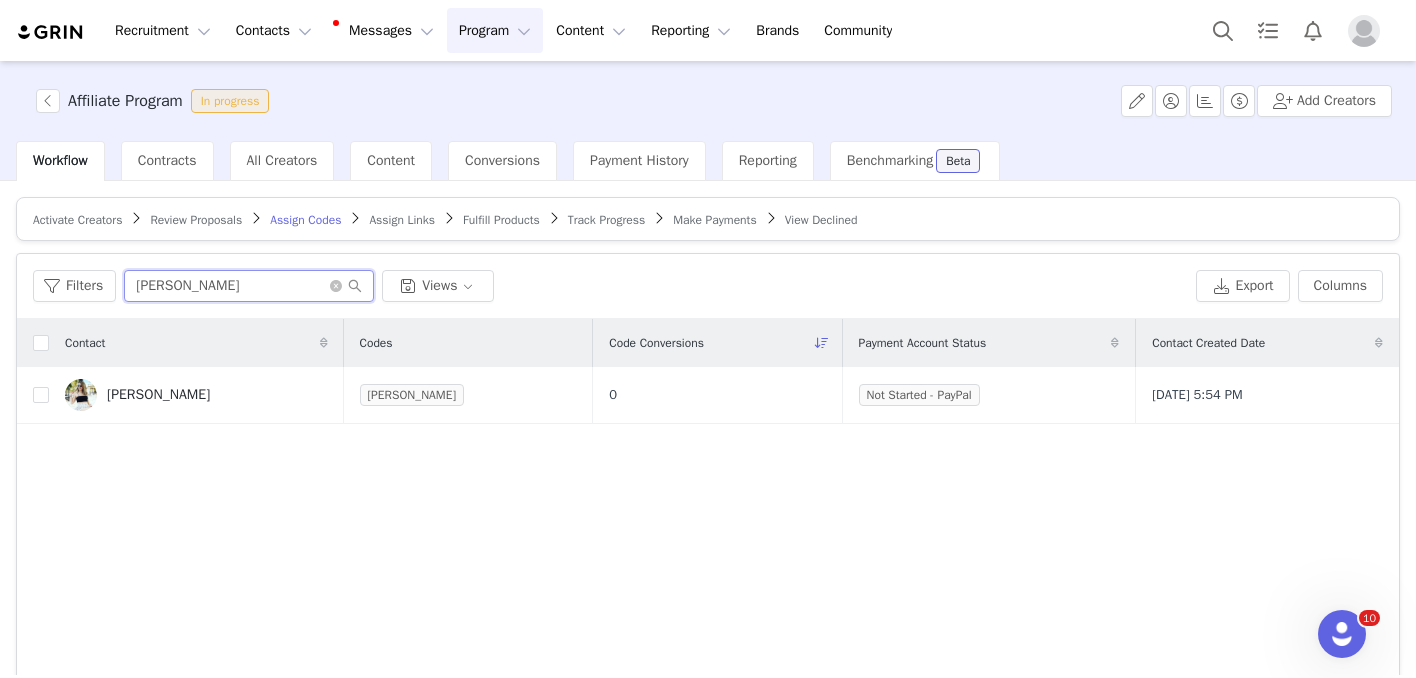 click on "[PERSON_NAME]" at bounding box center (249, 286) 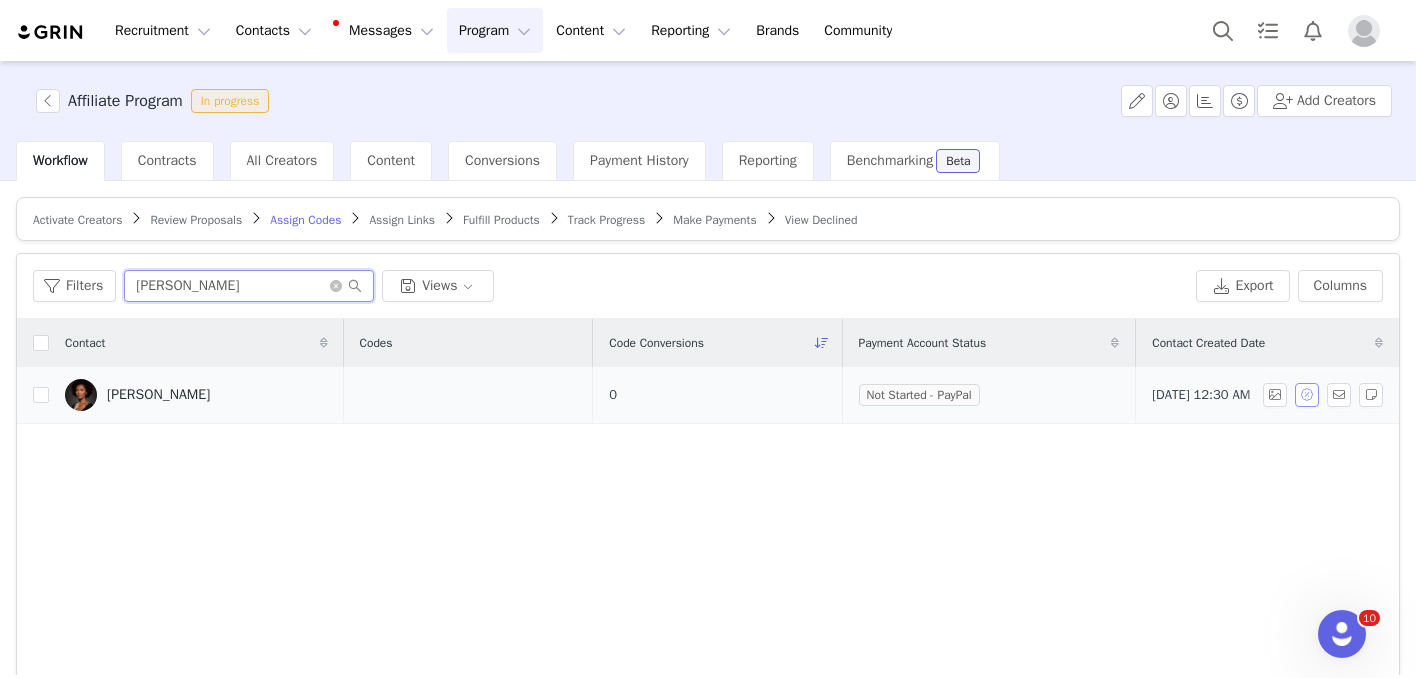 type on "[PERSON_NAME]" 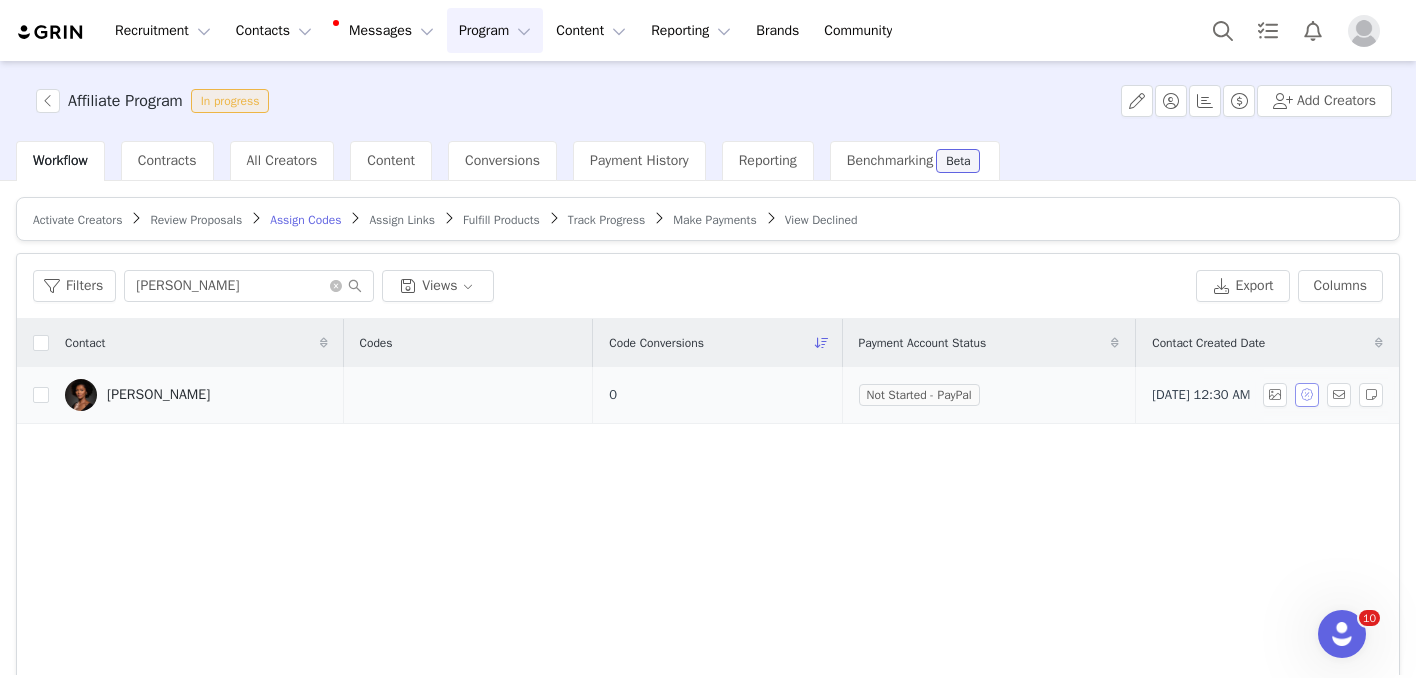 click at bounding box center (1307, 395) 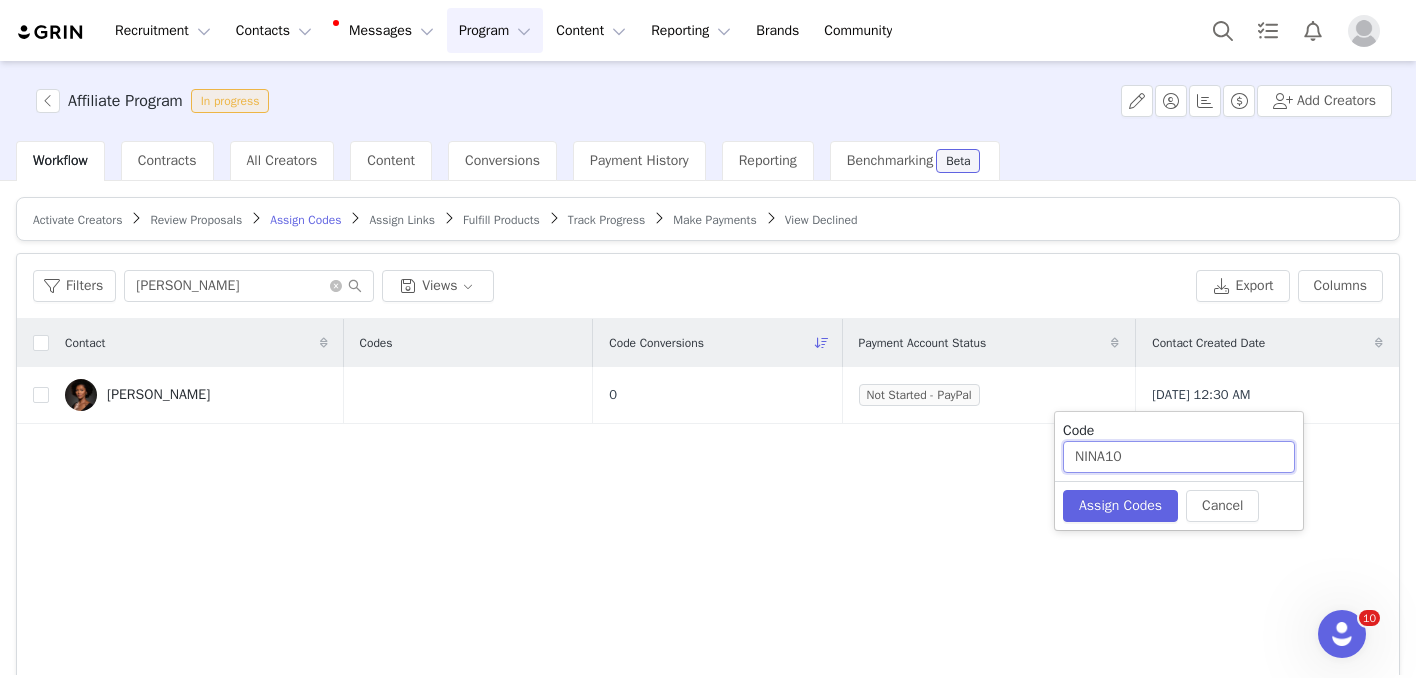 click on "NINA10" at bounding box center (1179, 457) 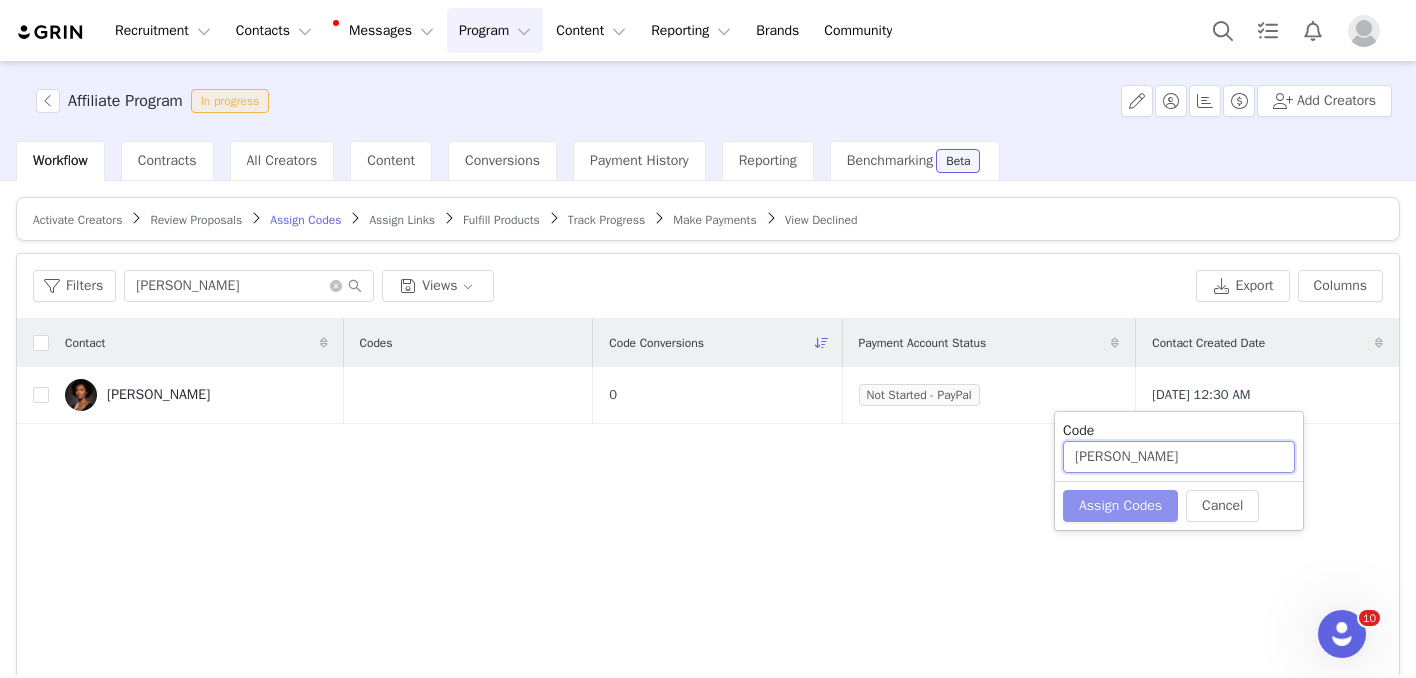 type on "[PERSON_NAME]" 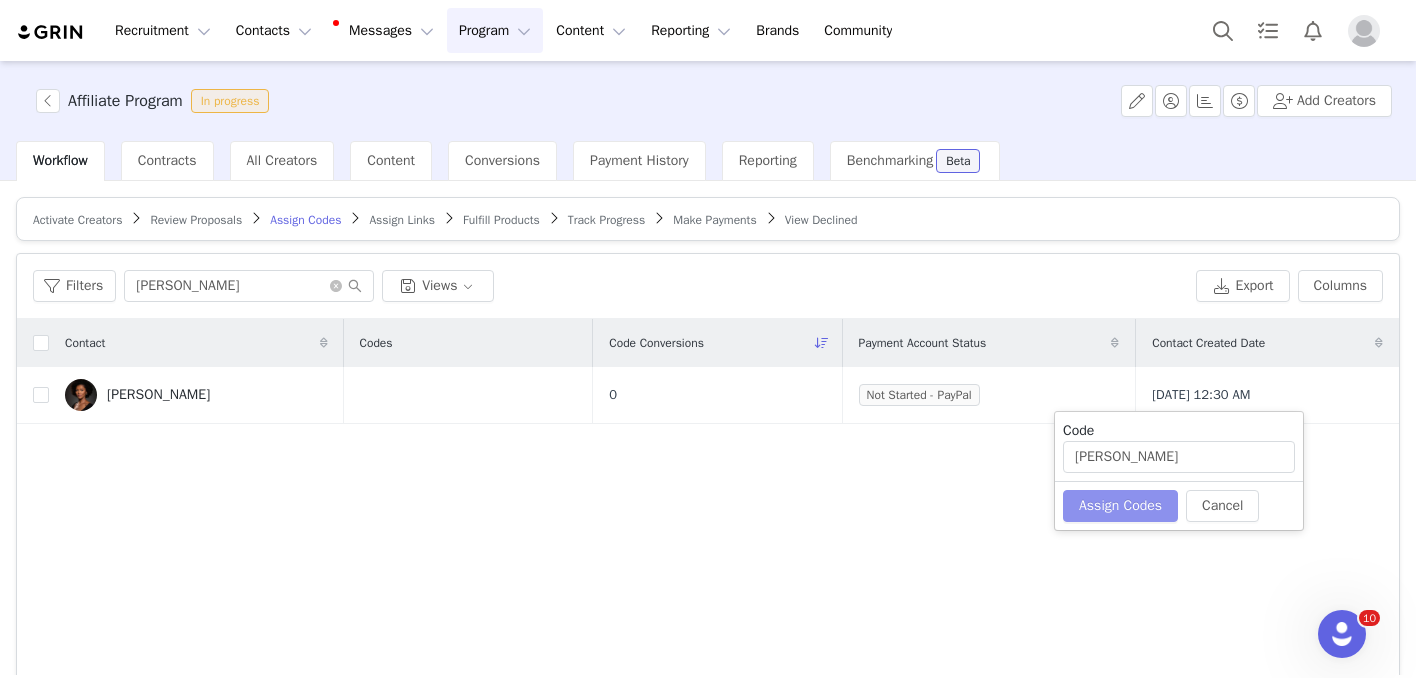 click on "Assign Codes" at bounding box center [1120, 506] 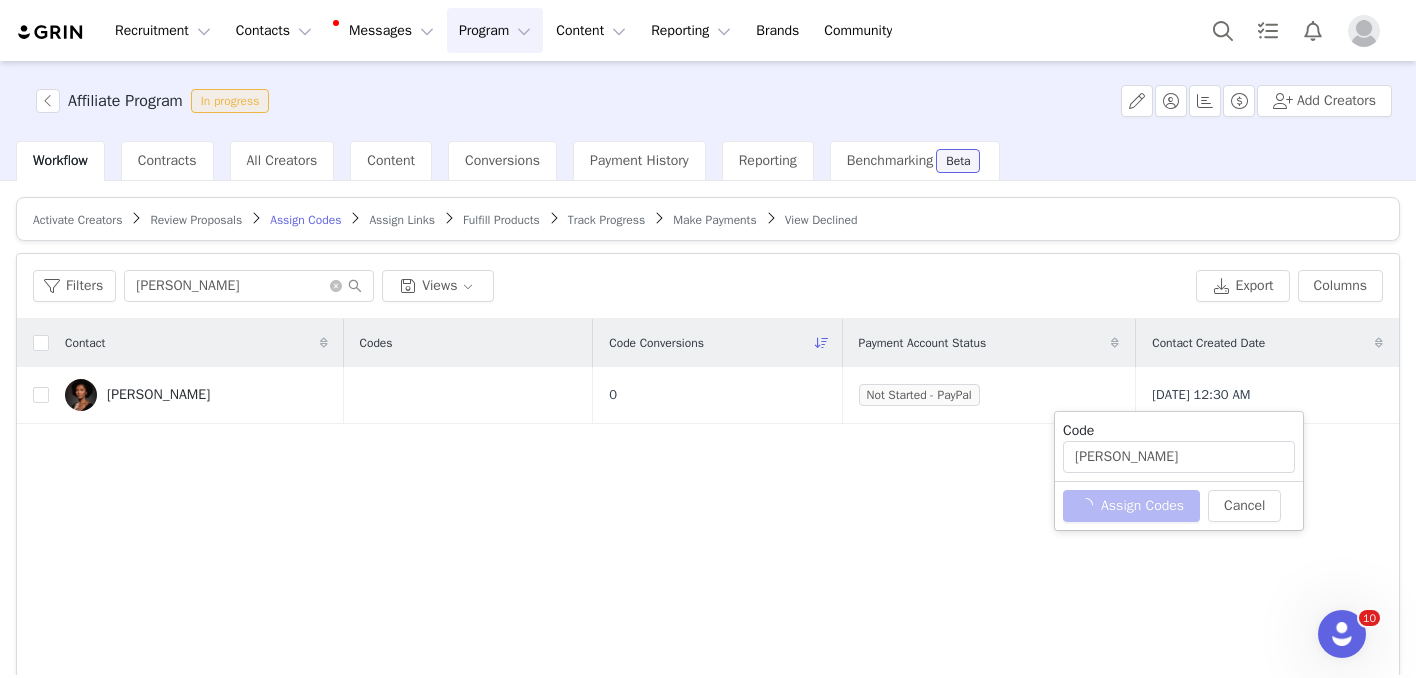 type 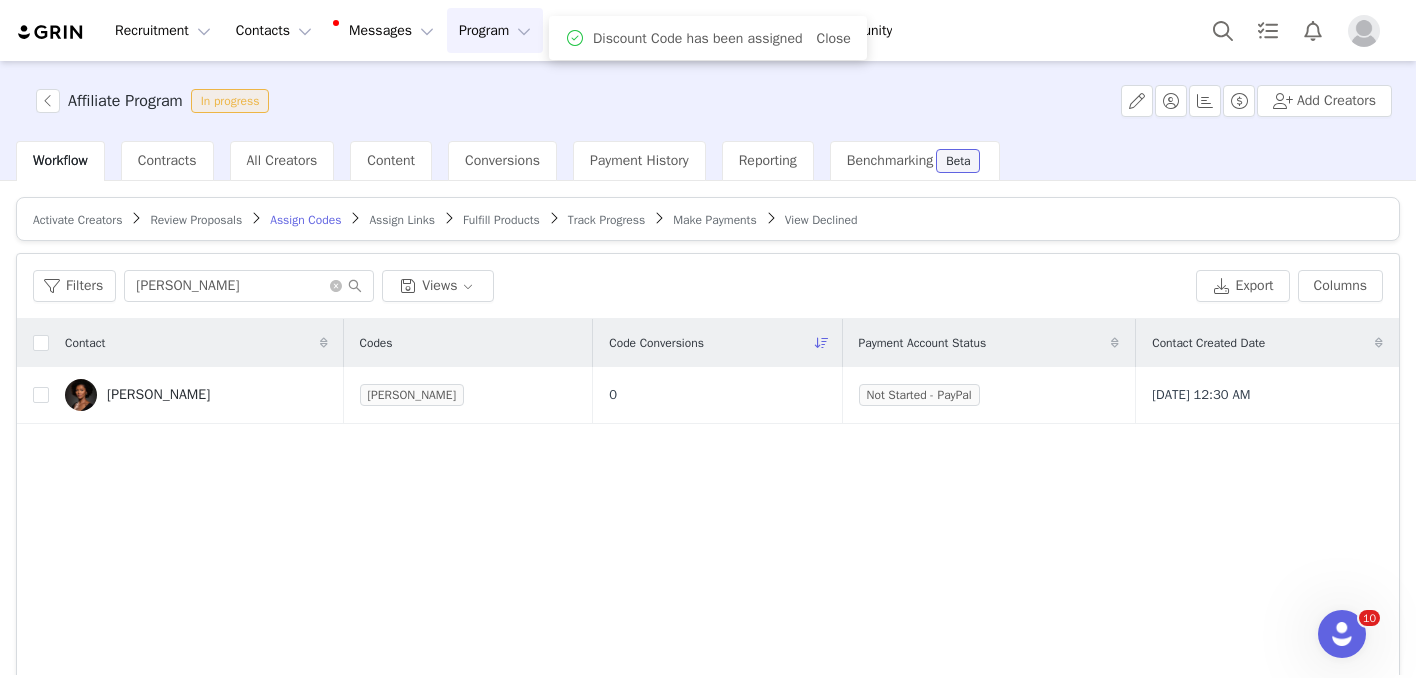 click on "Assign Links" at bounding box center (402, 220) 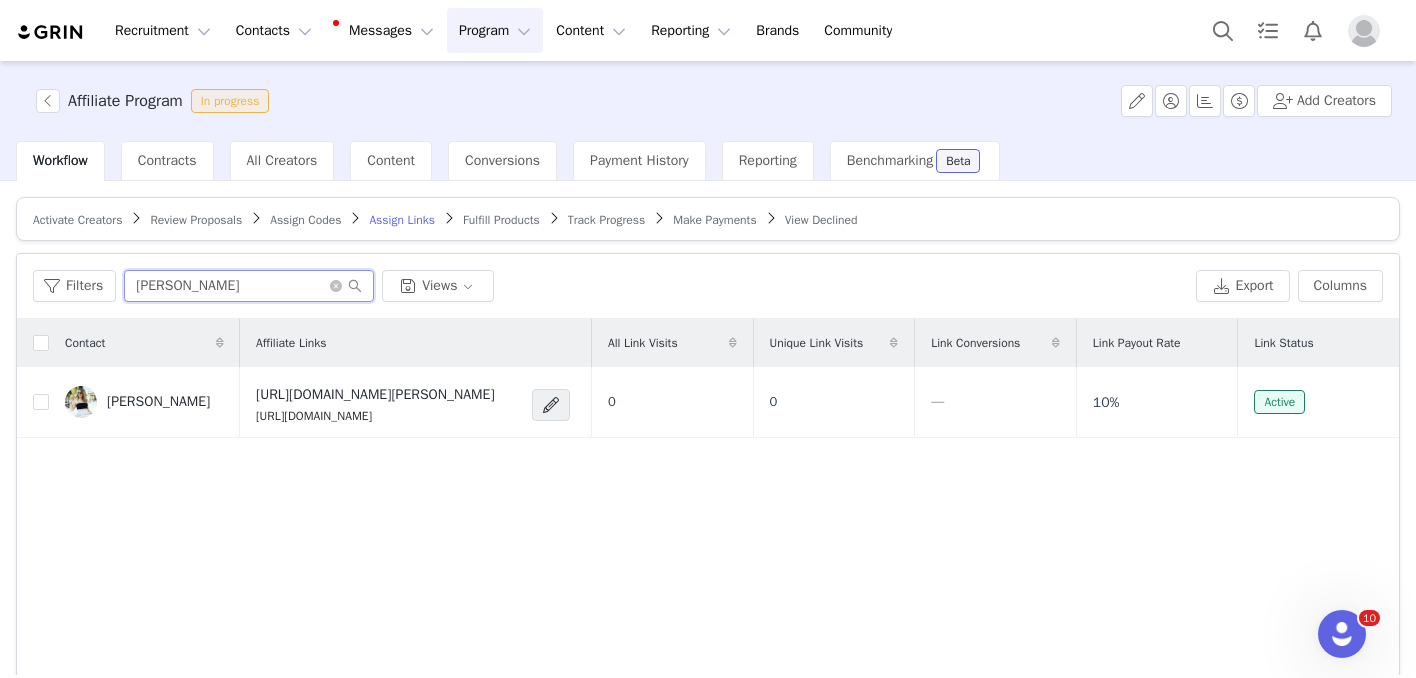click on "[PERSON_NAME]" at bounding box center (249, 286) 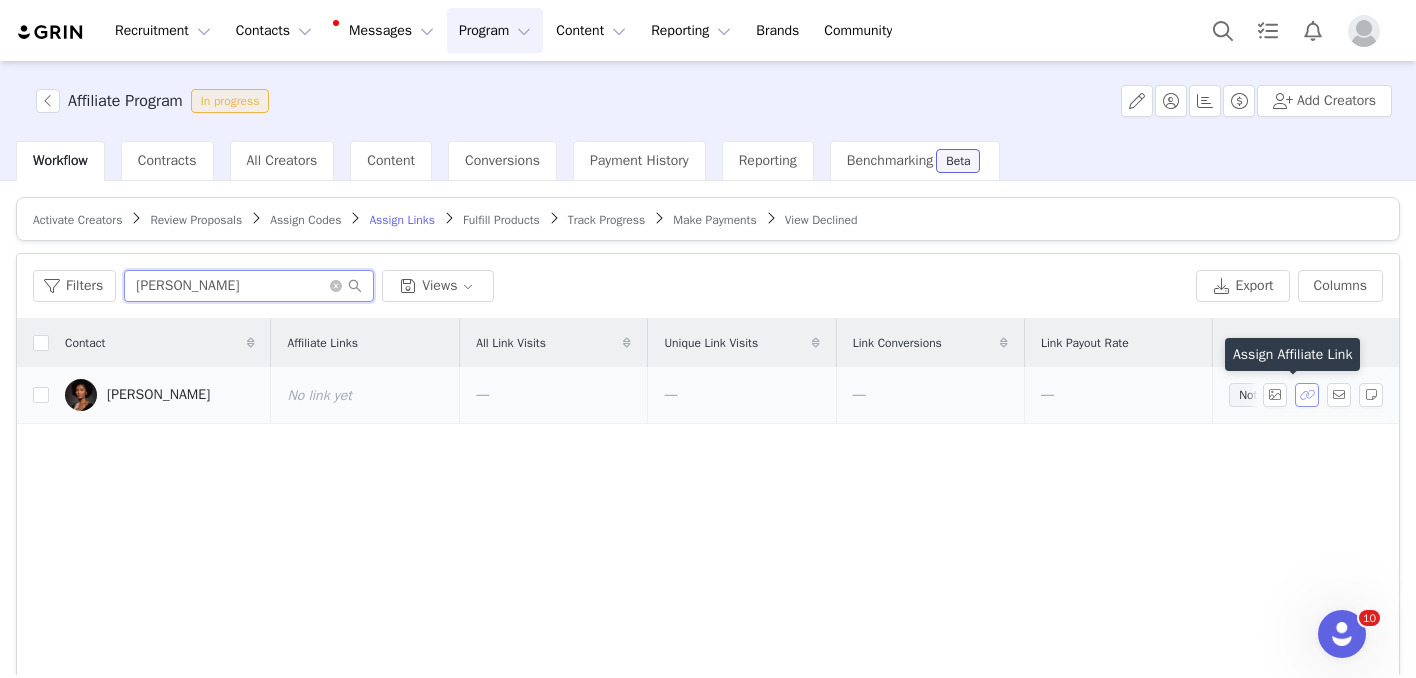 type on "[PERSON_NAME]" 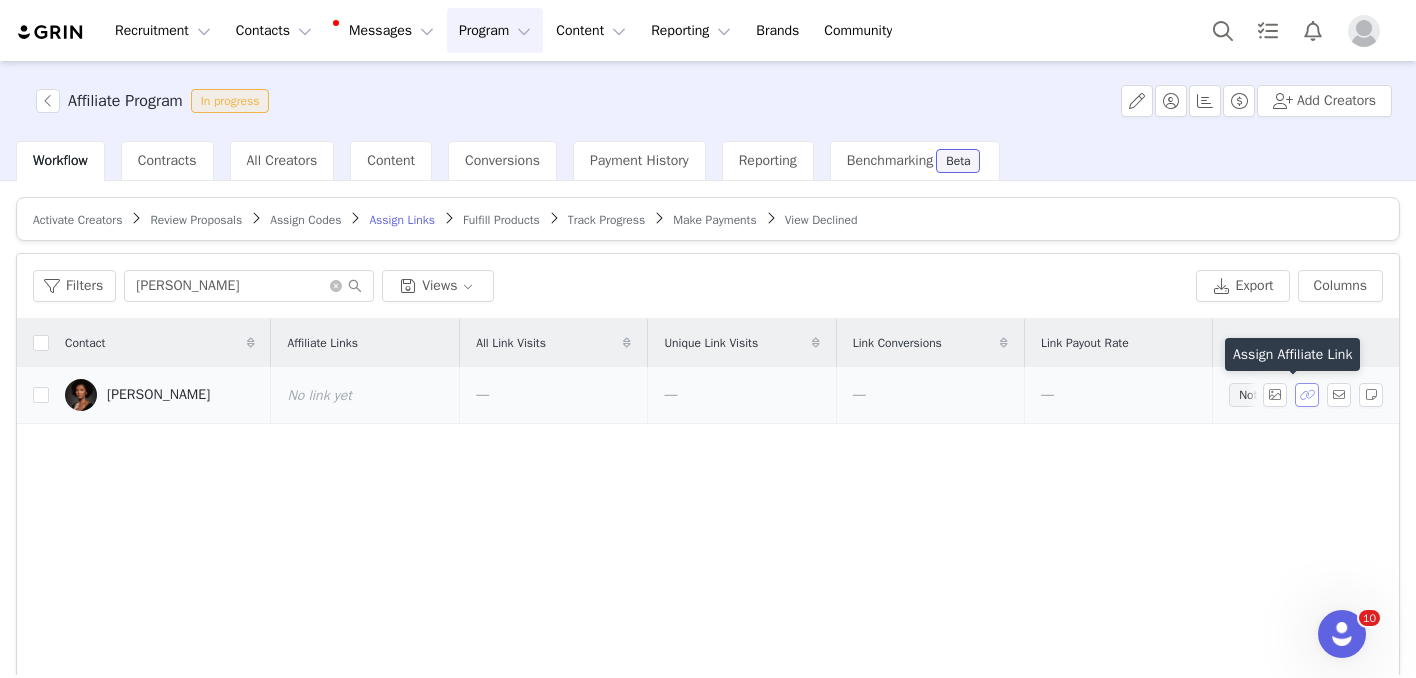 click at bounding box center [1307, 395] 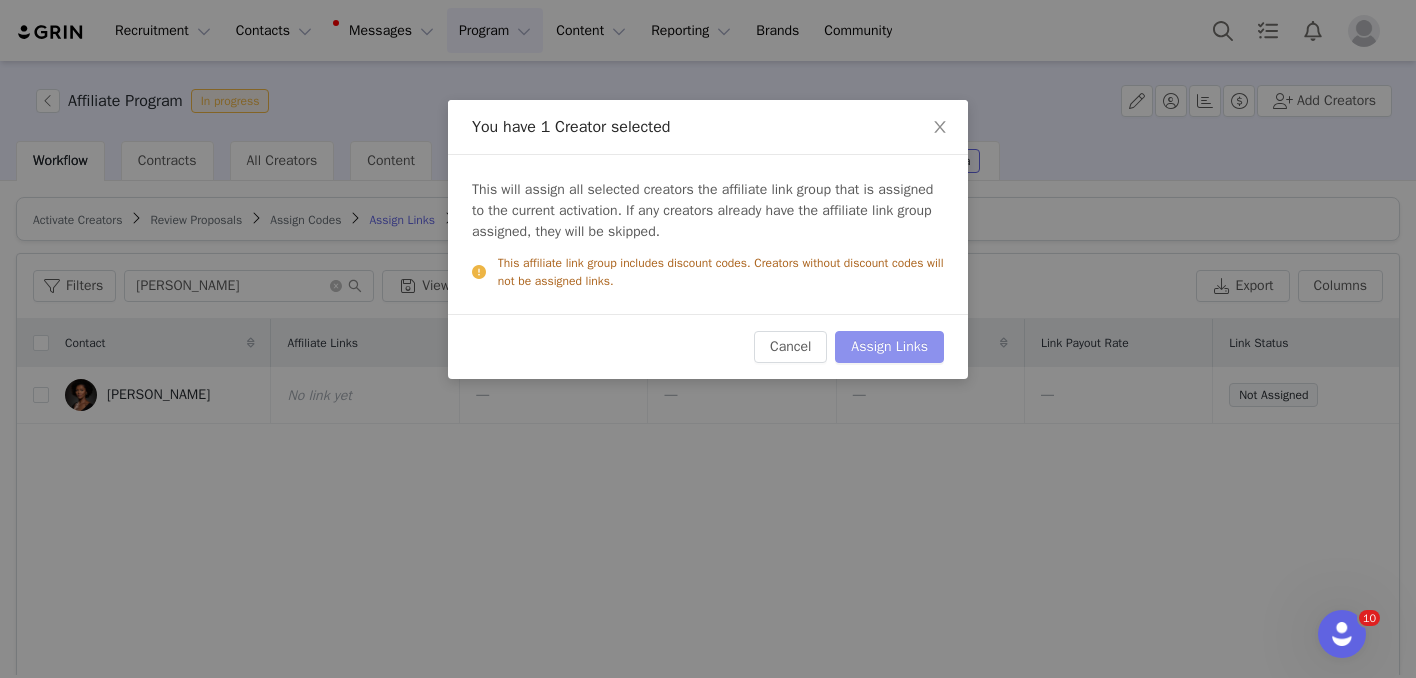 click on "Assign Links" at bounding box center (889, 347) 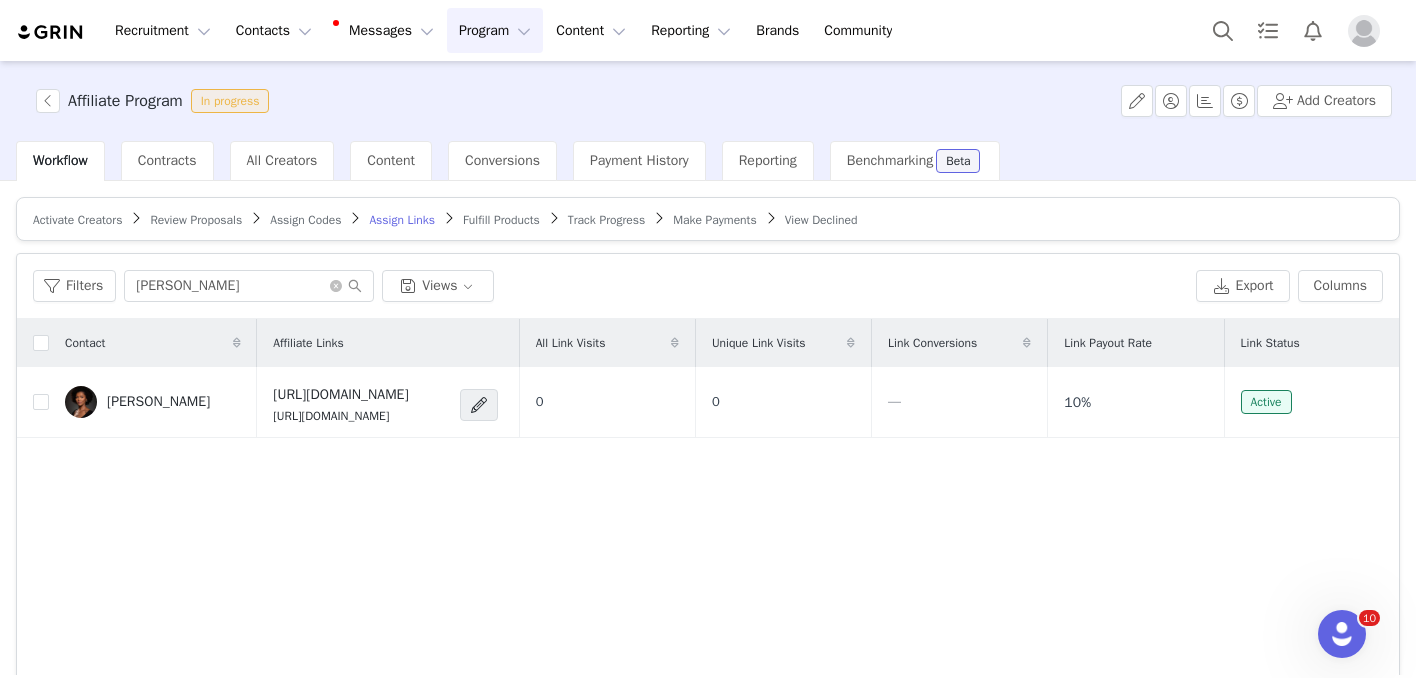 click on "Fulfill Products" at bounding box center [501, 220] 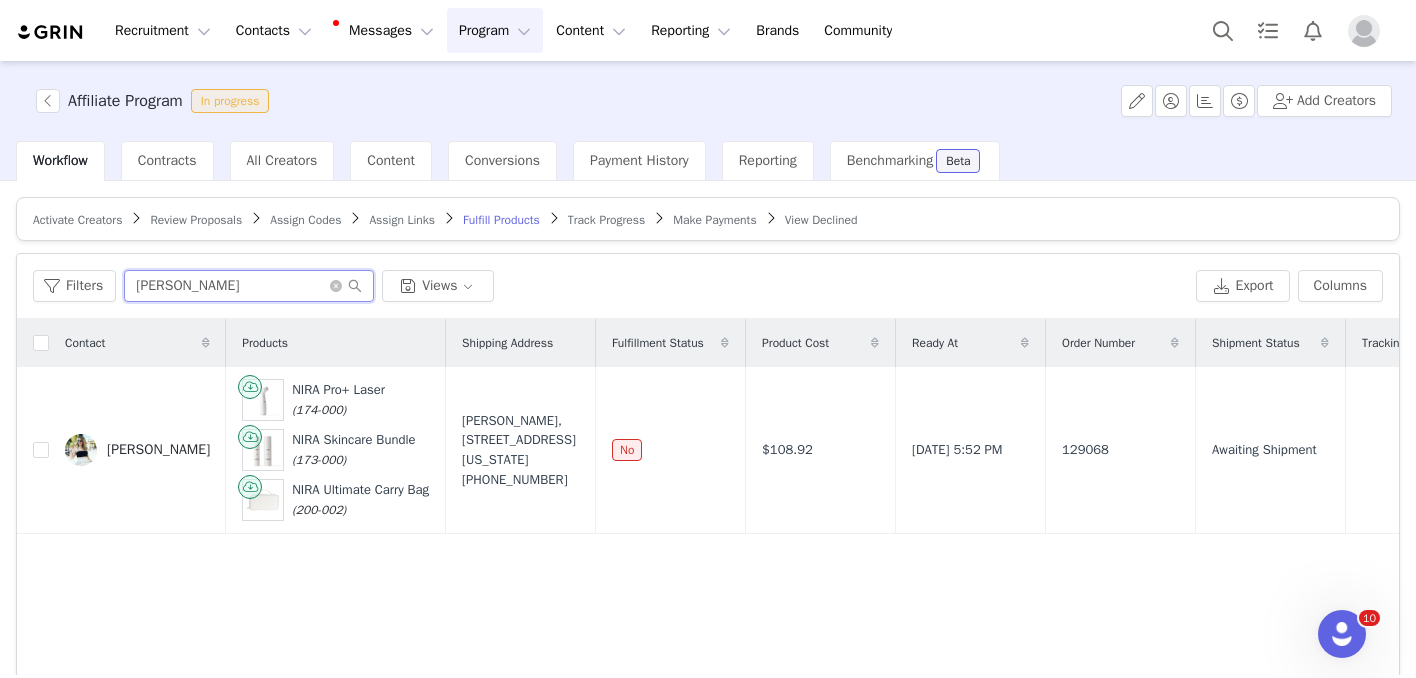 click on "[PERSON_NAME]" at bounding box center [249, 286] 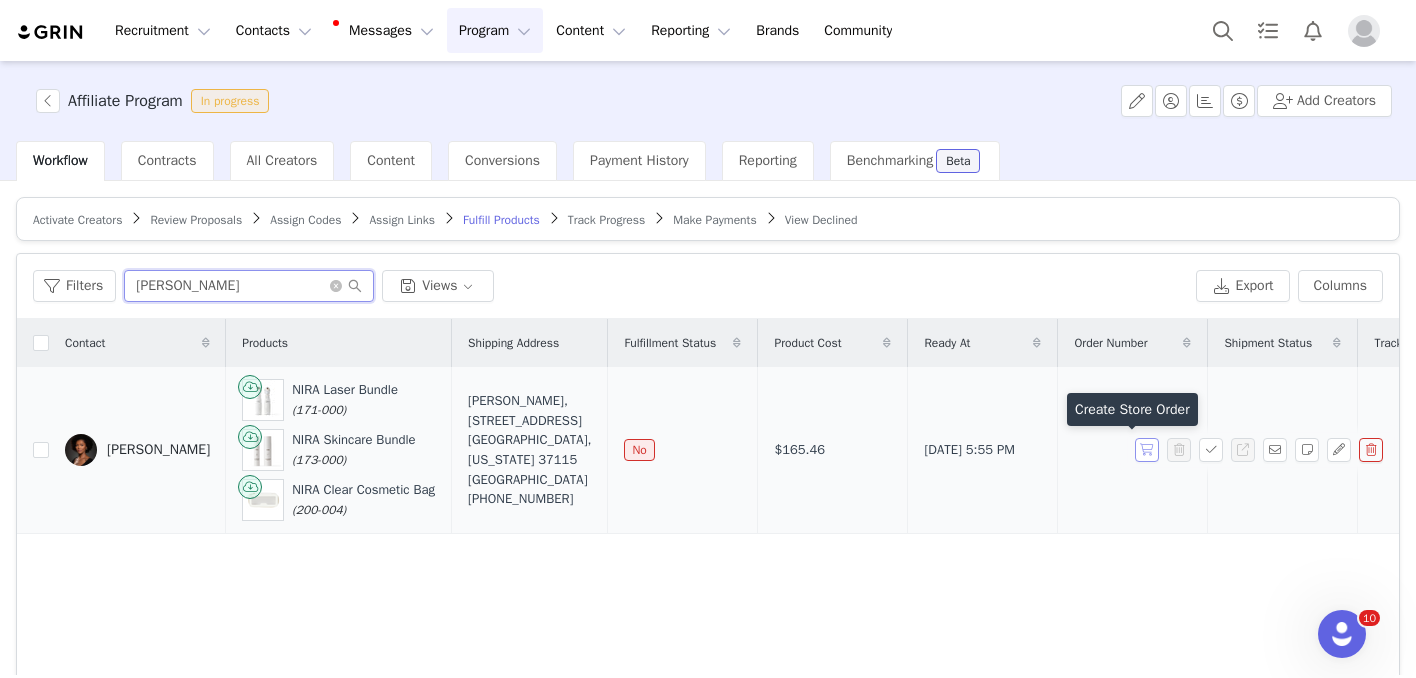 type on "[PERSON_NAME]" 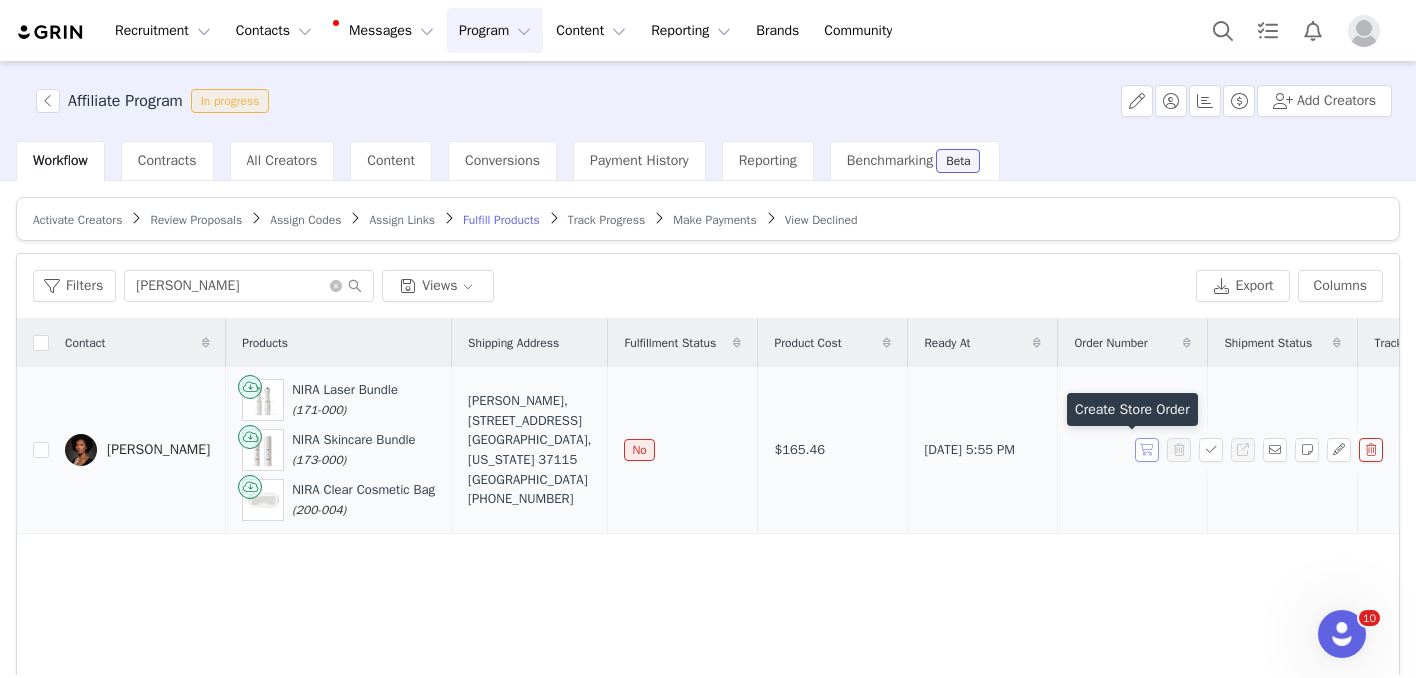 click at bounding box center [1147, 450] 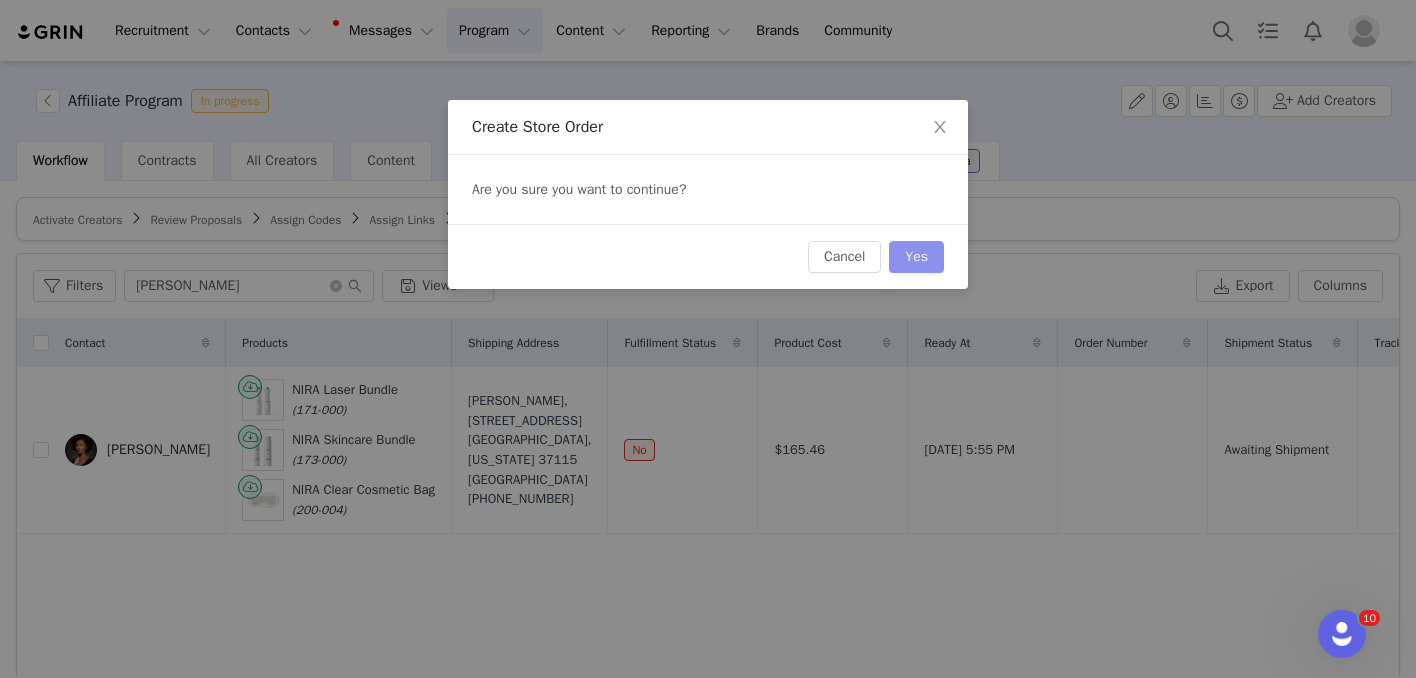 click on "Yes" at bounding box center [916, 257] 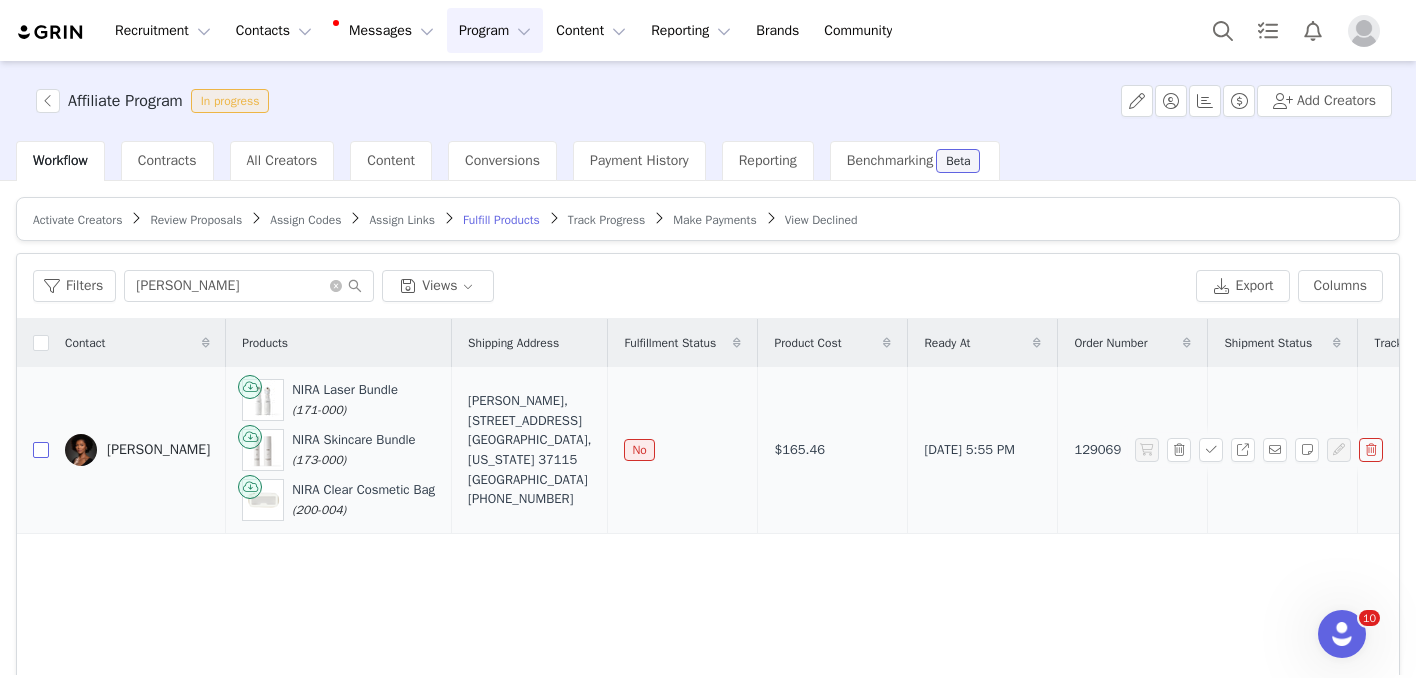 click at bounding box center (41, 450) 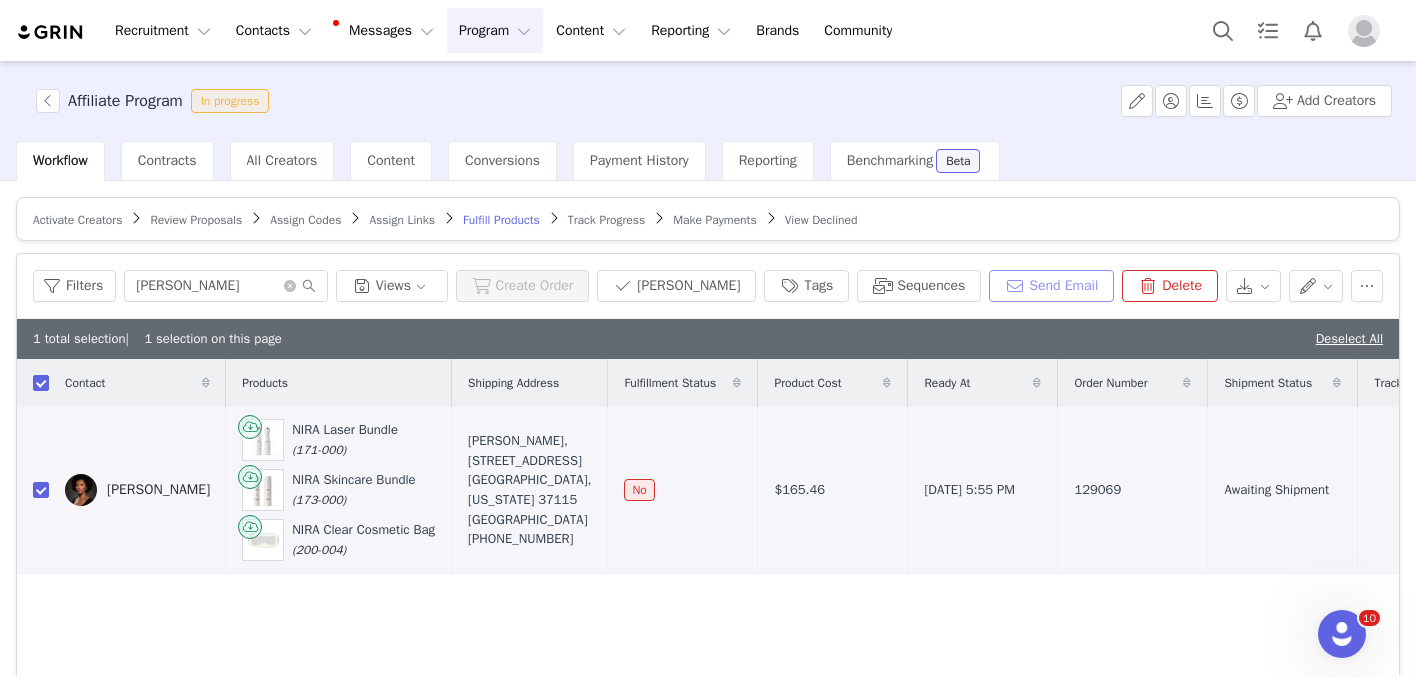 click on "Send Email" at bounding box center [1051, 286] 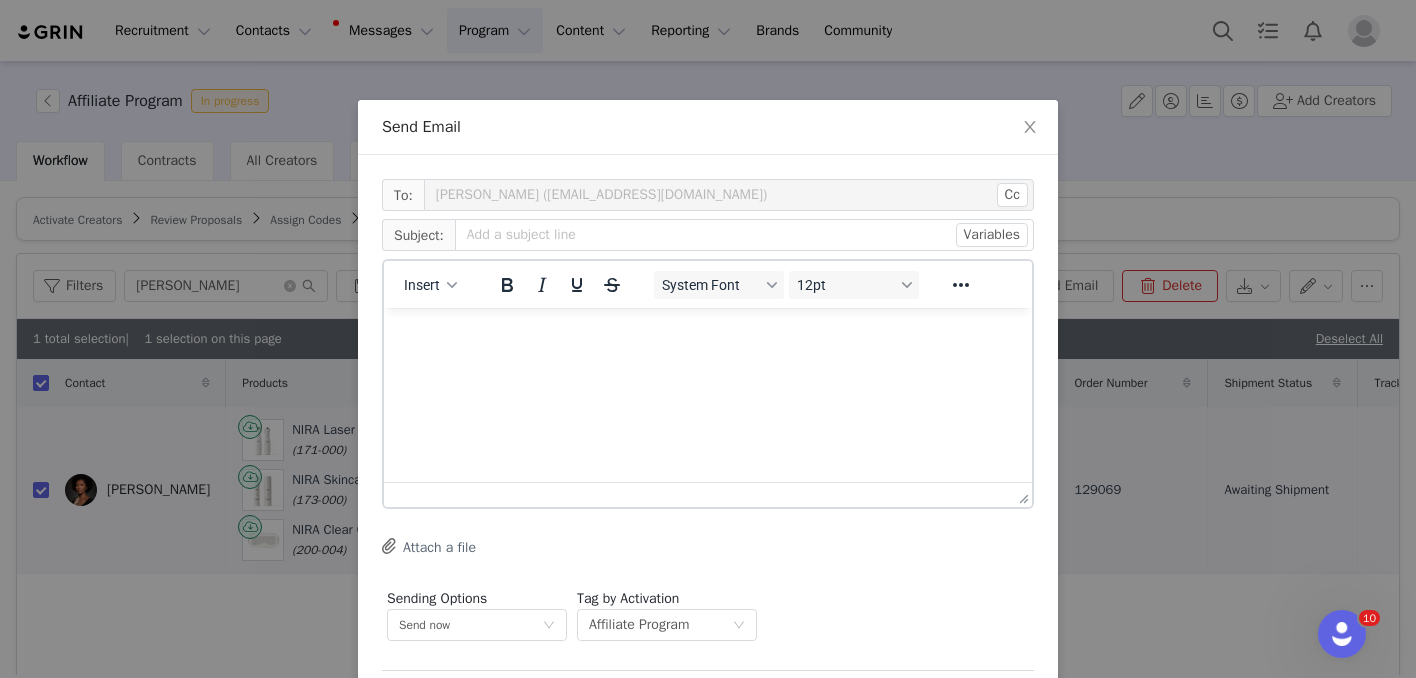 scroll, scrollTop: 0, scrollLeft: 0, axis: both 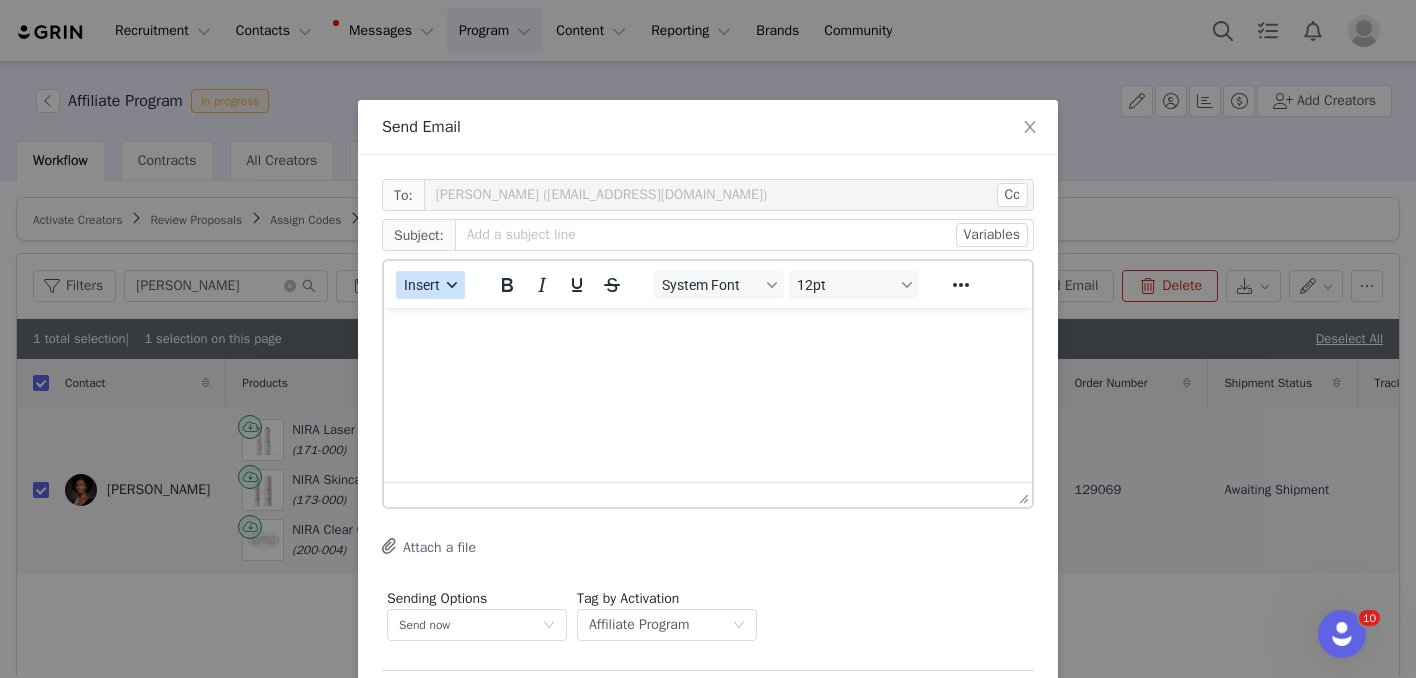 click on "Insert" at bounding box center (422, 285) 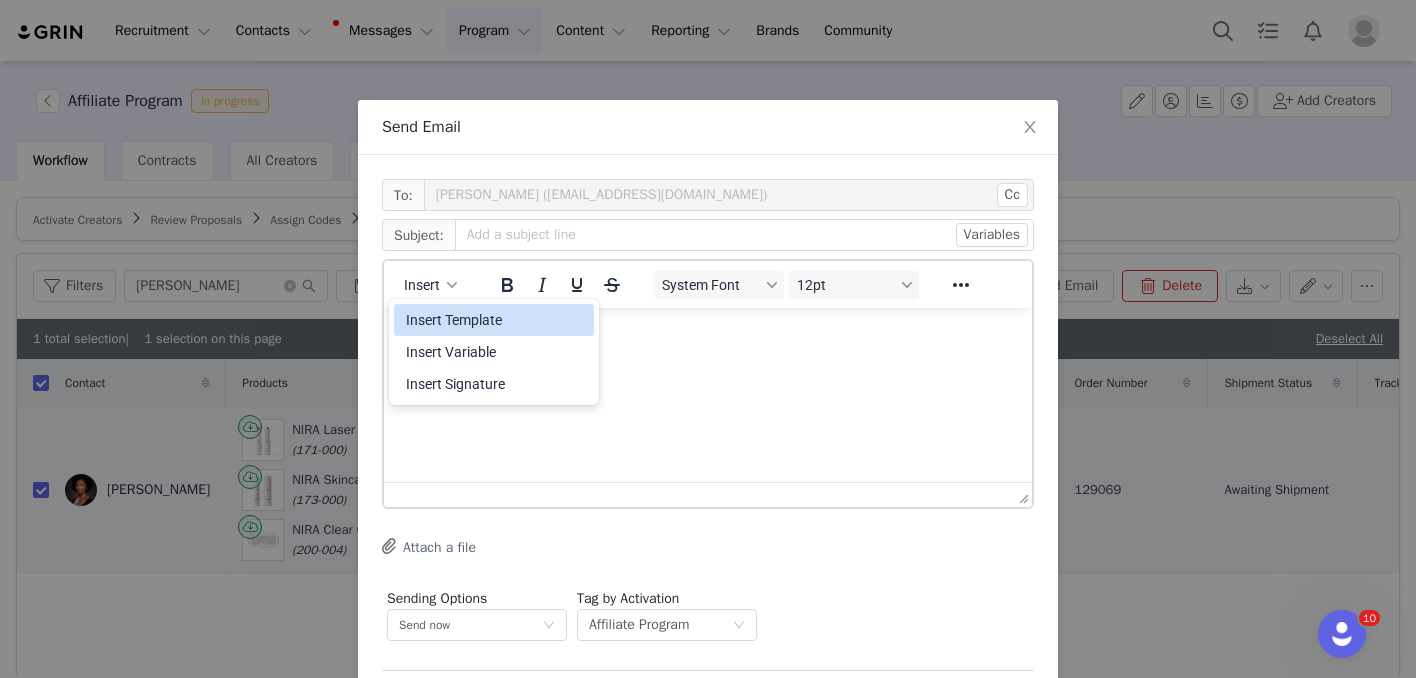 click on "Insert Template" at bounding box center [496, 320] 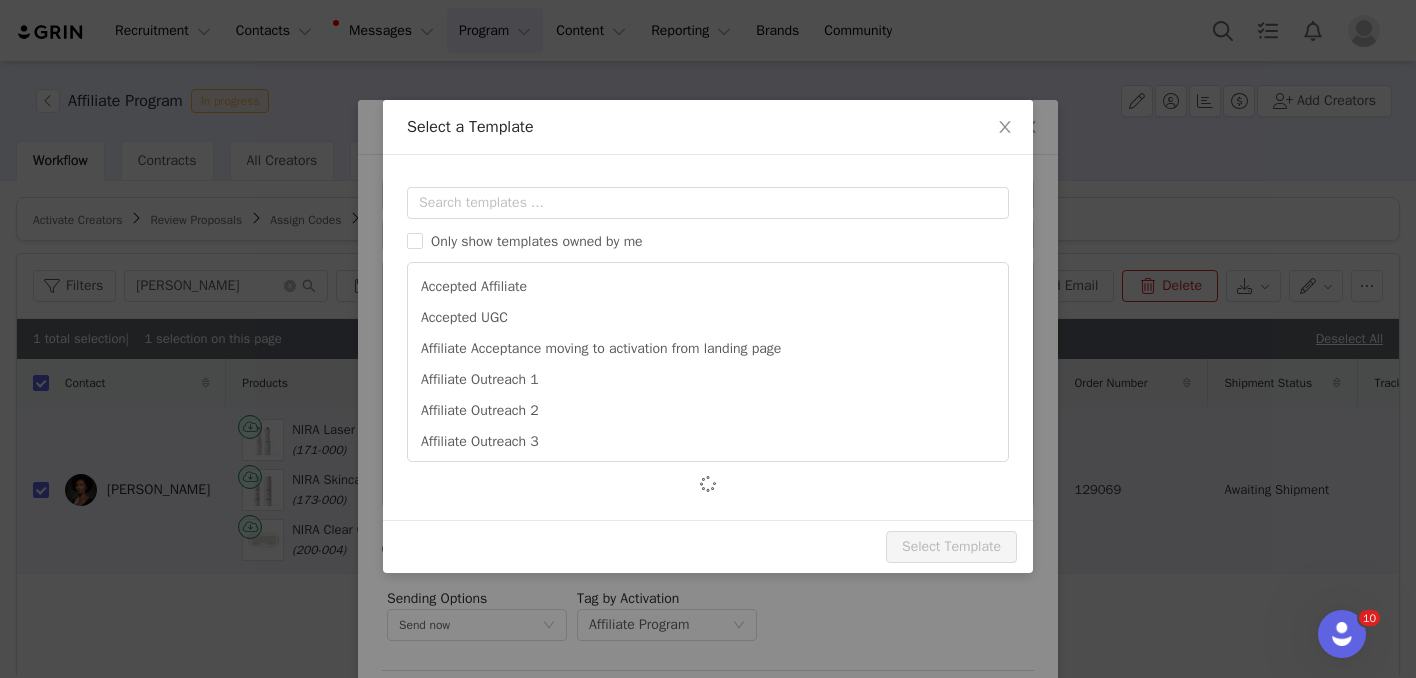 click on "AFTER ACCEPTING PROPOSAL" at bounding box center (708, 535) 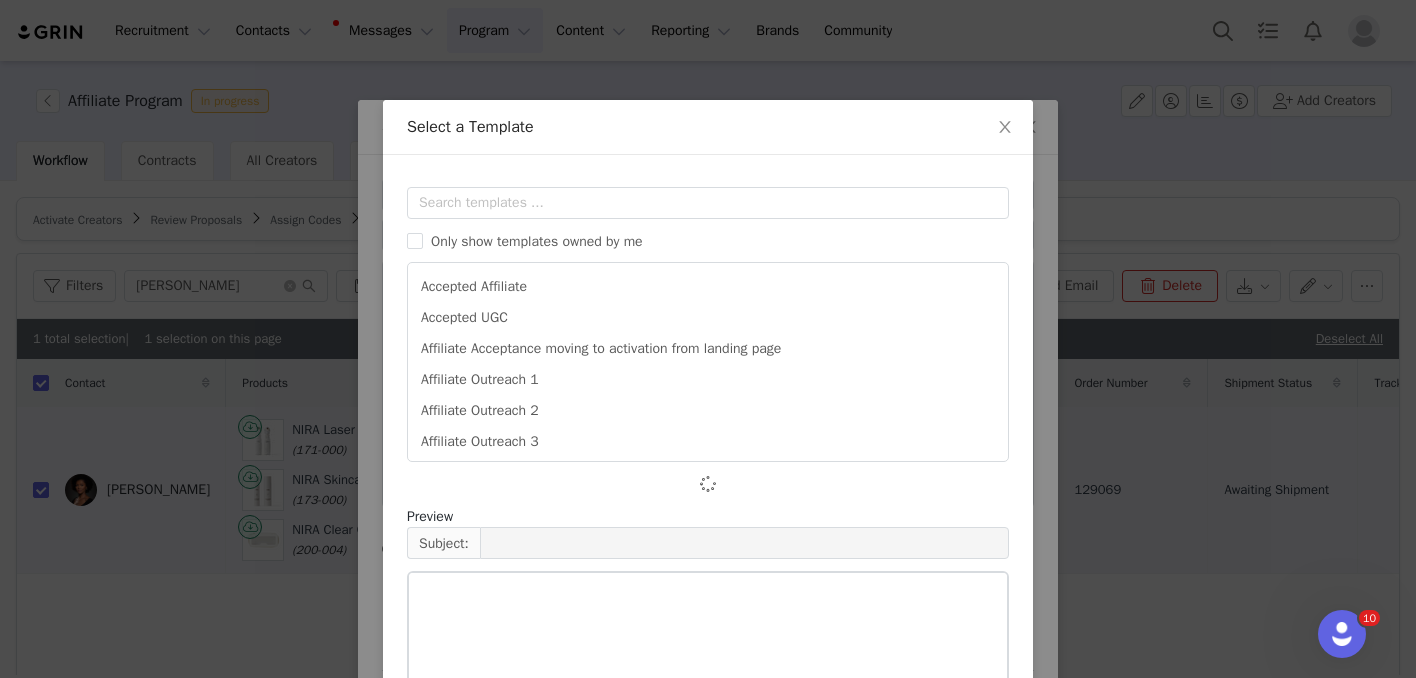 type on "NIRA AFFILIATE PROGRAM CODE + LINKS" 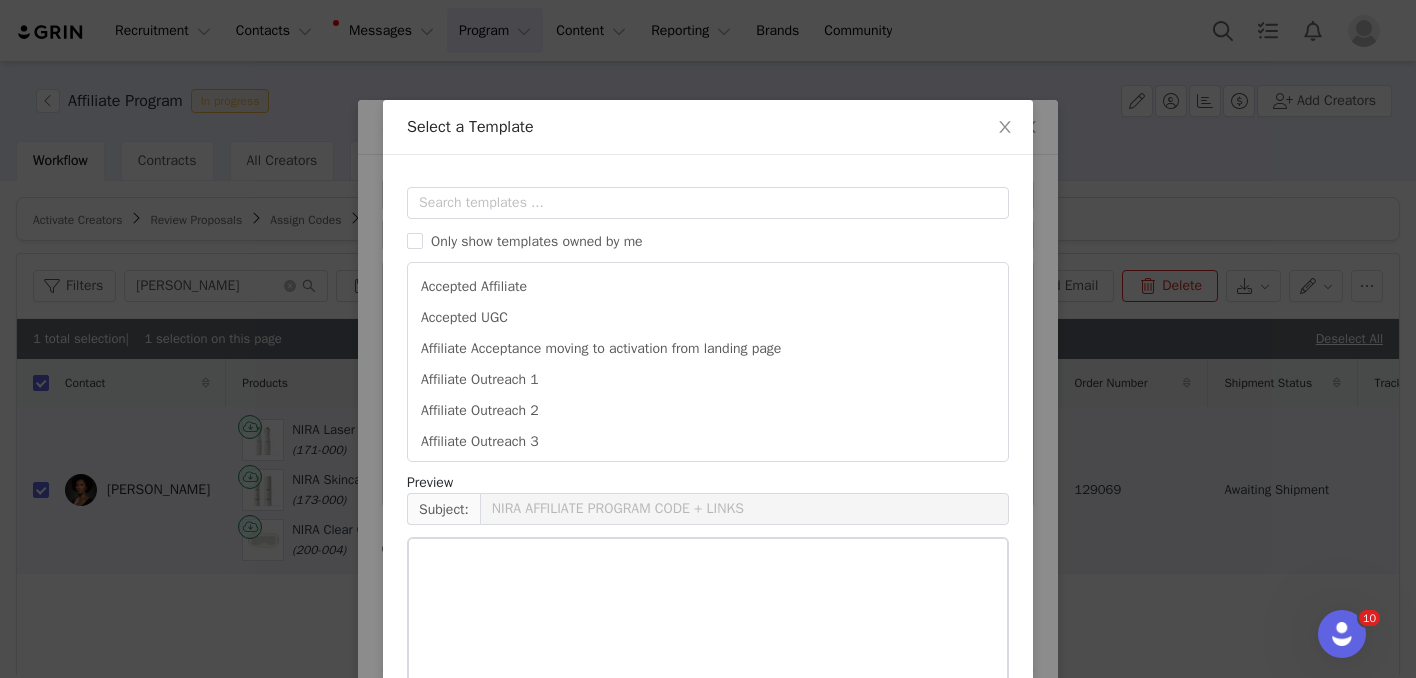 scroll, scrollTop: 128, scrollLeft: 0, axis: vertical 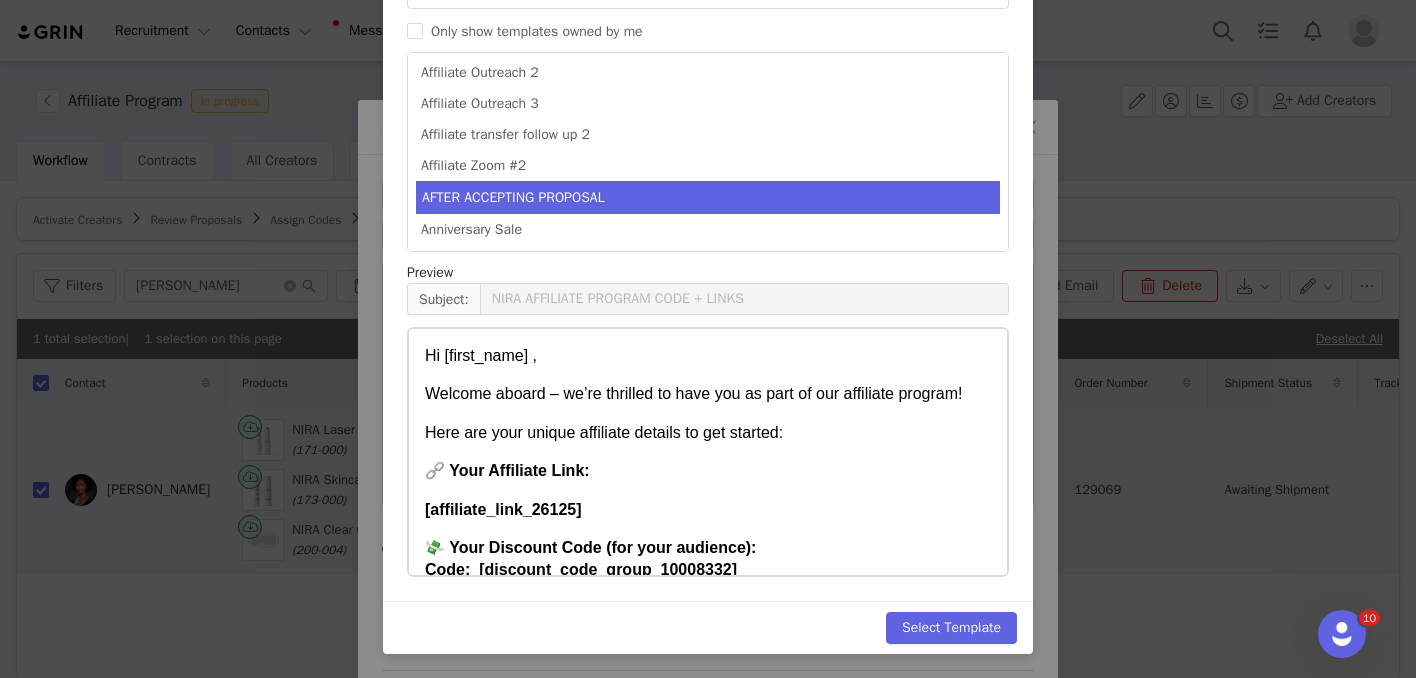 click on "[affiliate_link_26125]" at bounding box center [708, 510] 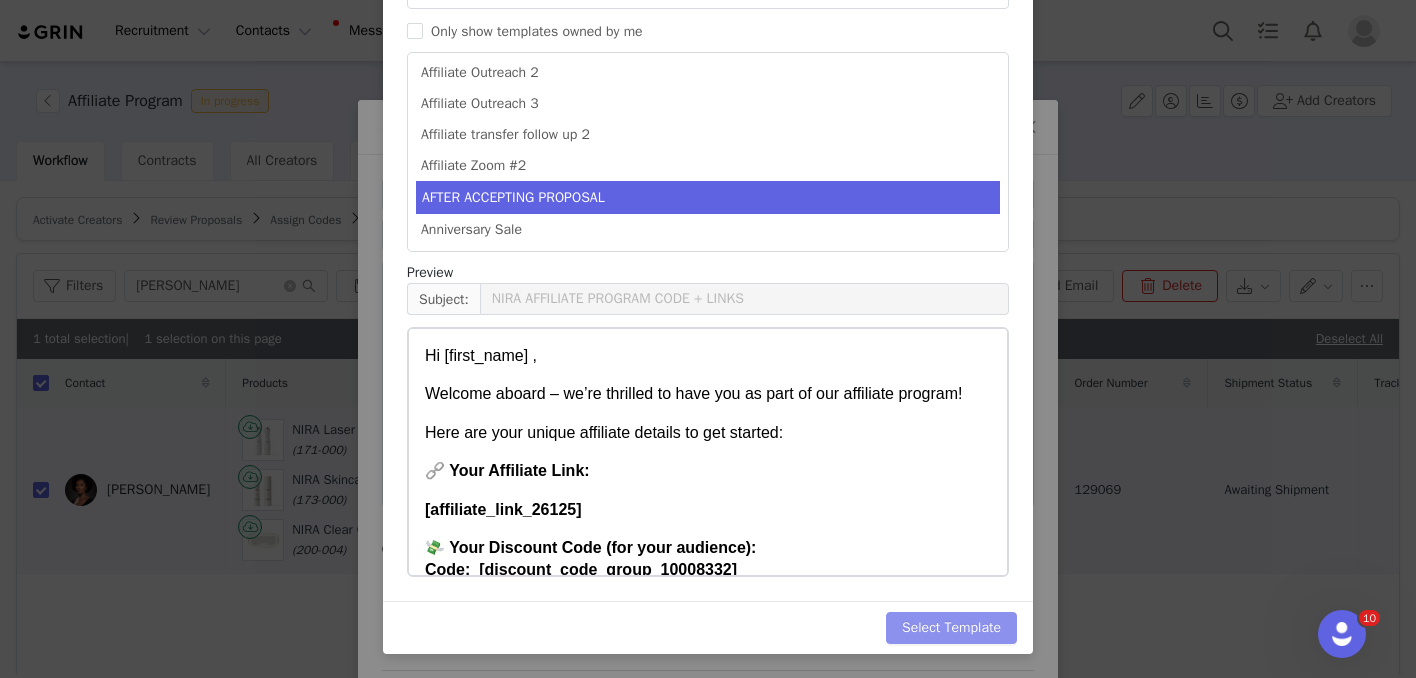 click on "Select Template" at bounding box center [951, 628] 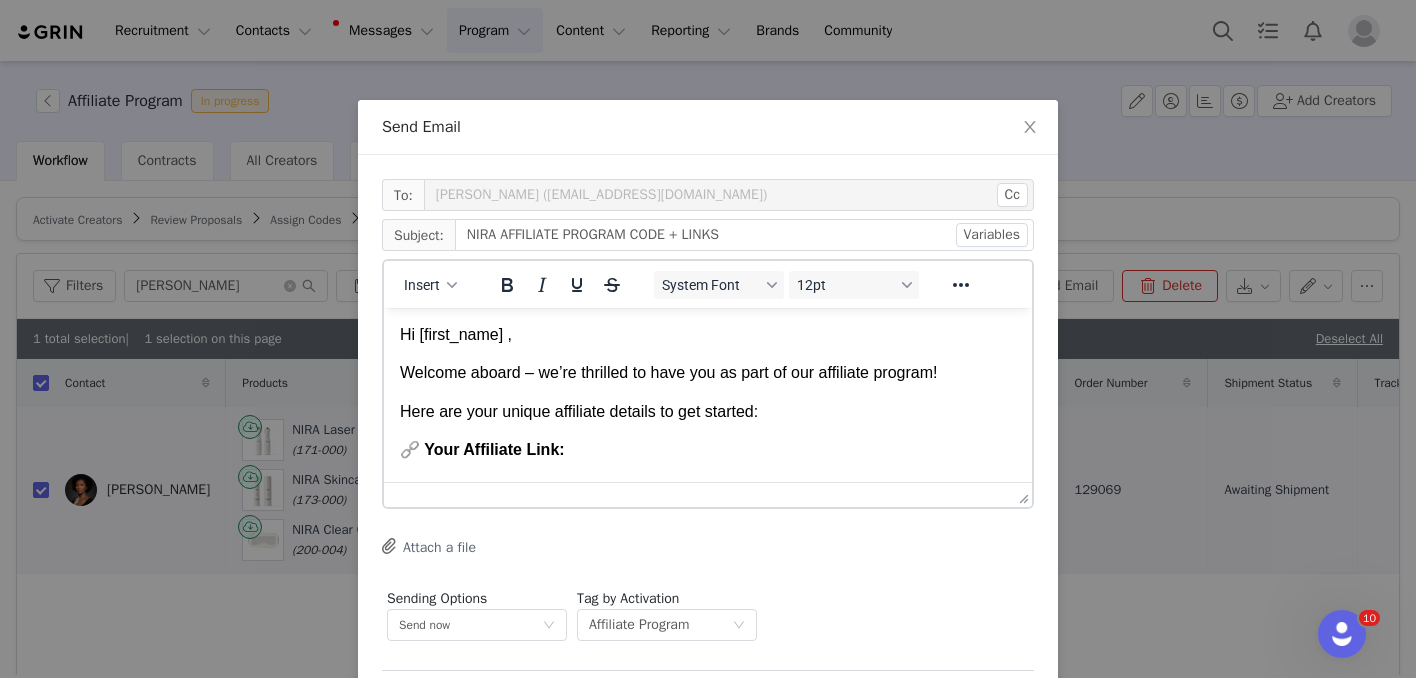 scroll, scrollTop: 0, scrollLeft: 0, axis: both 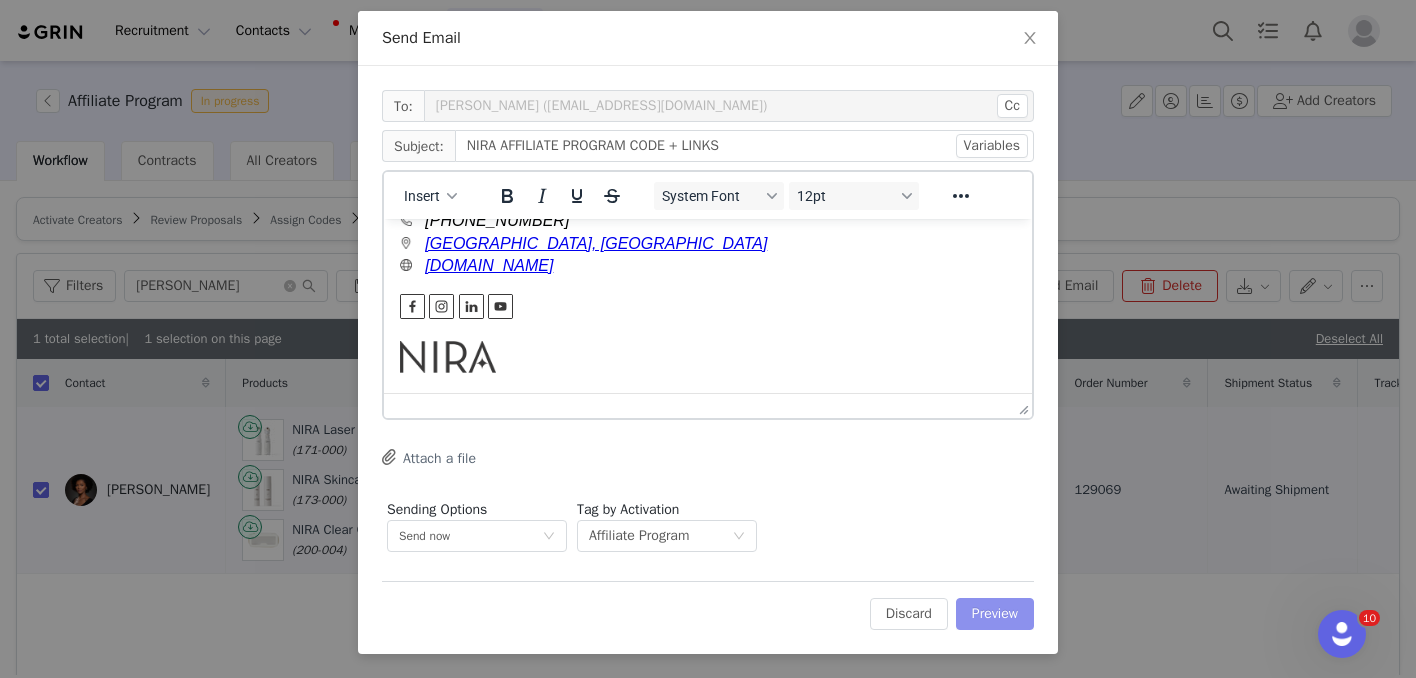 click on "Preview" at bounding box center (995, 614) 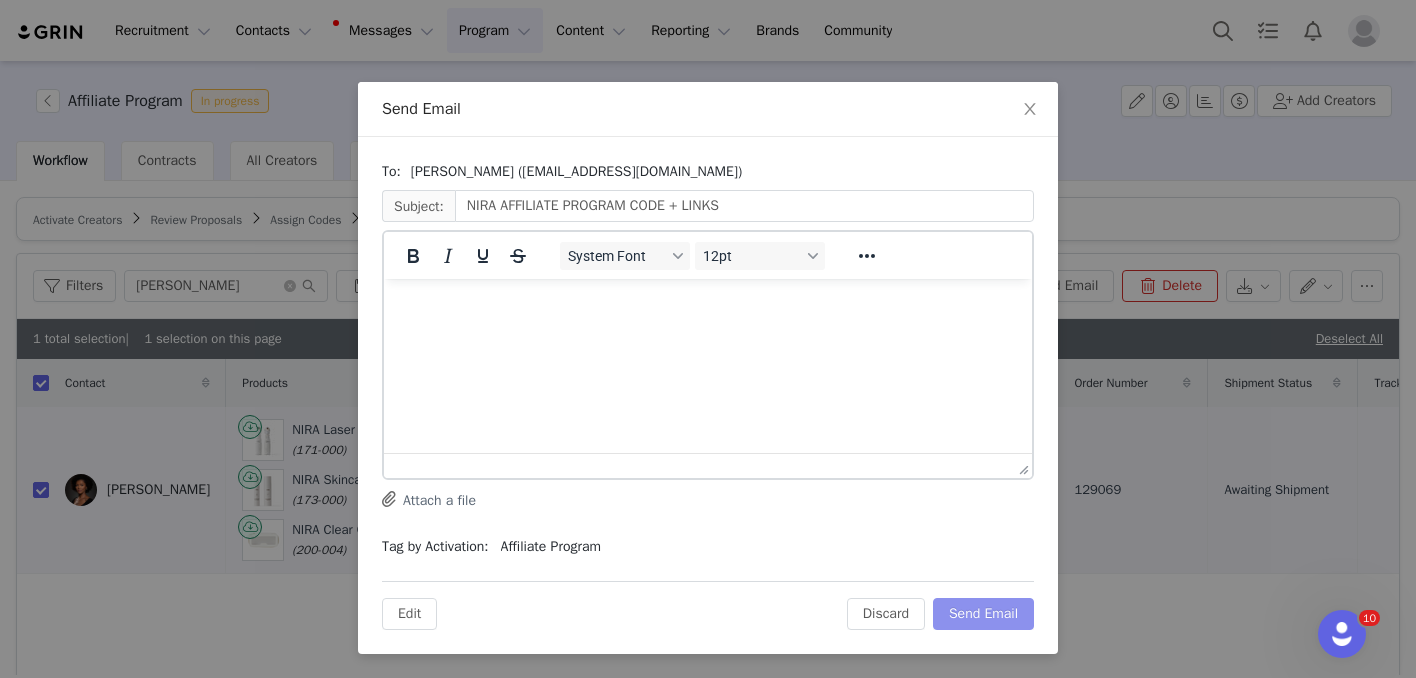 scroll, scrollTop: 0, scrollLeft: 0, axis: both 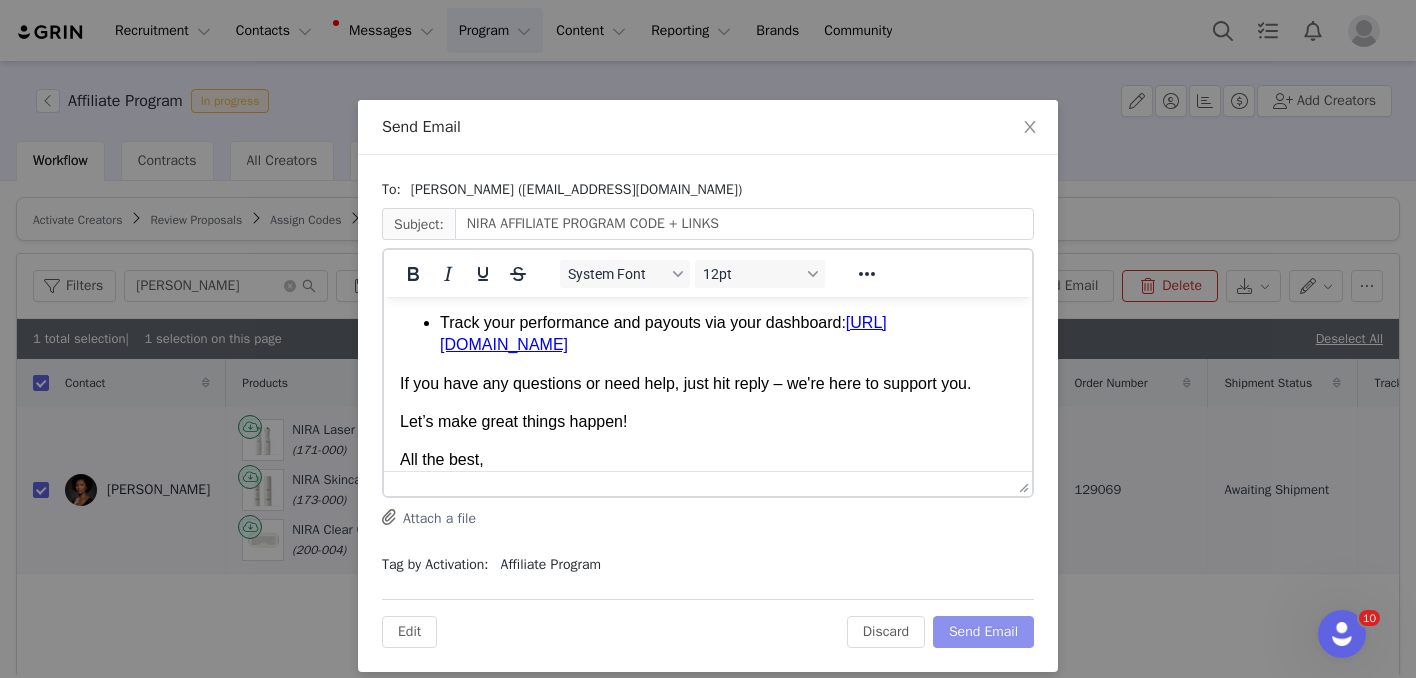 click on "Send Email" at bounding box center [983, 632] 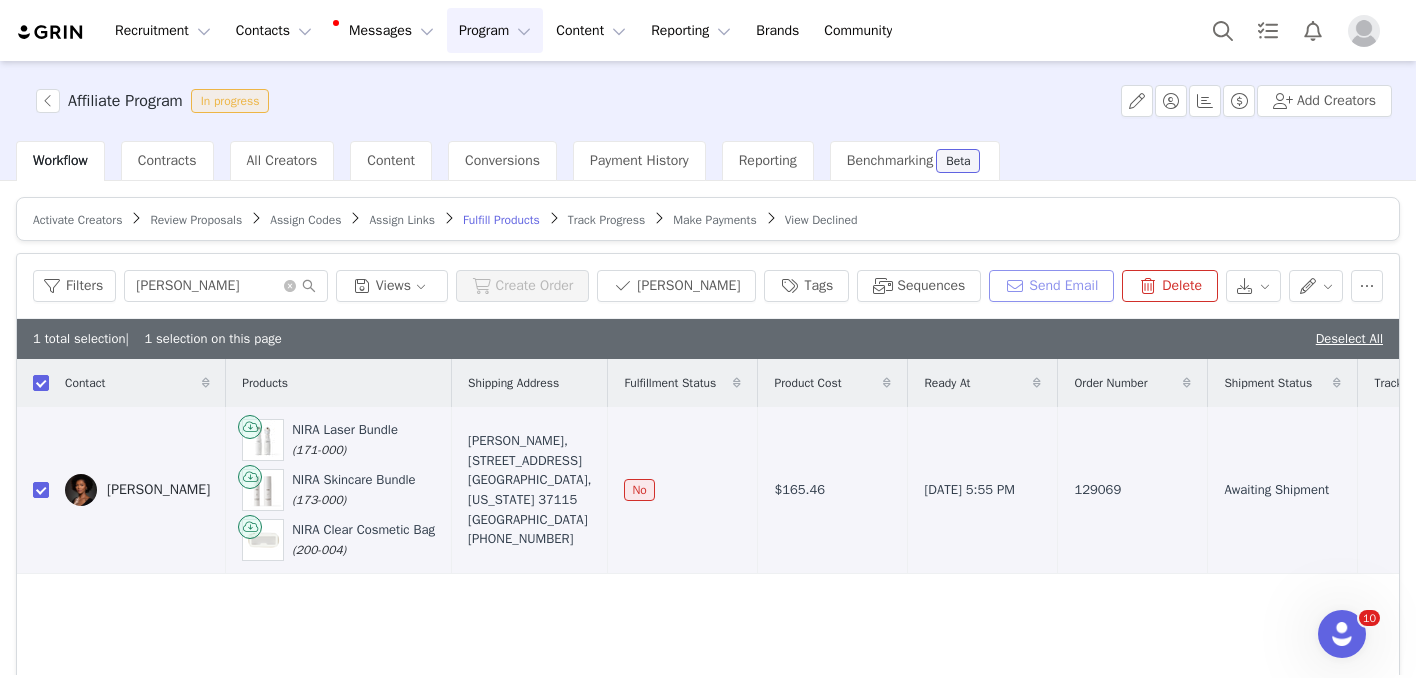 scroll, scrollTop: 0, scrollLeft: 0, axis: both 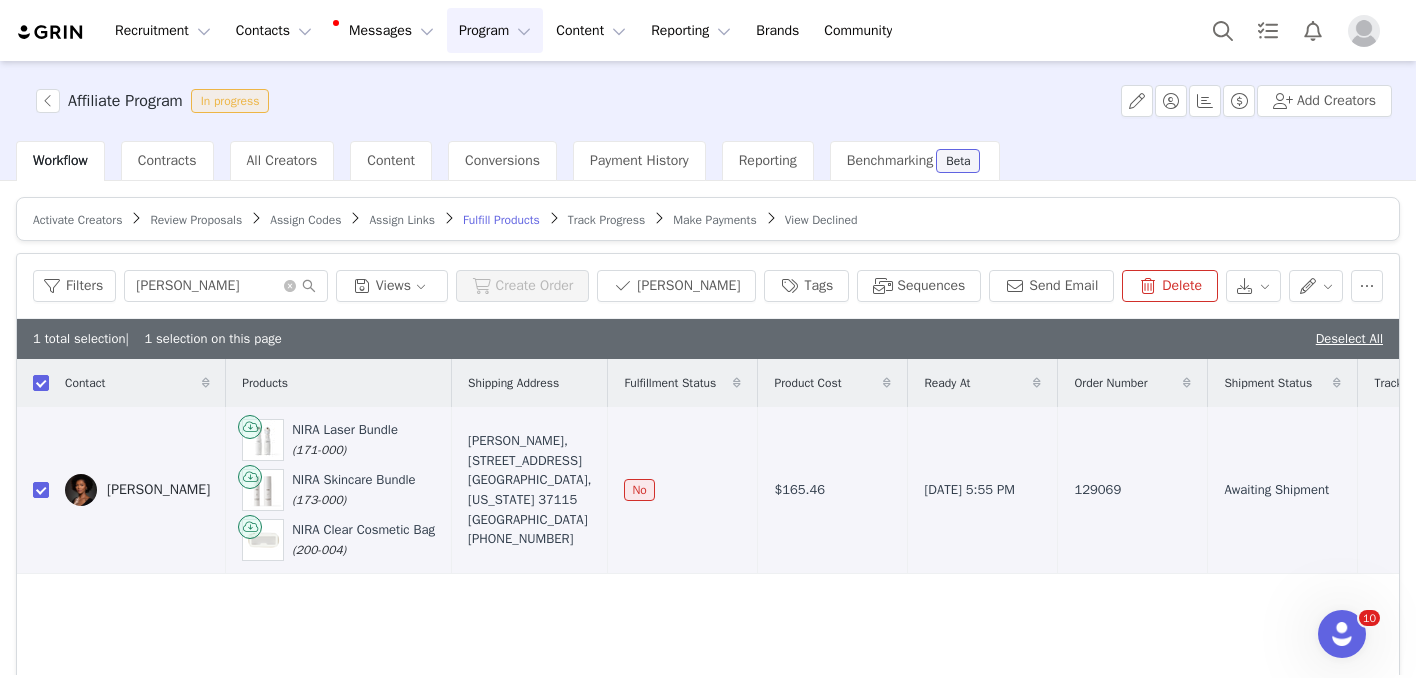 click on "Review Proposals" at bounding box center [196, 220] 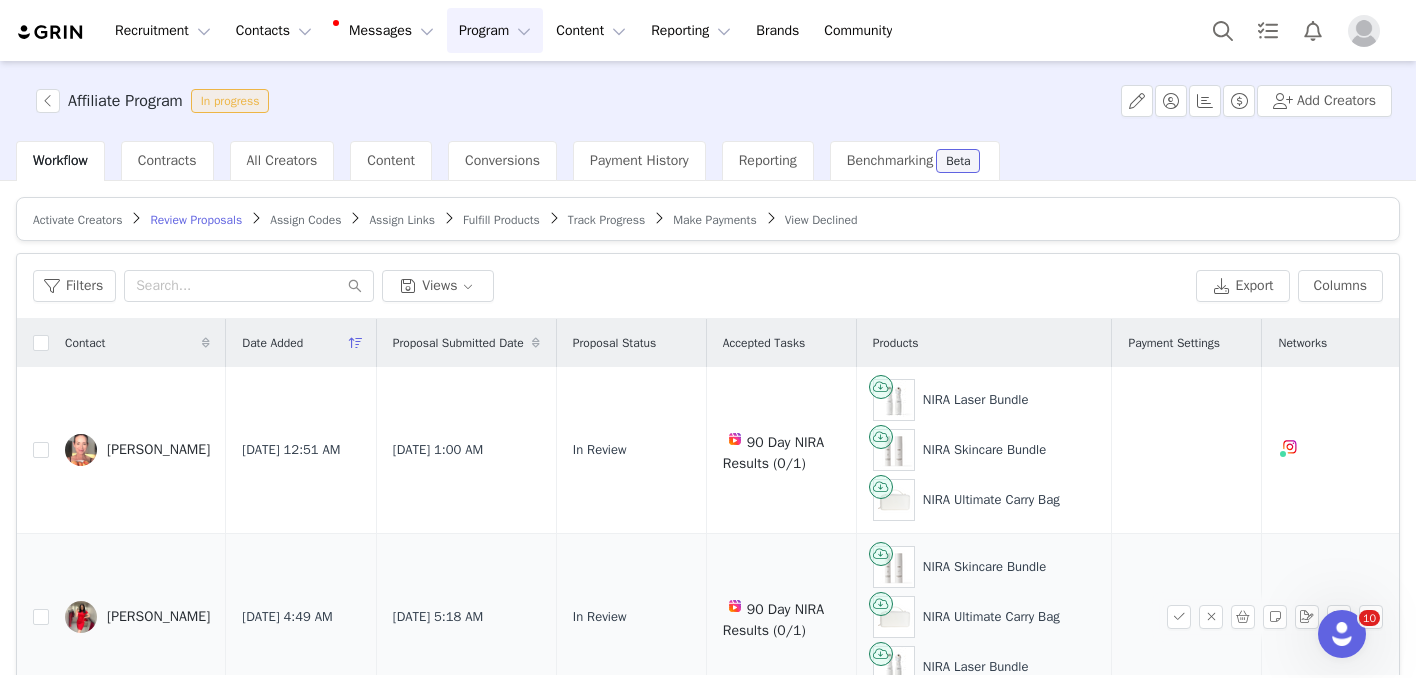 scroll, scrollTop: 87, scrollLeft: 0, axis: vertical 